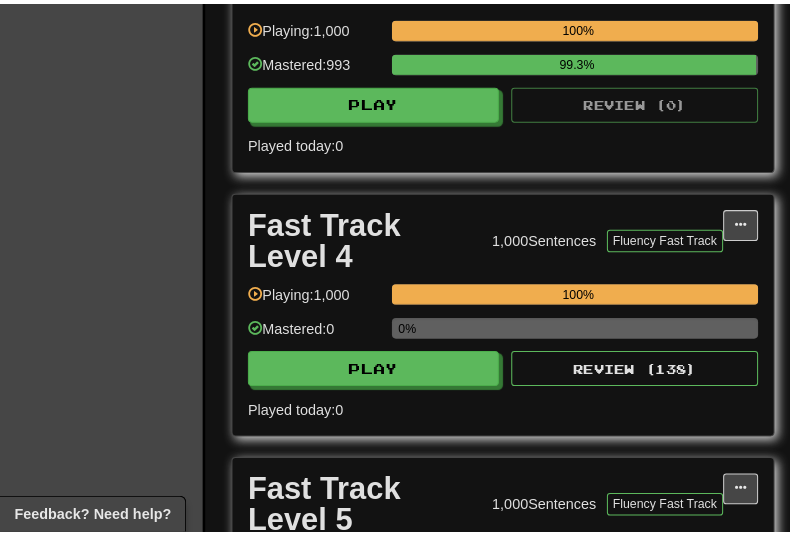 scroll, scrollTop: 1500, scrollLeft: 0, axis: vertical 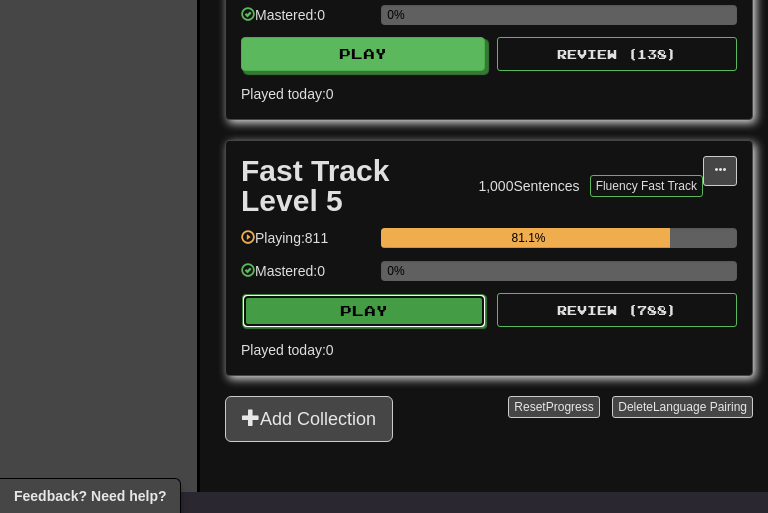 click on "Play" at bounding box center [364, 311] 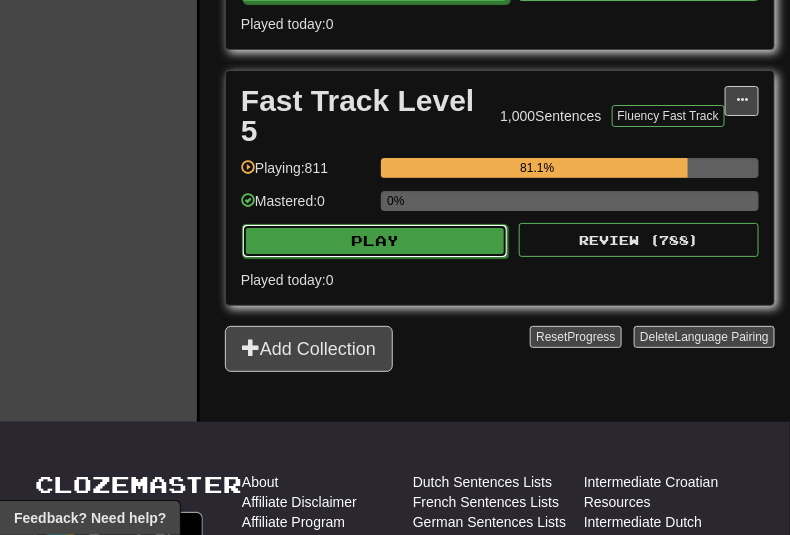 select on "***" 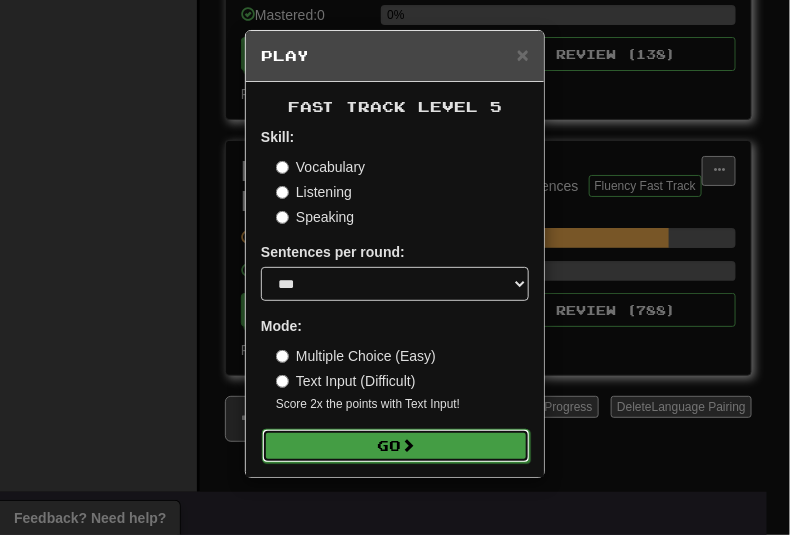 click on "Go" at bounding box center (396, 446) 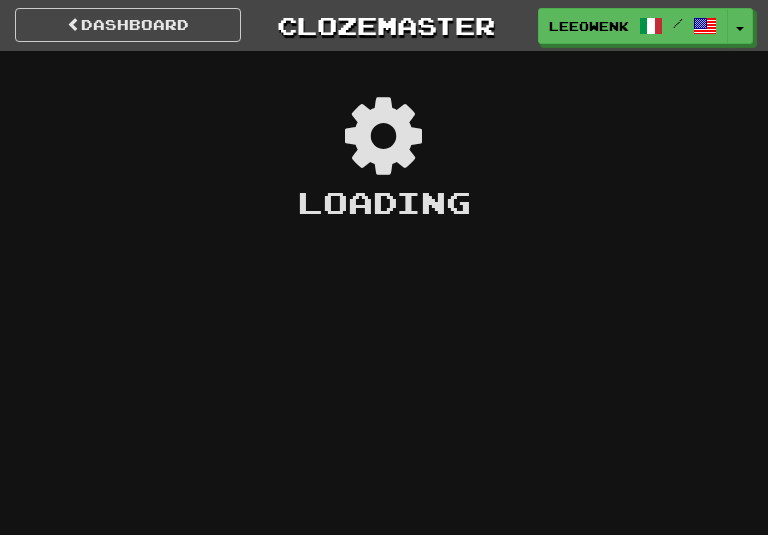 scroll, scrollTop: 0, scrollLeft: 0, axis: both 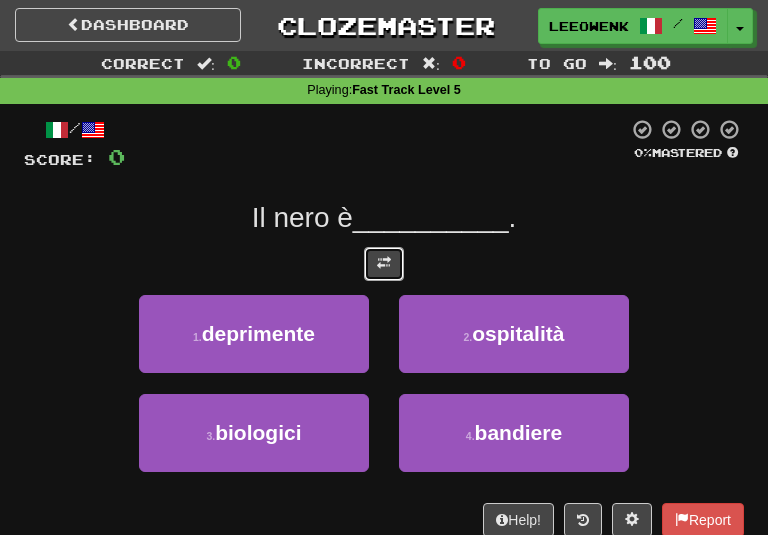 click at bounding box center [384, 264] 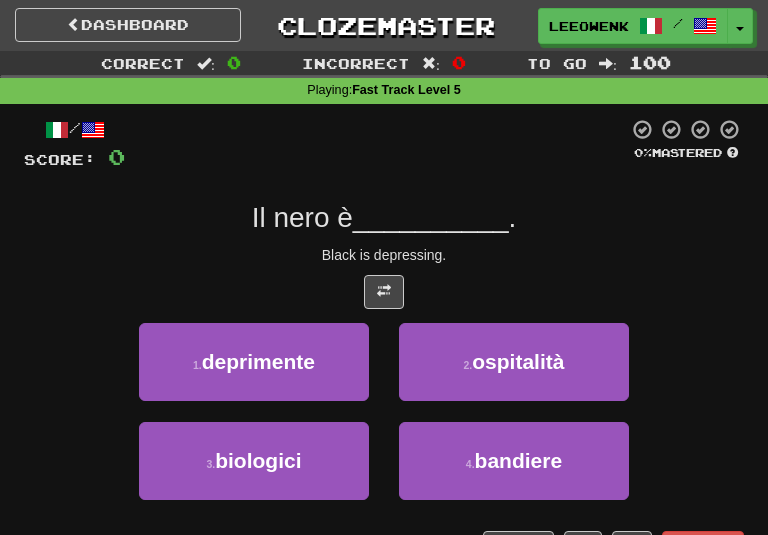 click on "Il nero è  __________ ." at bounding box center [384, 218] 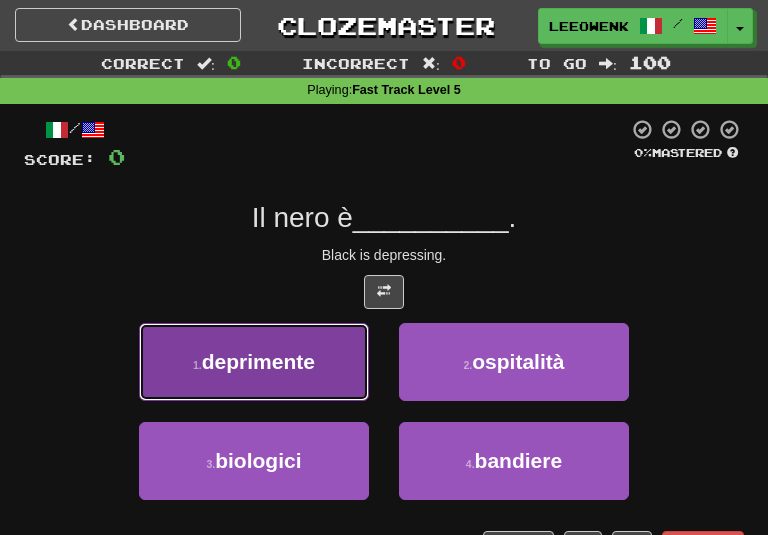 click on "1 .  deprimente" at bounding box center [254, 362] 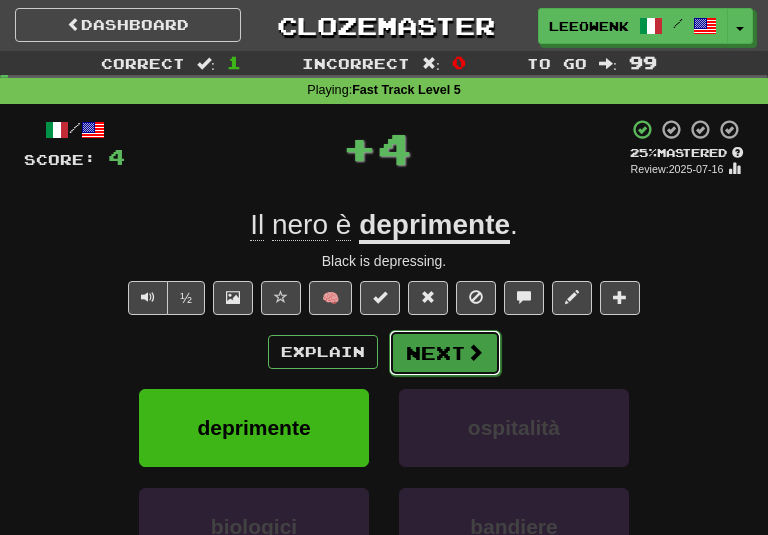 click on "Next" at bounding box center [445, 353] 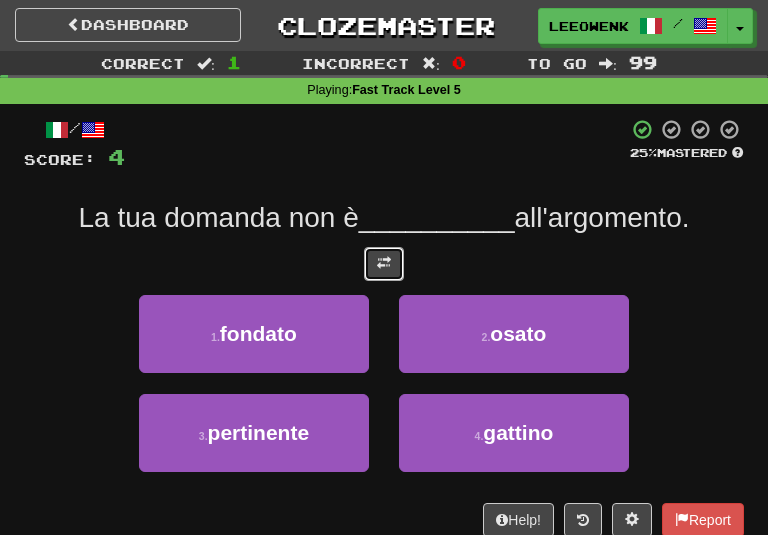 click at bounding box center (384, 264) 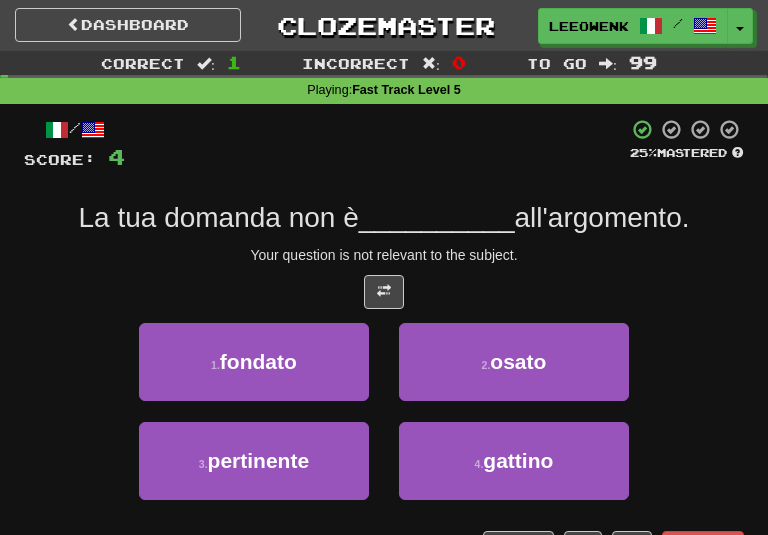 click on "Your question is not relevant to the subject." at bounding box center (384, 255) 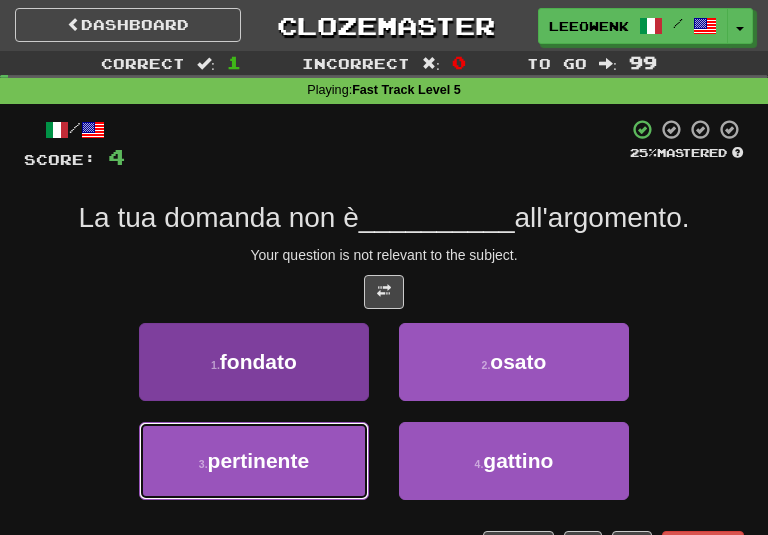 drag, startPoint x: 267, startPoint y: 454, endPoint x: 307, endPoint y: 421, distance: 51.855568 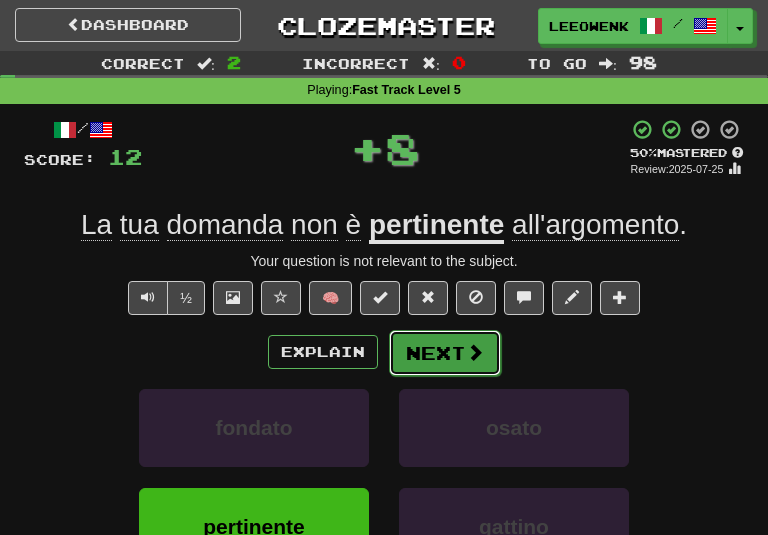 click on "Next" at bounding box center [445, 353] 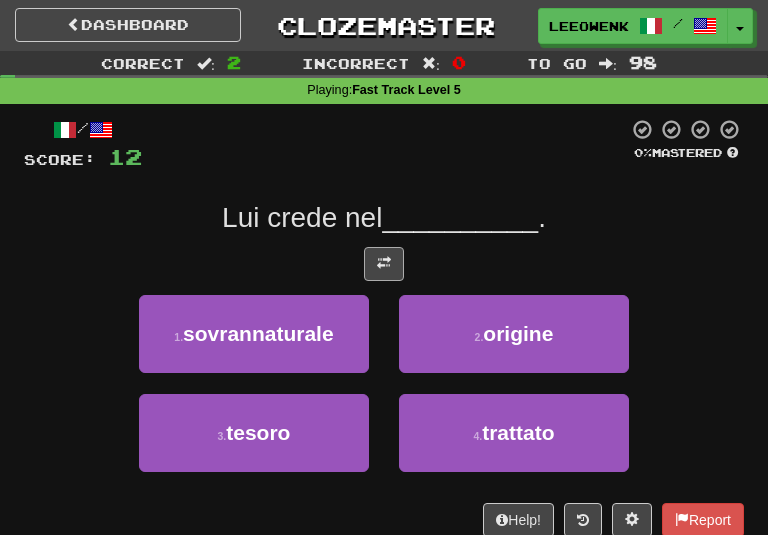 drag, startPoint x: 405, startPoint y: 249, endPoint x: 390, endPoint y: 252, distance: 15.297058 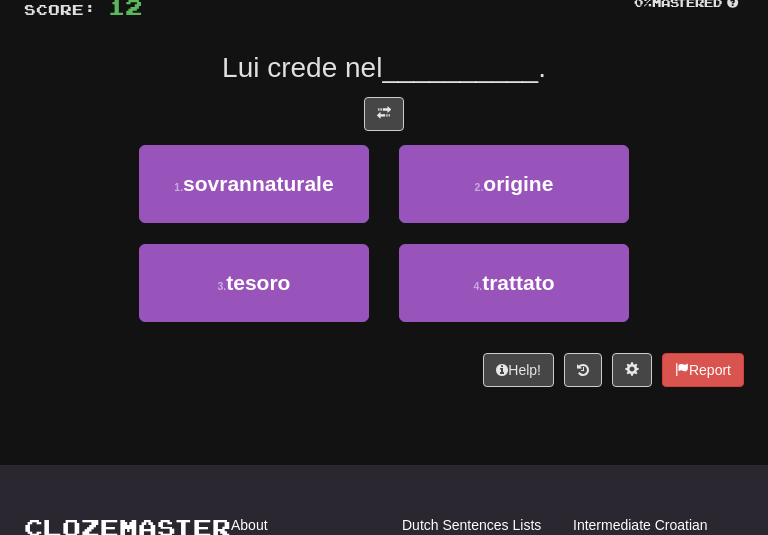 scroll, scrollTop: 108, scrollLeft: 0, axis: vertical 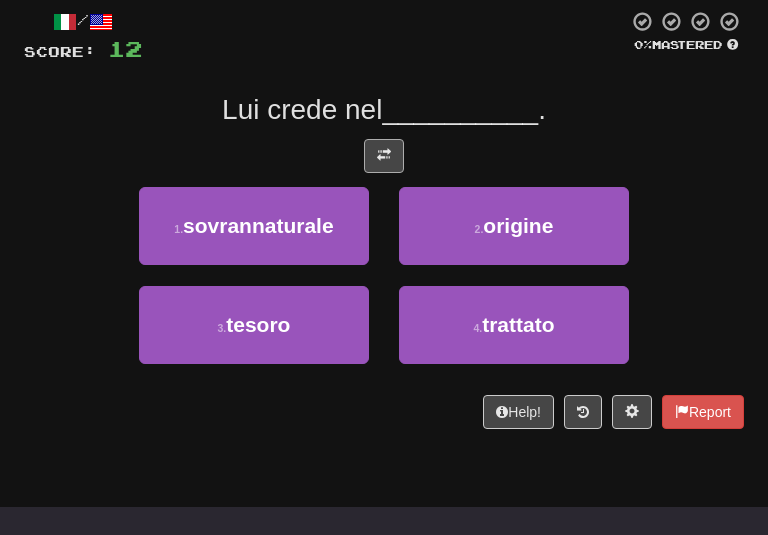 drag, startPoint x: 364, startPoint y: 169, endPoint x: 391, endPoint y: 157, distance: 29.546574 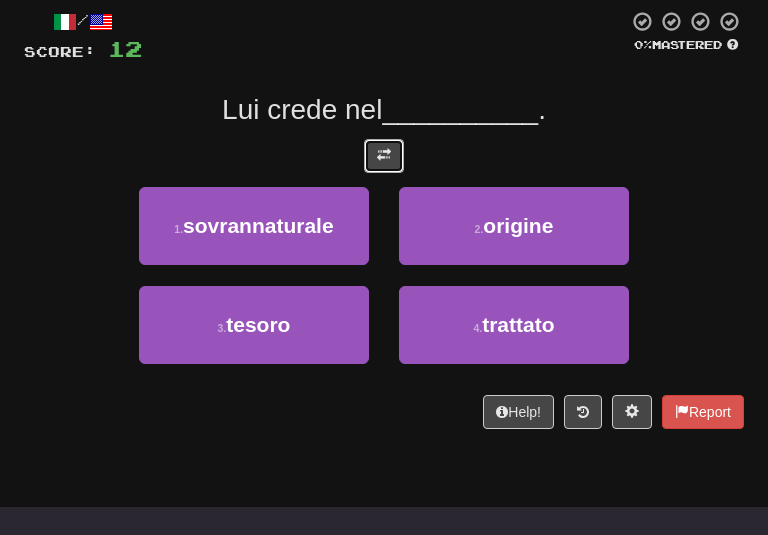 click at bounding box center [384, 156] 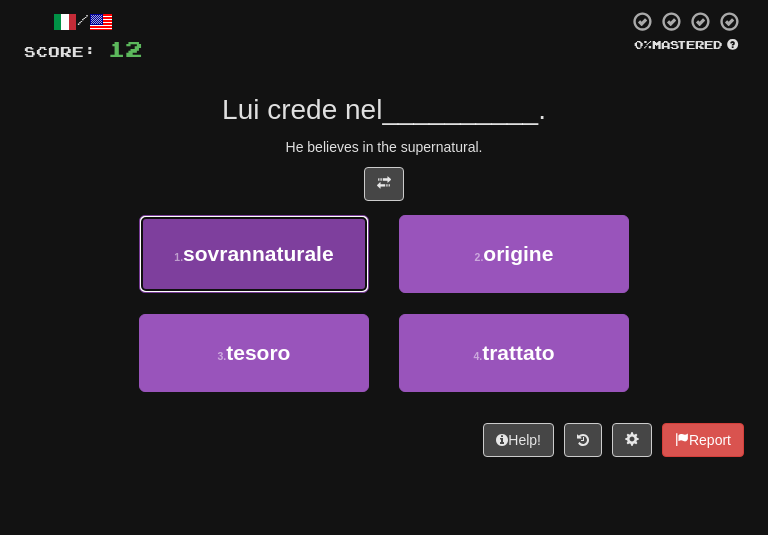 click on "1 .  sovrannaturale" at bounding box center (254, 254) 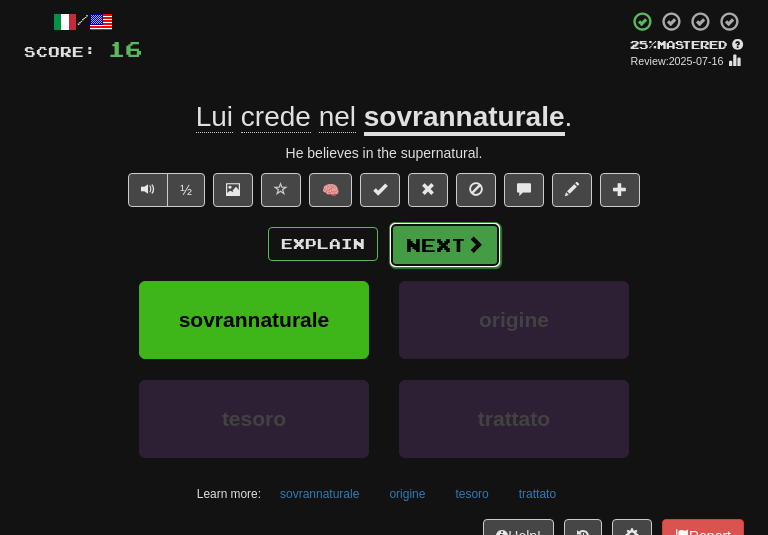 click on "Next" at bounding box center [445, 245] 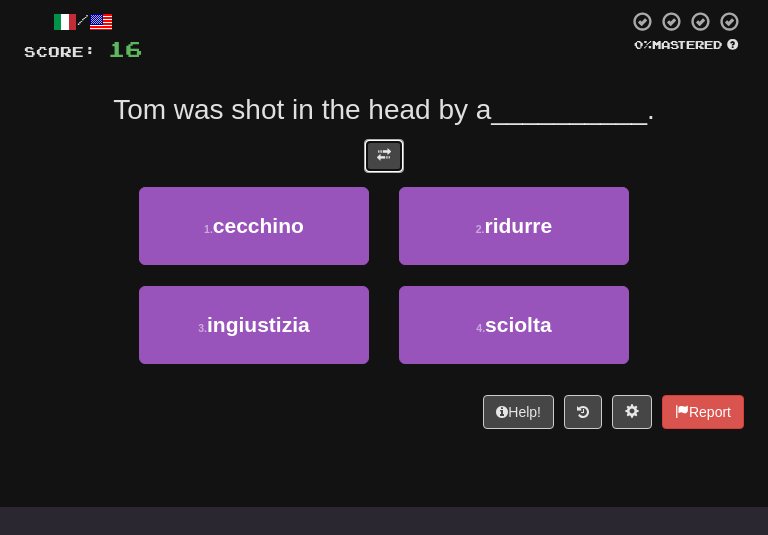 click at bounding box center (384, 156) 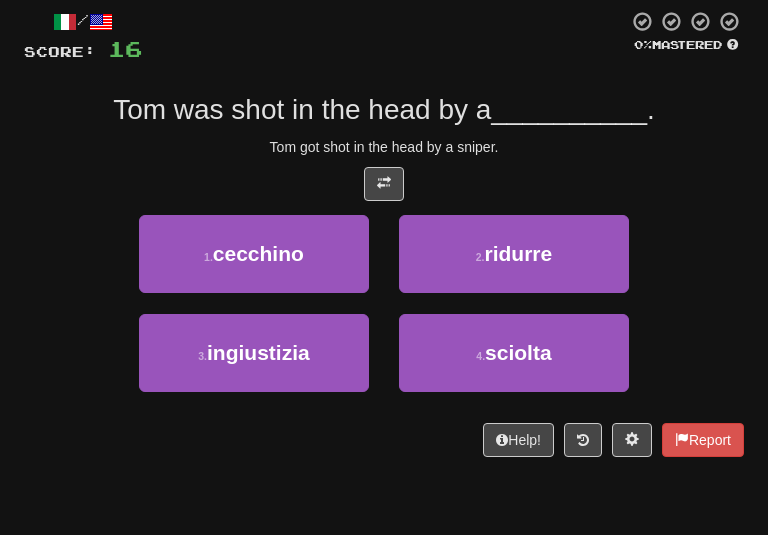 click on "Tom got shot in the head by a sniper." at bounding box center (384, 147) 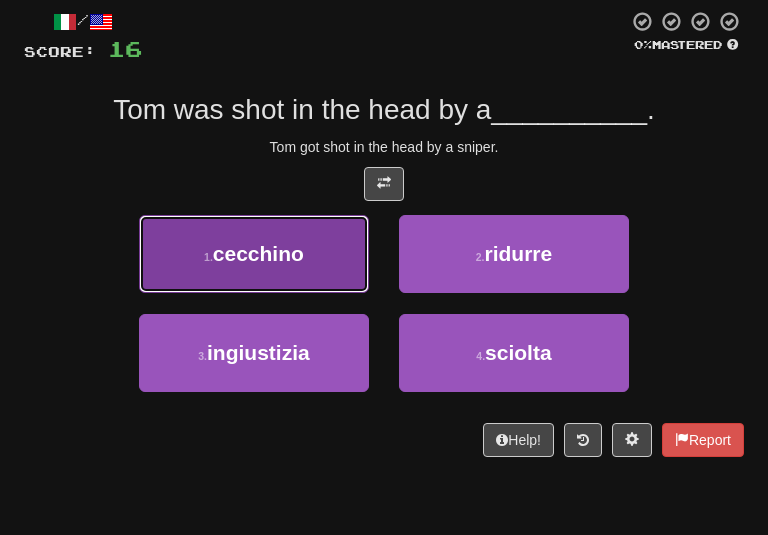 click on "cecchino" at bounding box center (258, 253) 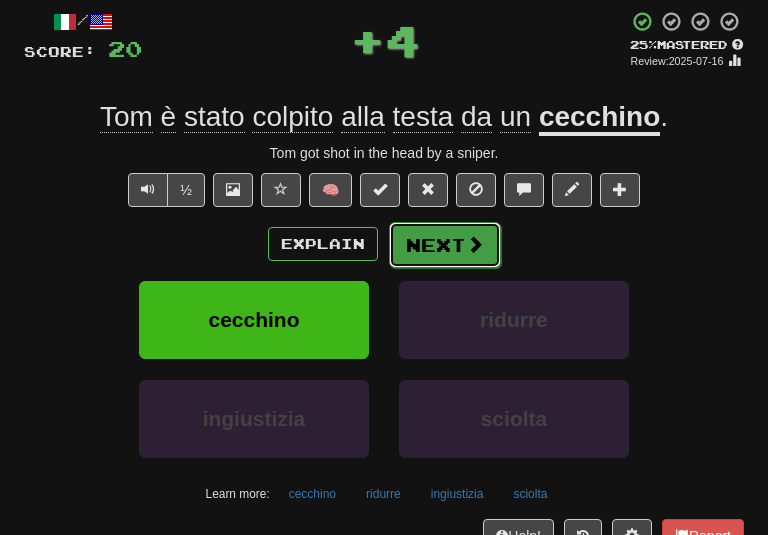click on "Next" at bounding box center (445, 245) 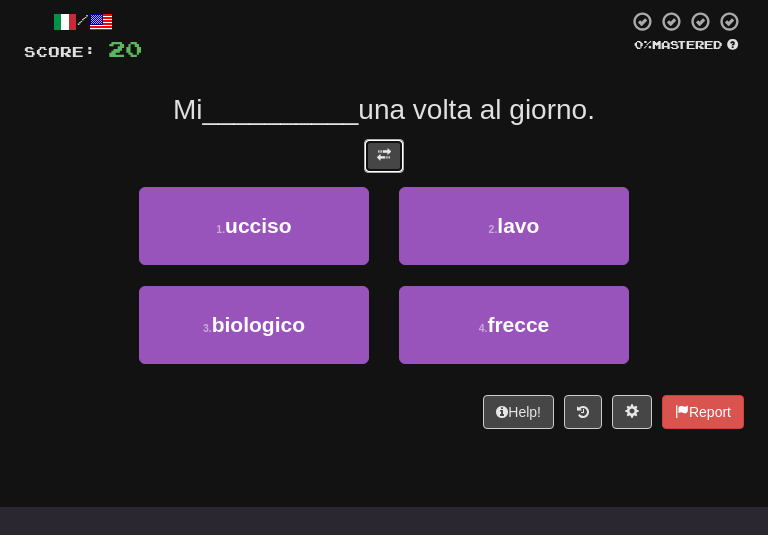 click at bounding box center [384, 156] 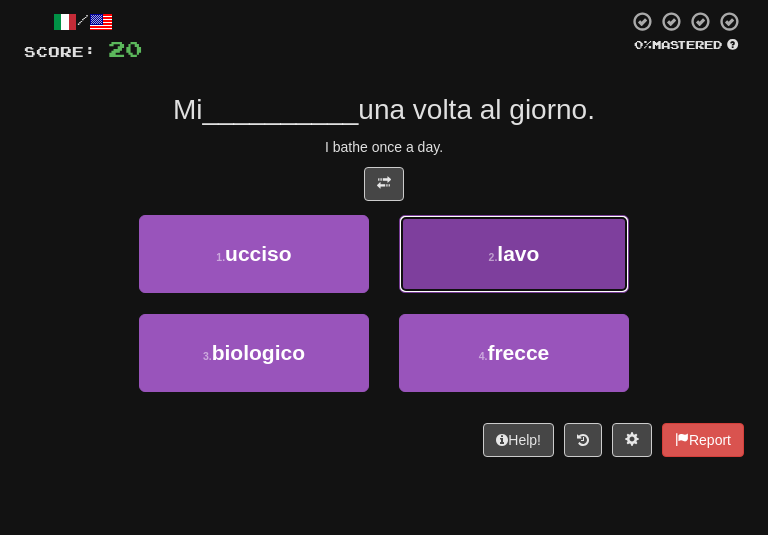 click on "2 .  lavo" at bounding box center (514, 254) 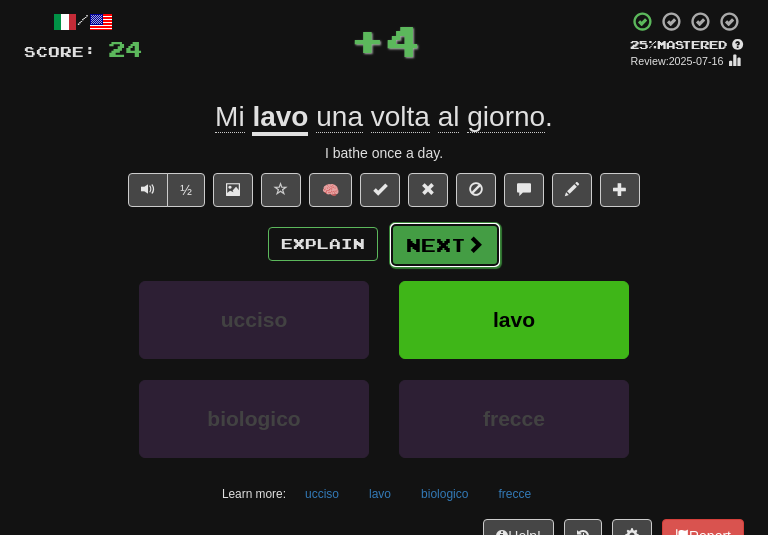 click on "Next" at bounding box center [445, 245] 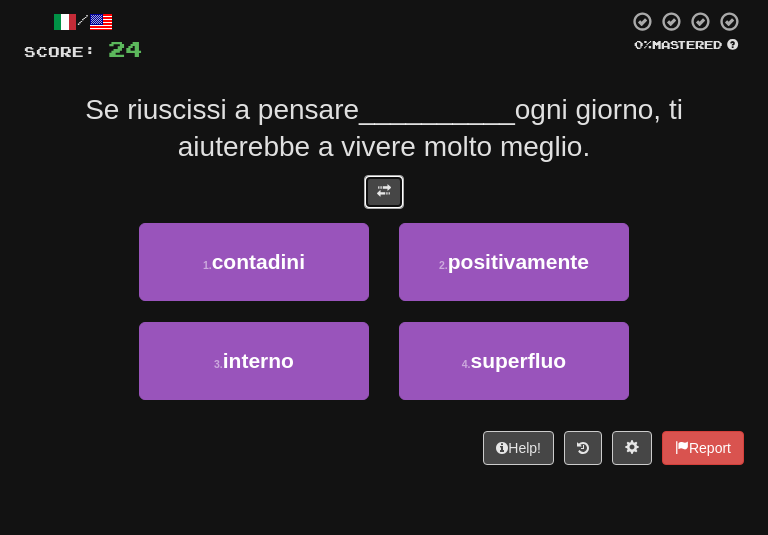 click at bounding box center (384, 191) 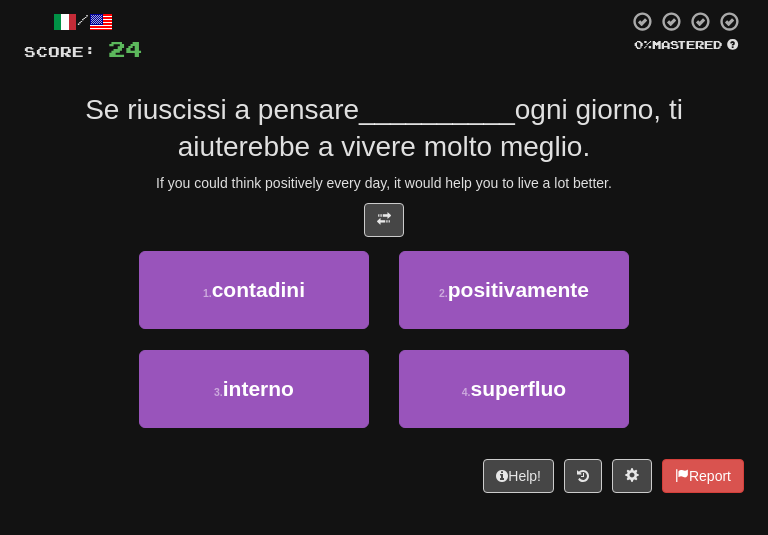 click on "ogni giorno, ti aiuterebbe a vivere molto meglio." at bounding box center [430, 127] 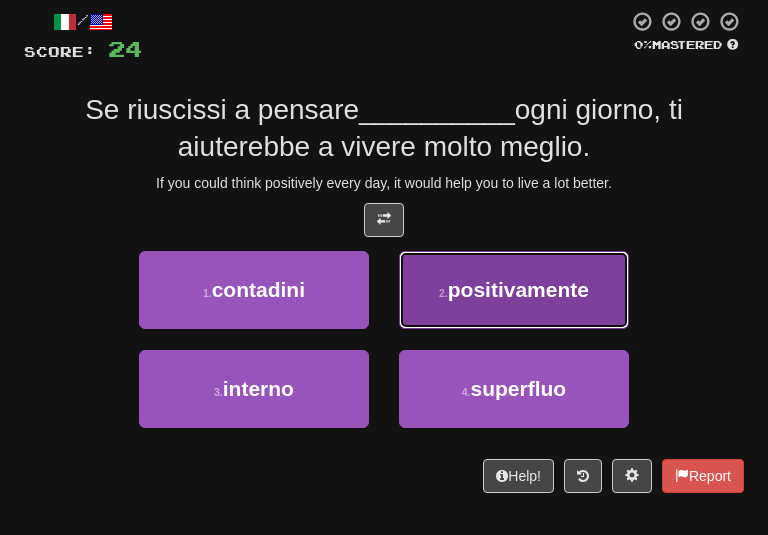 click on "2 .  positivamente" at bounding box center [514, 290] 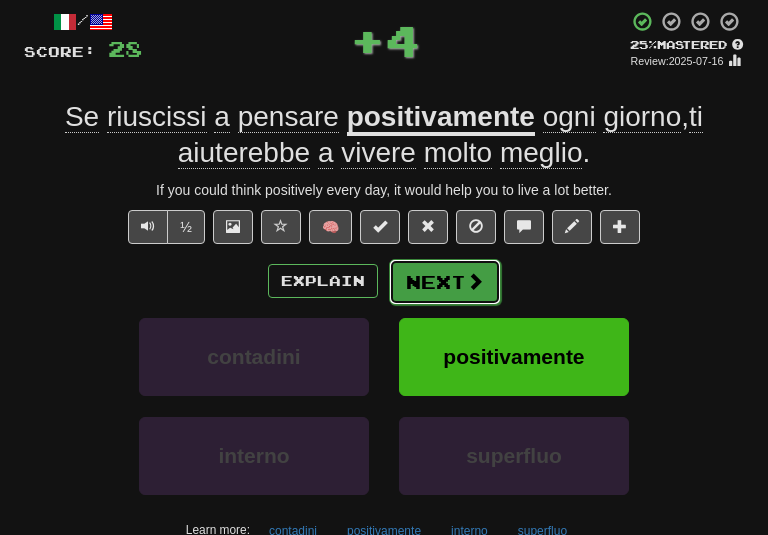 click on "Next" at bounding box center [445, 282] 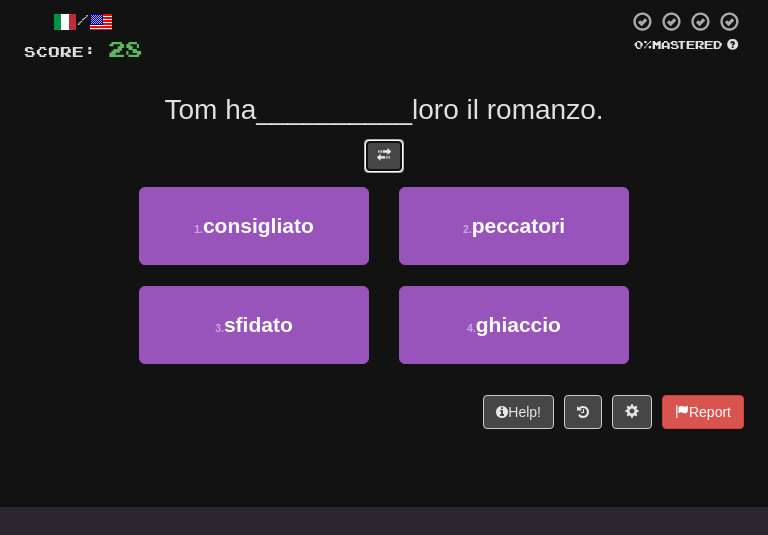 click at bounding box center (384, 156) 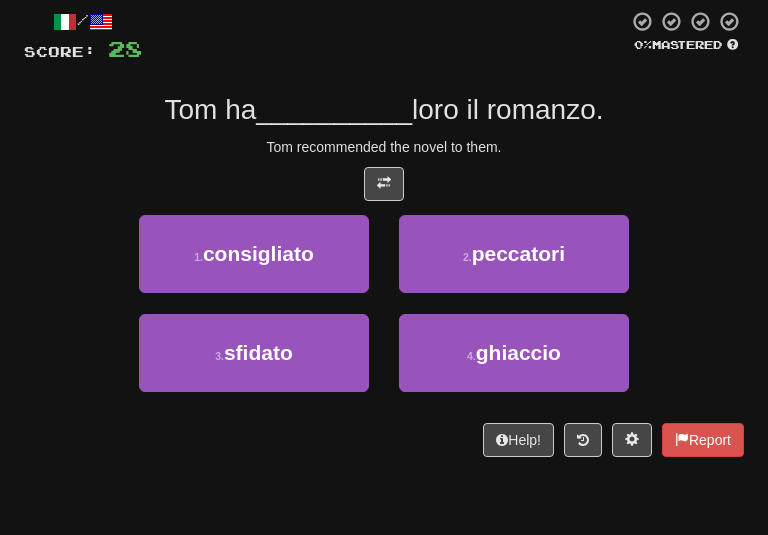 click on "Tom ha [RECOMMENDED] loro il romanzo. Tom recommended the novel to them." at bounding box center (384, 233) 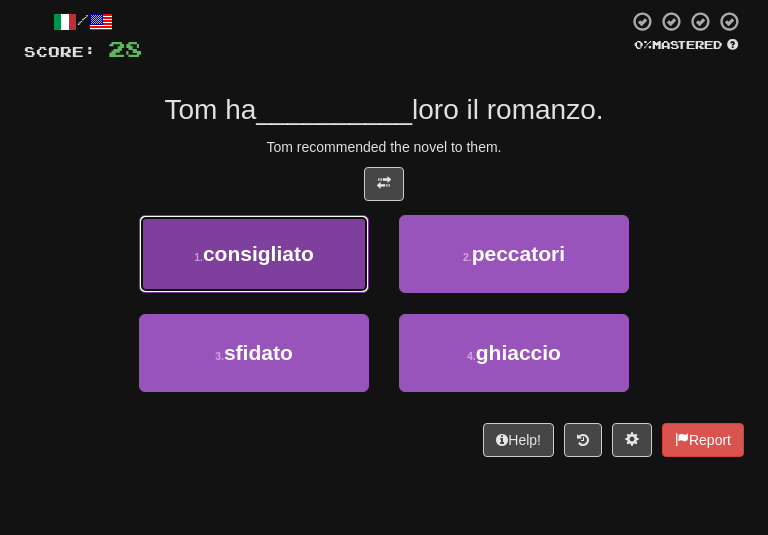 click on "1 .  consigliato" at bounding box center (254, 254) 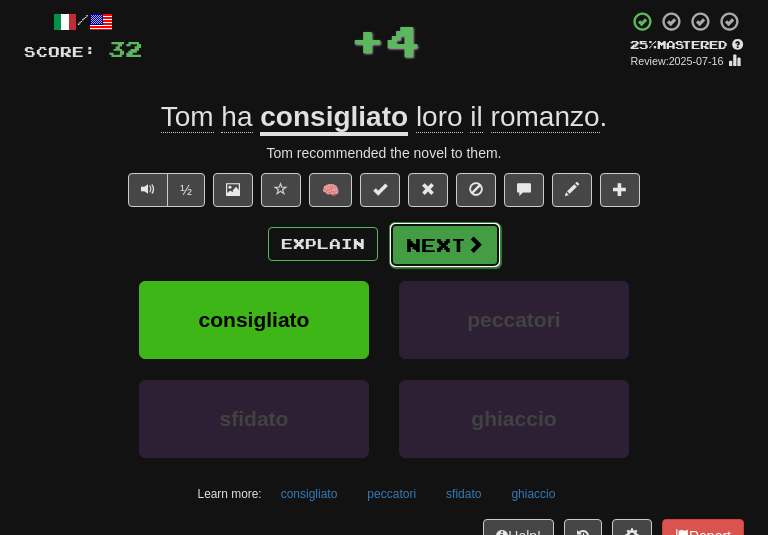 click on "Next" at bounding box center [445, 245] 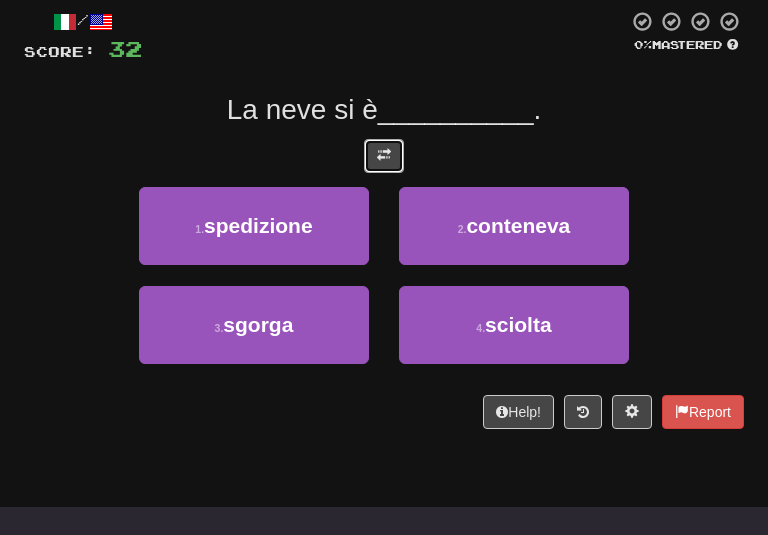 click at bounding box center [384, 156] 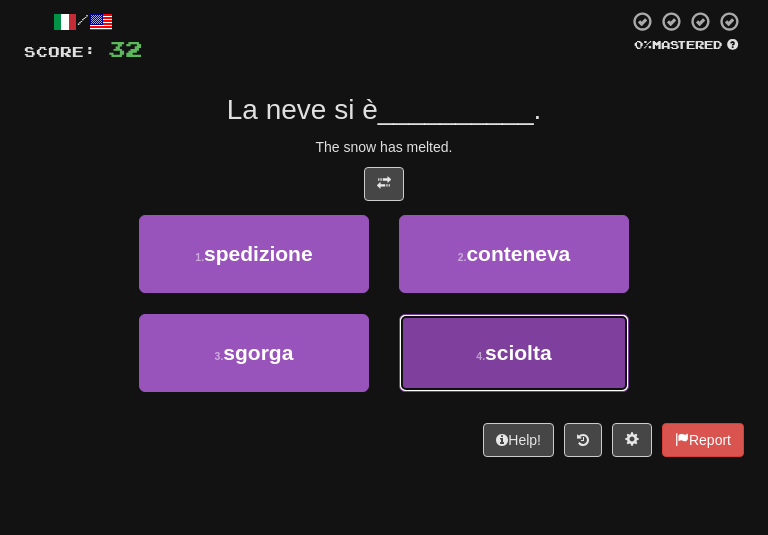 click on "4 .  sciolta" at bounding box center [514, 353] 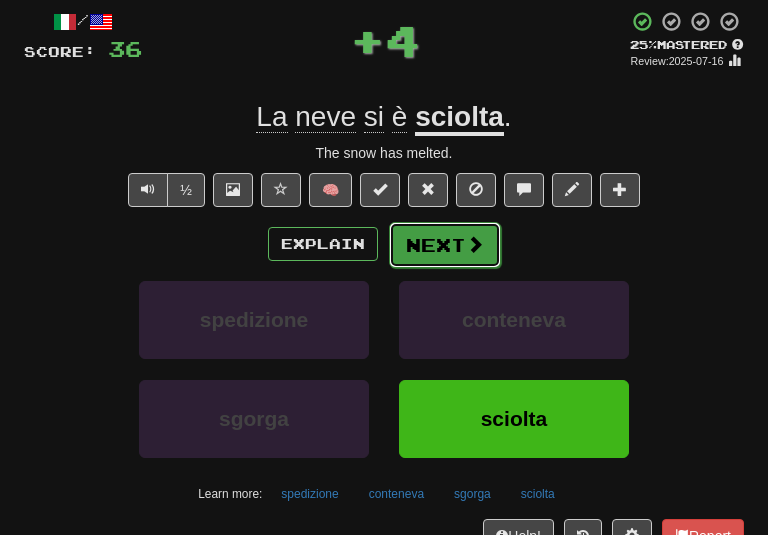 click on "Next" at bounding box center (445, 245) 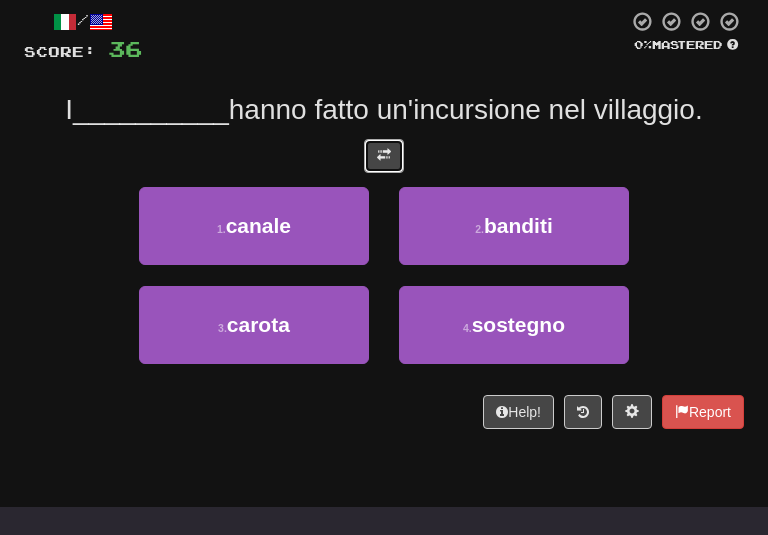 click at bounding box center (384, 155) 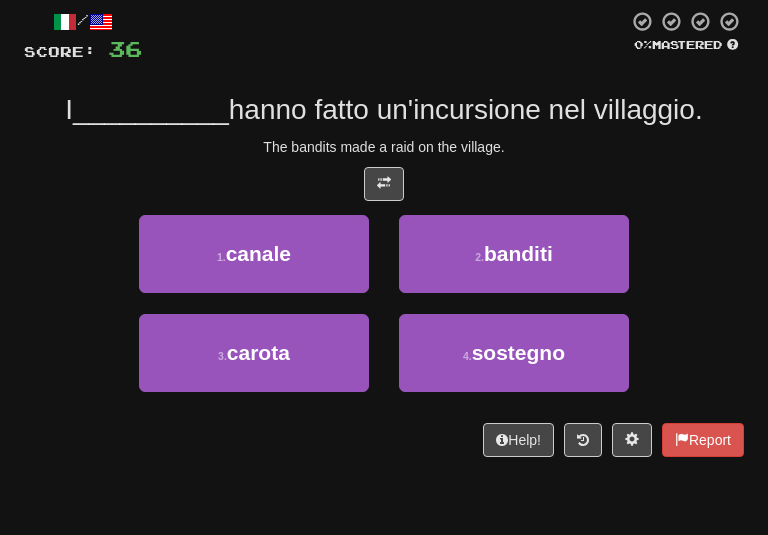 click on "I  __________  hanno fatto un'incursione nel villaggio." at bounding box center (384, 110) 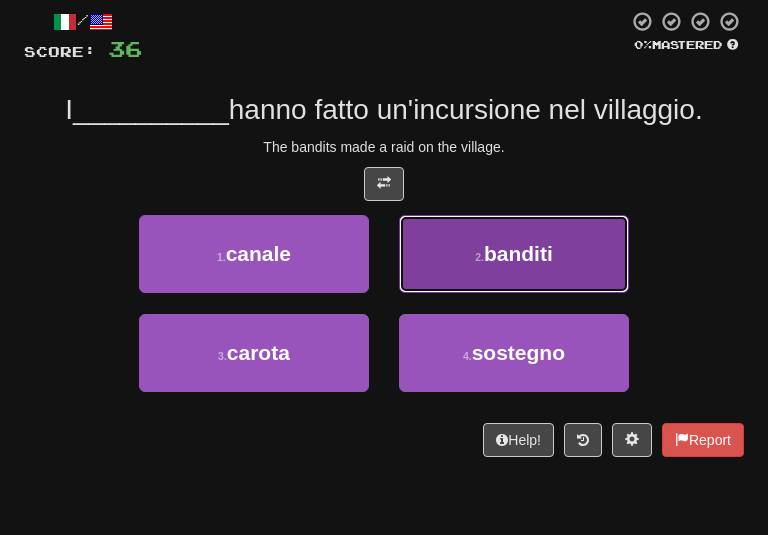 click on "banditi" at bounding box center [518, 253] 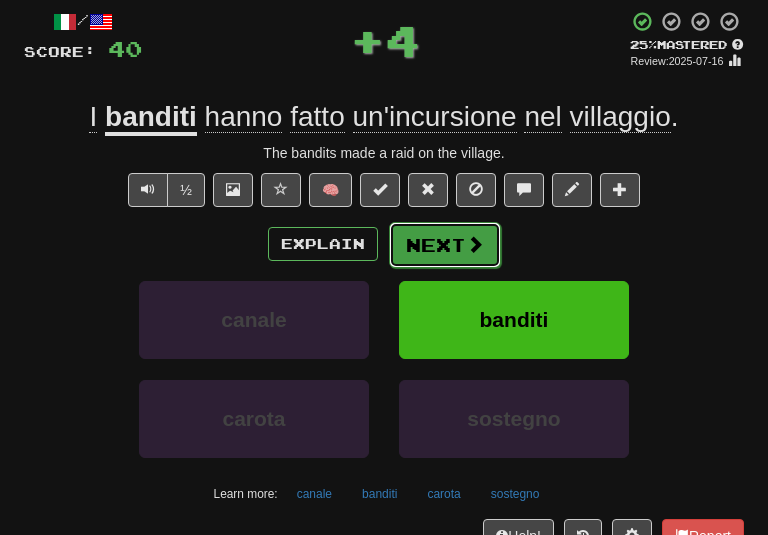 click on "Next" at bounding box center [445, 245] 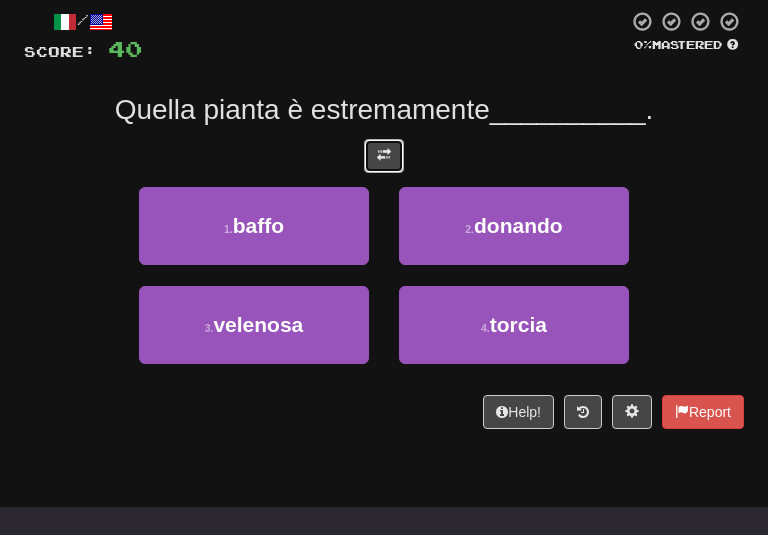 click at bounding box center [384, 155] 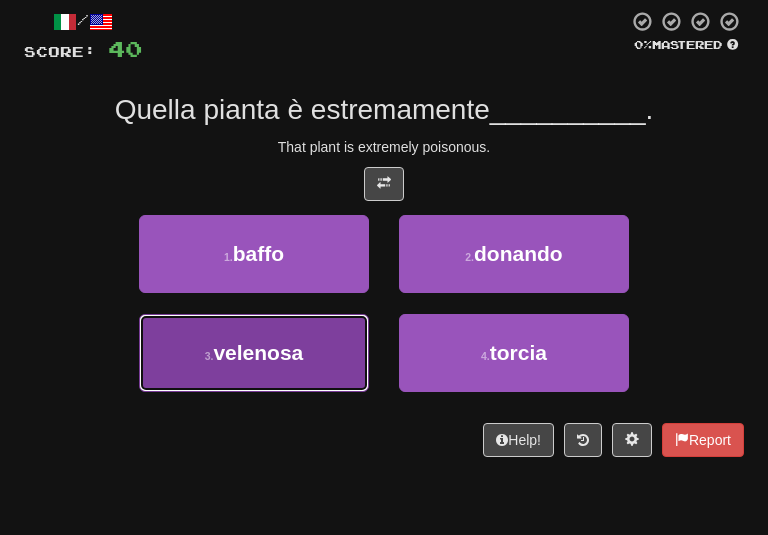 click on "3 .  velenosa" at bounding box center [254, 353] 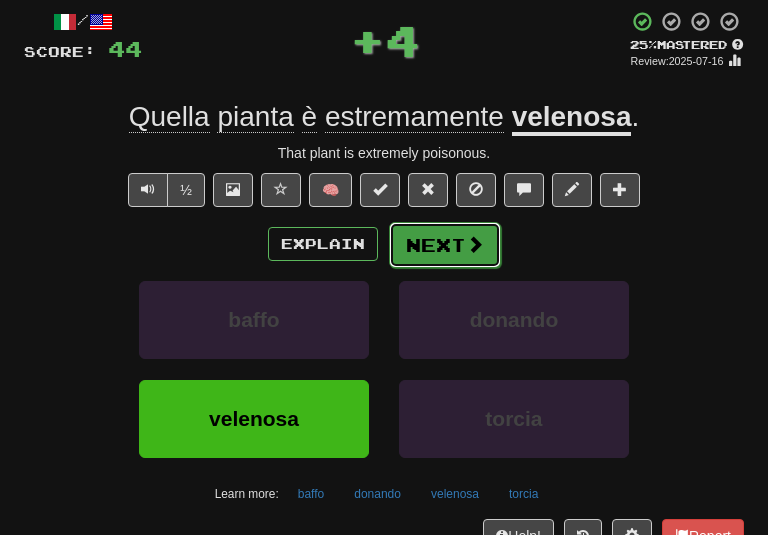 click at bounding box center (475, 244) 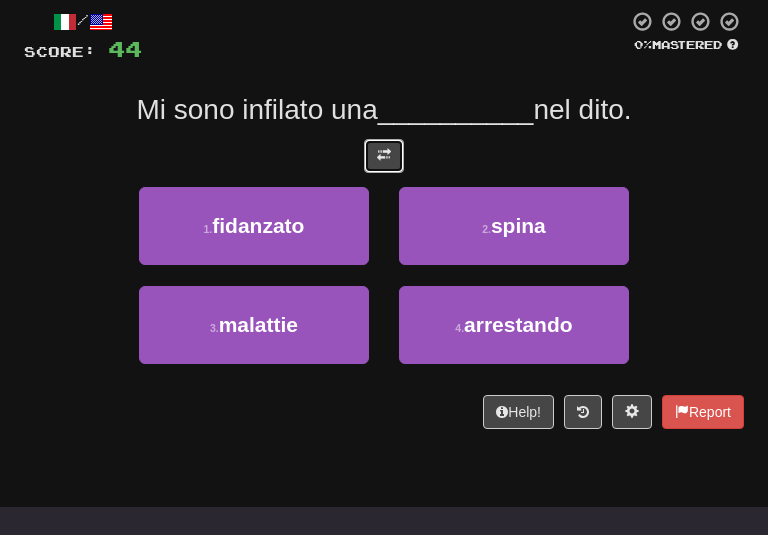 click at bounding box center (384, 156) 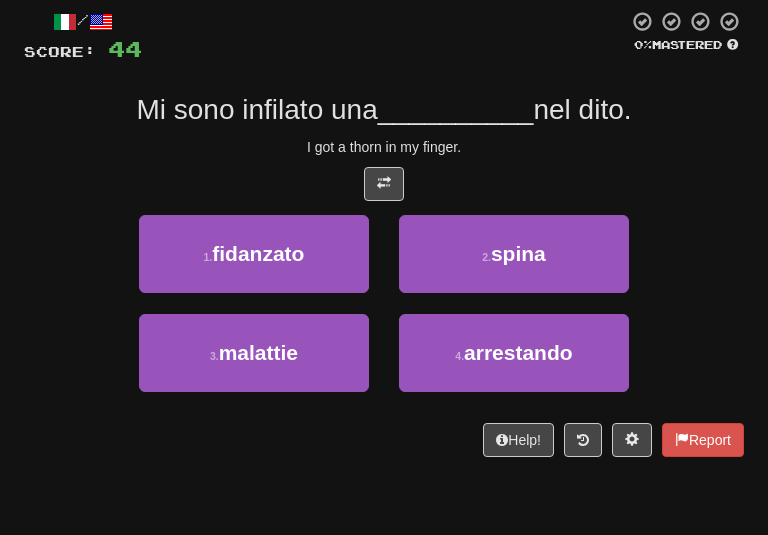drag, startPoint x: 483, startPoint y: 139, endPoint x: 459, endPoint y: 148, distance: 25.632011 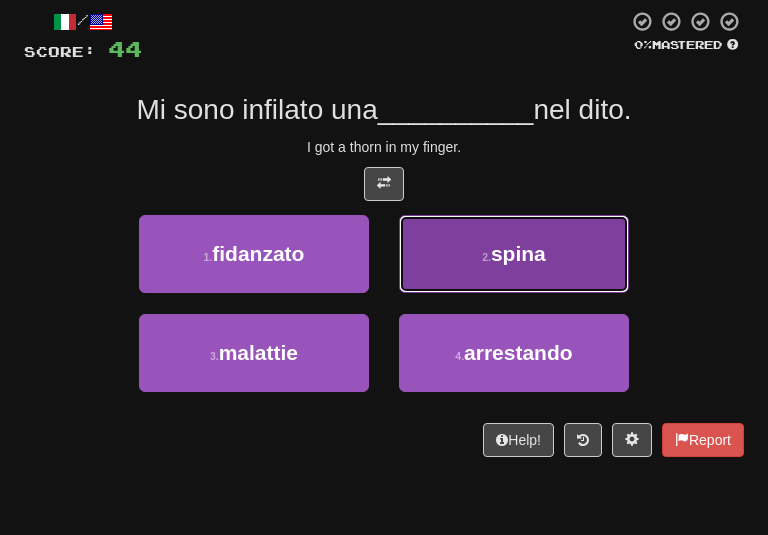 click on "2 .  spina" at bounding box center [514, 254] 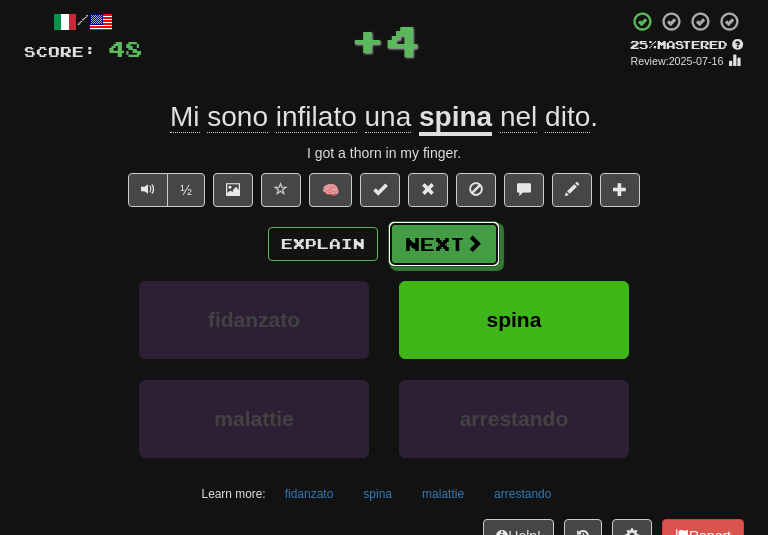 click on "Next" at bounding box center (444, 244) 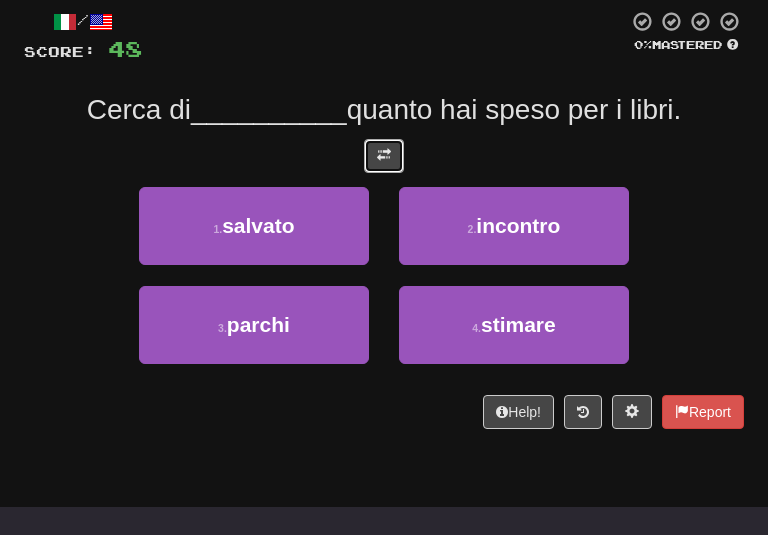 click at bounding box center (384, 156) 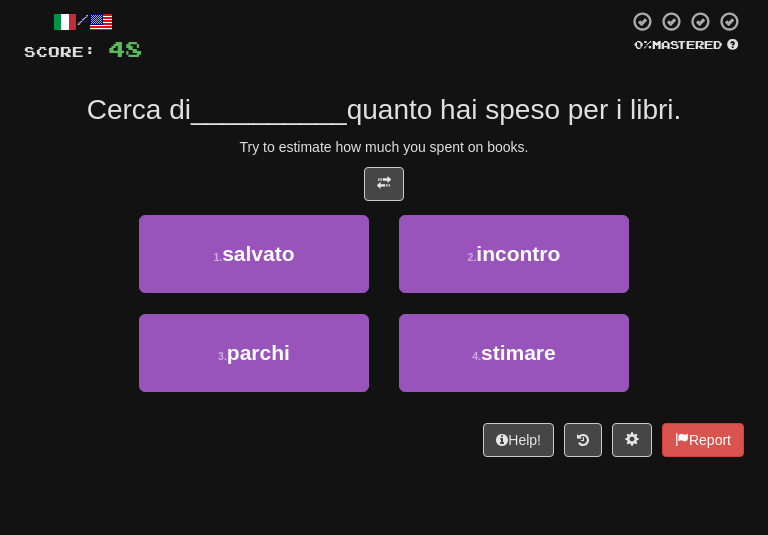 click on "/ Score: 48 0 % Mastered Try to estimate how much you spent on books. 1 . salvato 2 . incontro 3 . parchi 4 . stimare Help! Report" at bounding box center (384, 233) 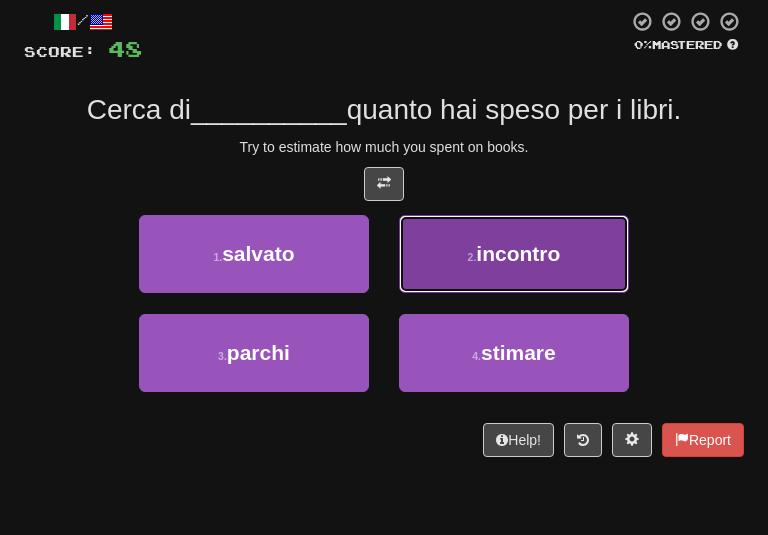 click on "2 ." at bounding box center [472, 257] 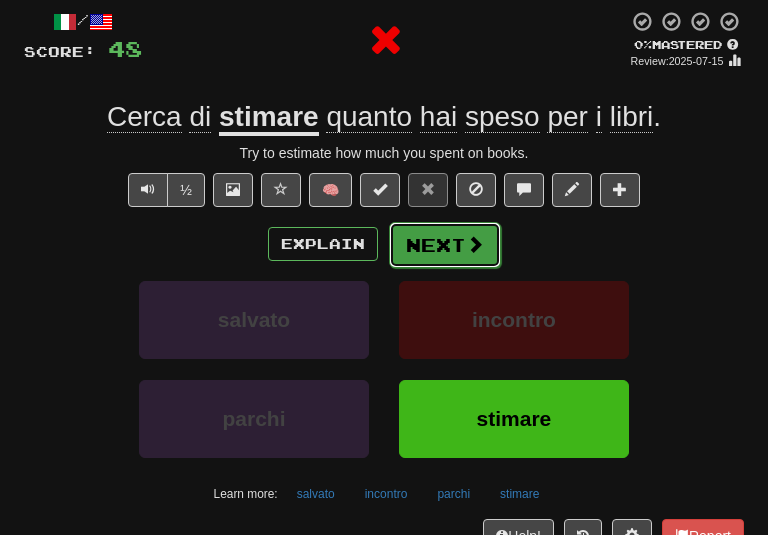 click on "Next" at bounding box center [445, 245] 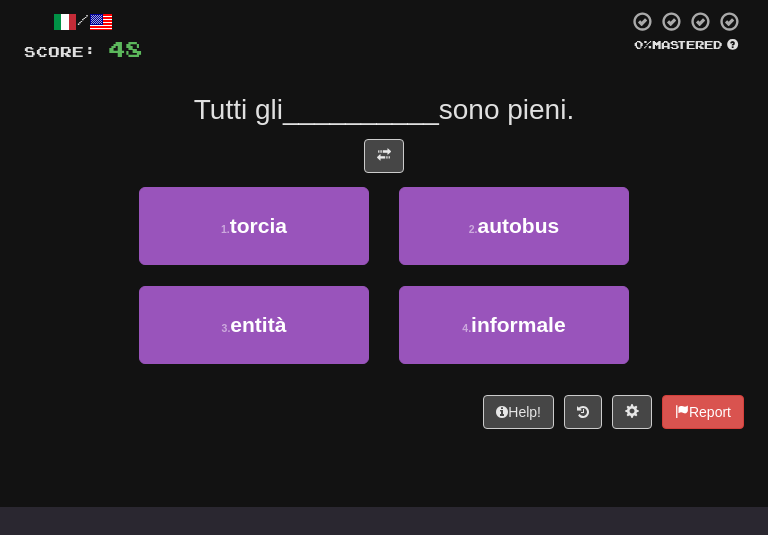 drag, startPoint x: 417, startPoint y: 156, endPoint x: 337, endPoint y: 175, distance: 82.2253 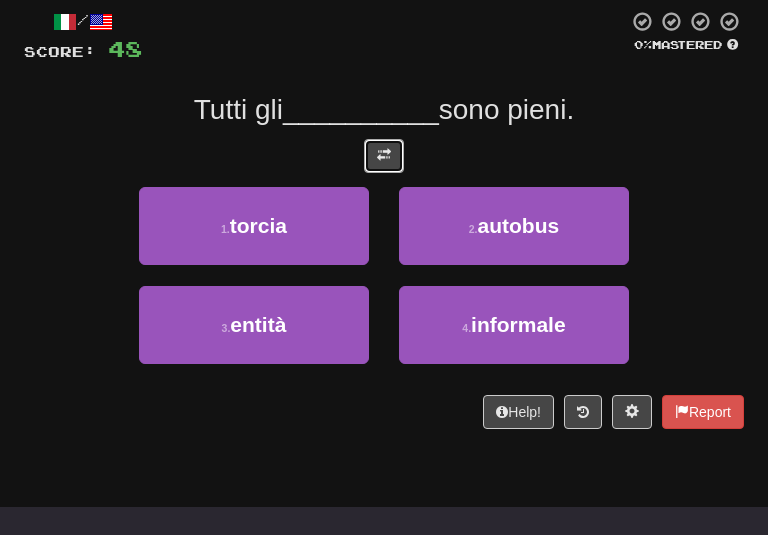 click at bounding box center (384, 156) 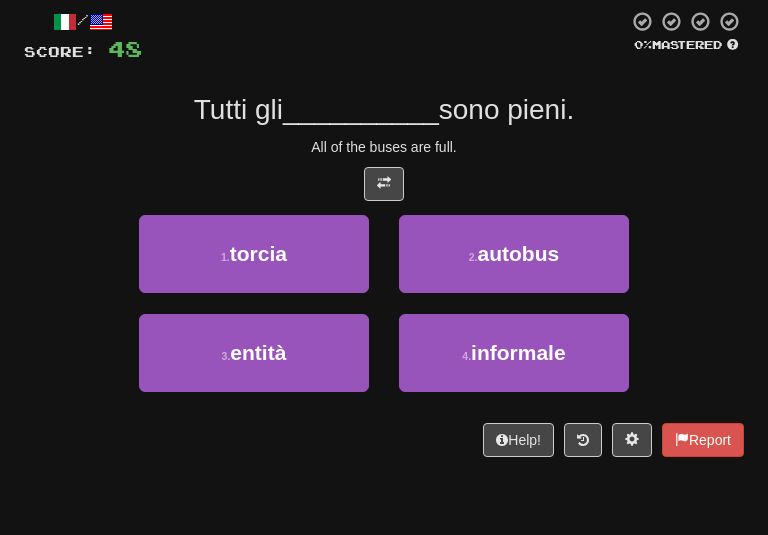 click on "All of the buses are full." at bounding box center [384, 147] 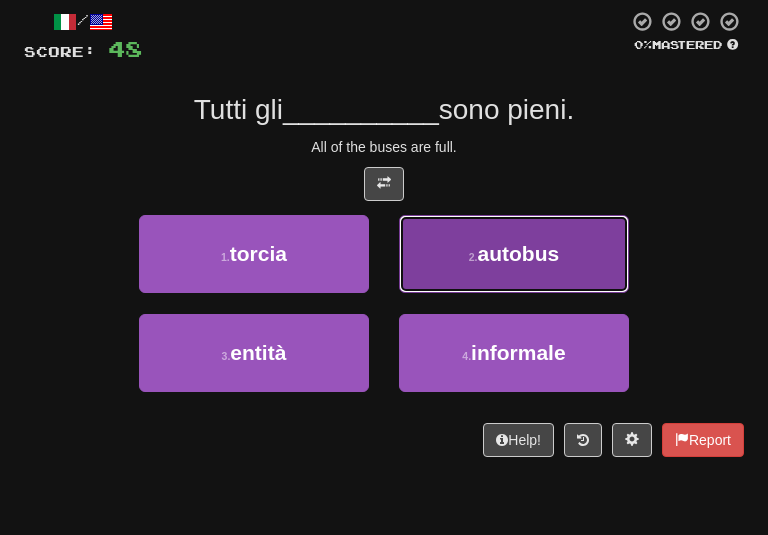 click on "autobus" at bounding box center [519, 253] 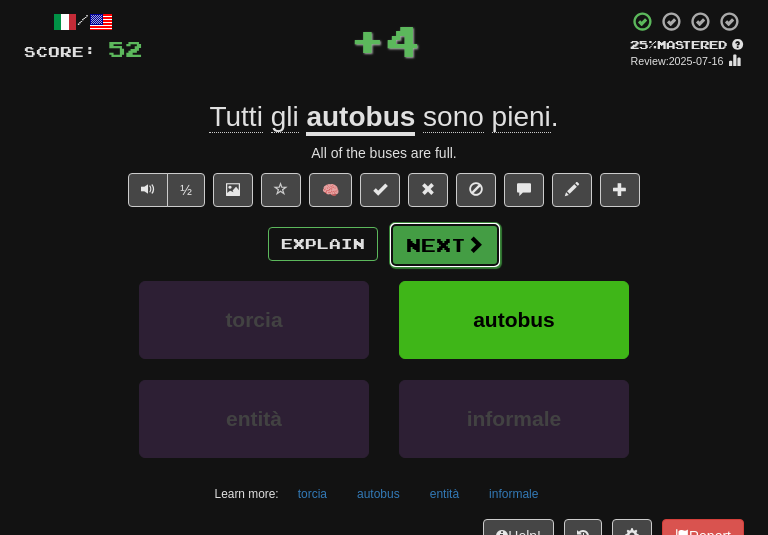 click on "Next" at bounding box center (445, 245) 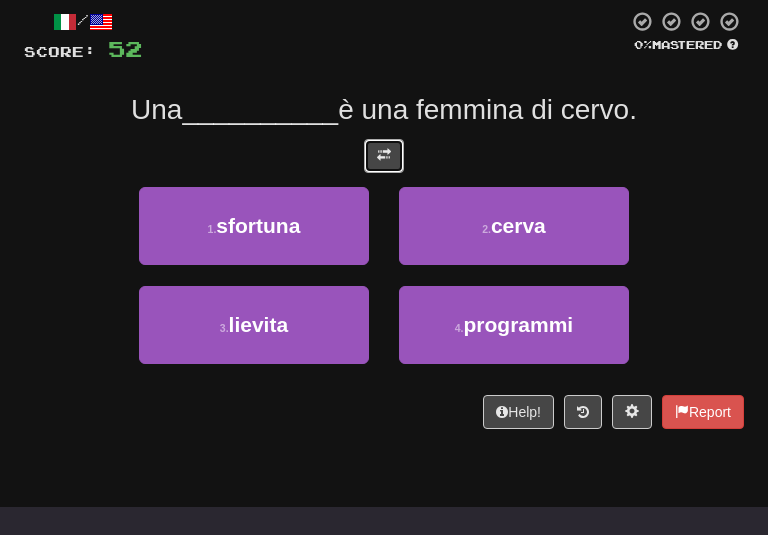 click at bounding box center [384, 156] 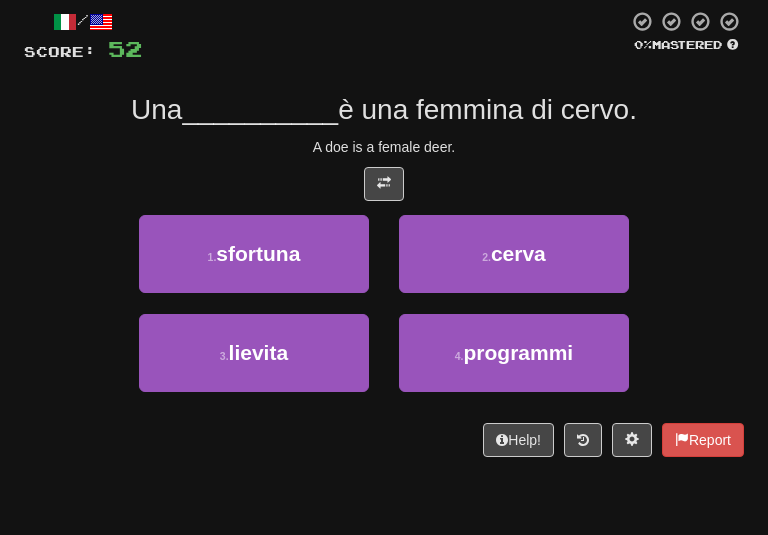 click at bounding box center (384, 184) 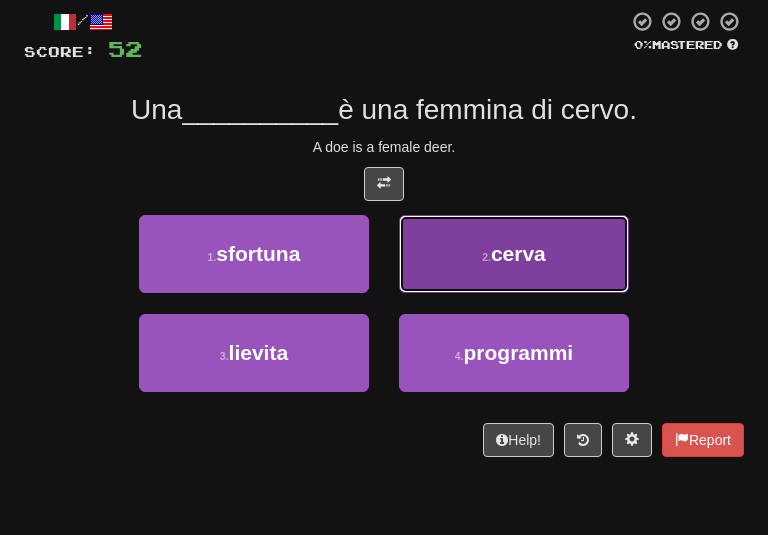click on "2 .  cerva" at bounding box center (514, 254) 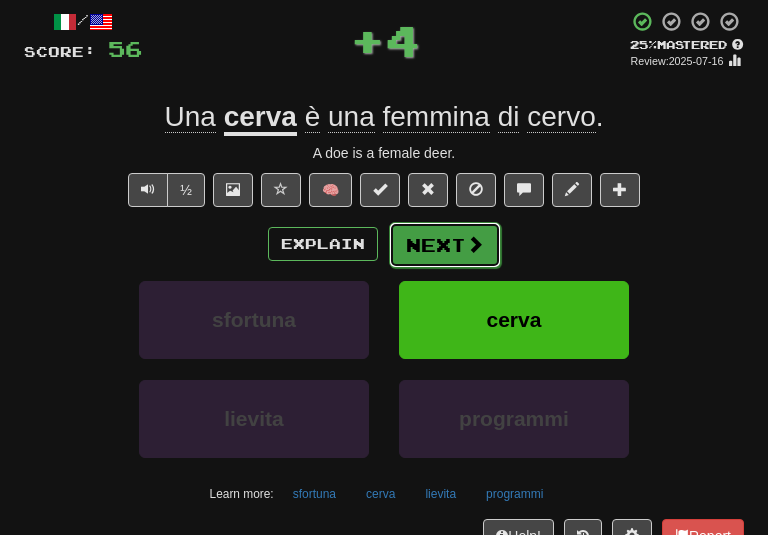click on "Next" at bounding box center [445, 245] 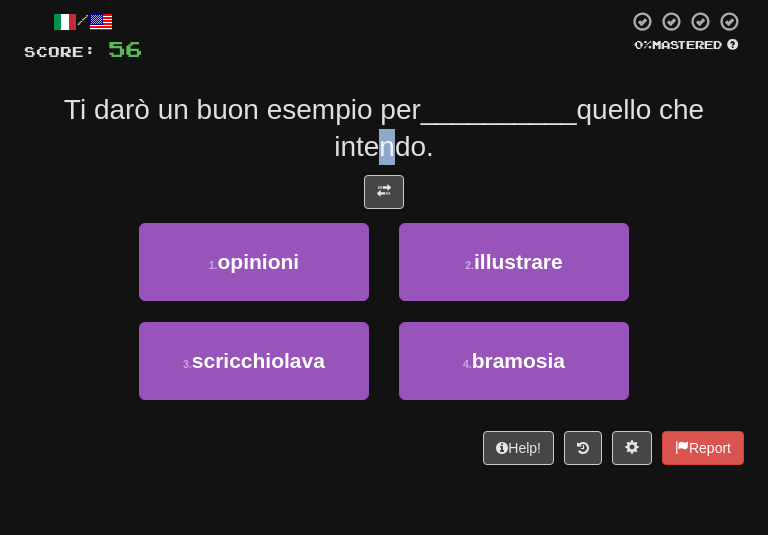 click on "I will give you a good example to __________ what I mean." at bounding box center [384, 128] 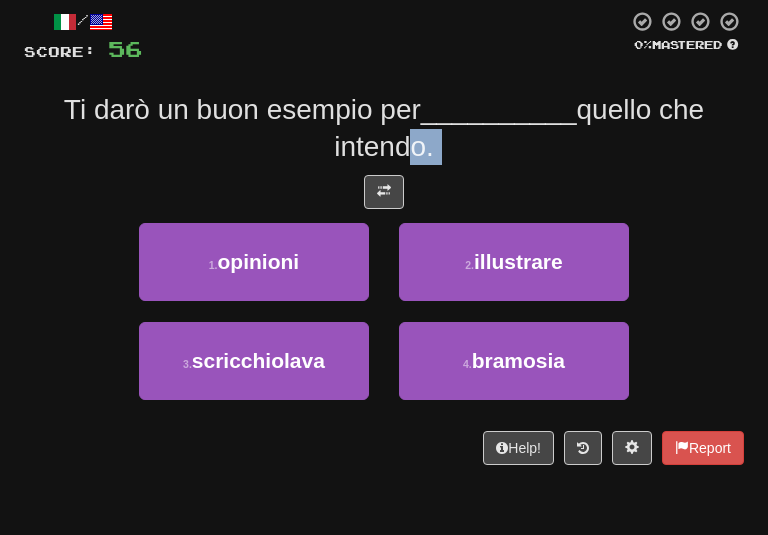 drag, startPoint x: 375, startPoint y: 157, endPoint x: 391, endPoint y: 159, distance: 16.124516 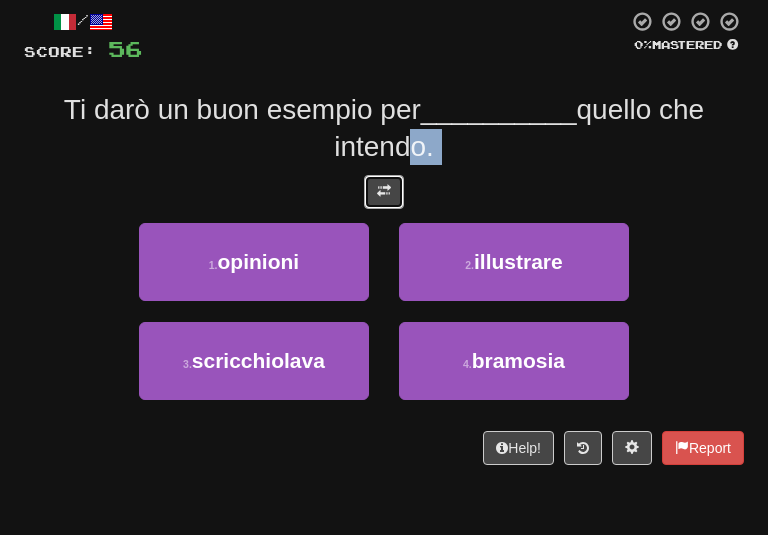 drag, startPoint x: 391, startPoint y: 159, endPoint x: 387, endPoint y: 189, distance: 30.265491 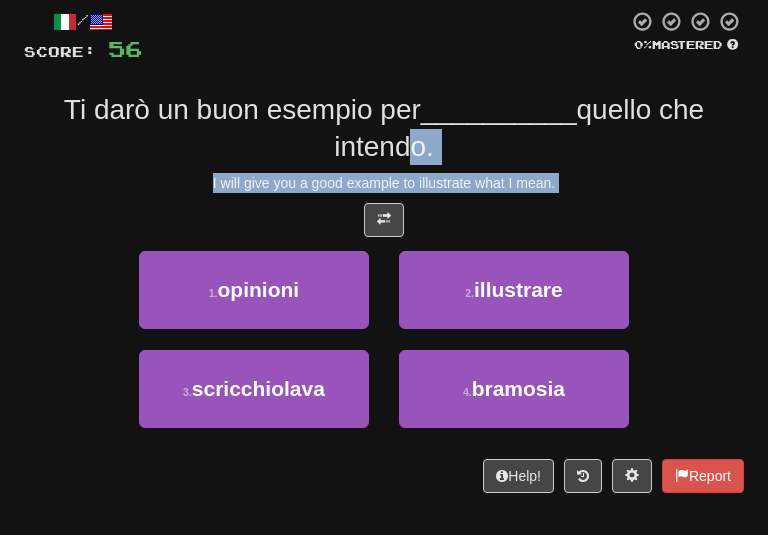 click on "I will give you a good example to illustrate what I mean." at bounding box center (384, 183) 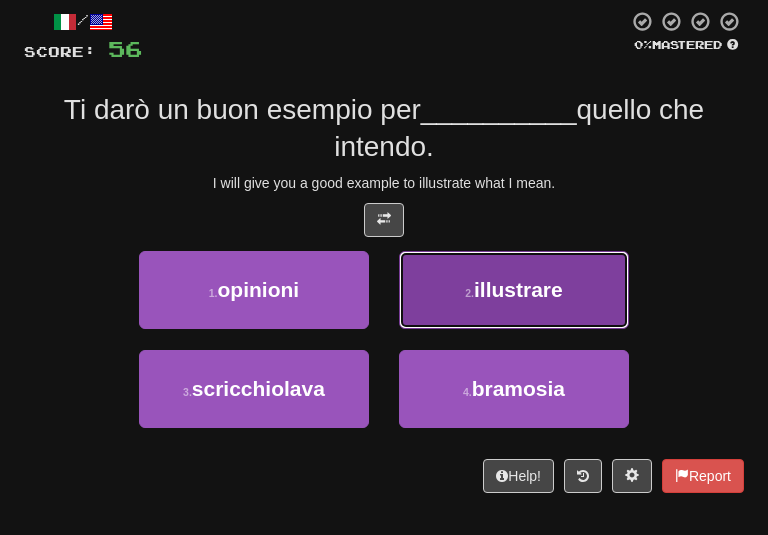 click on "2 .  illustrare" at bounding box center (514, 290) 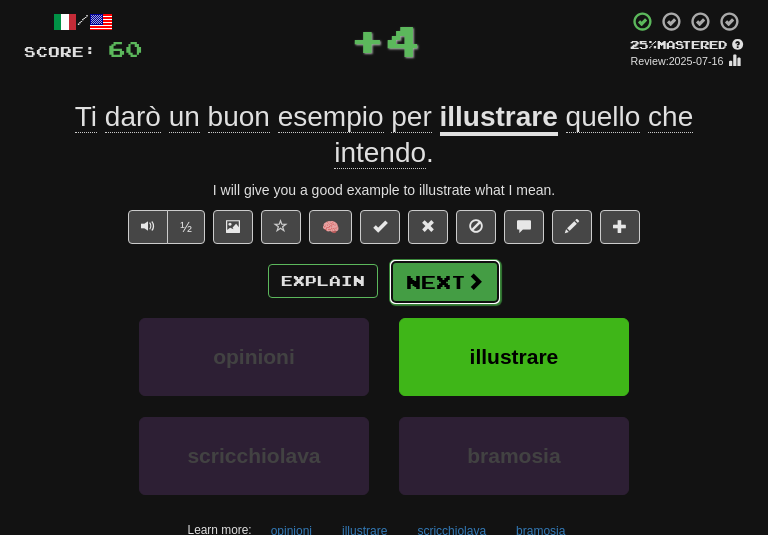 click on "Next" at bounding box center [445, 282] 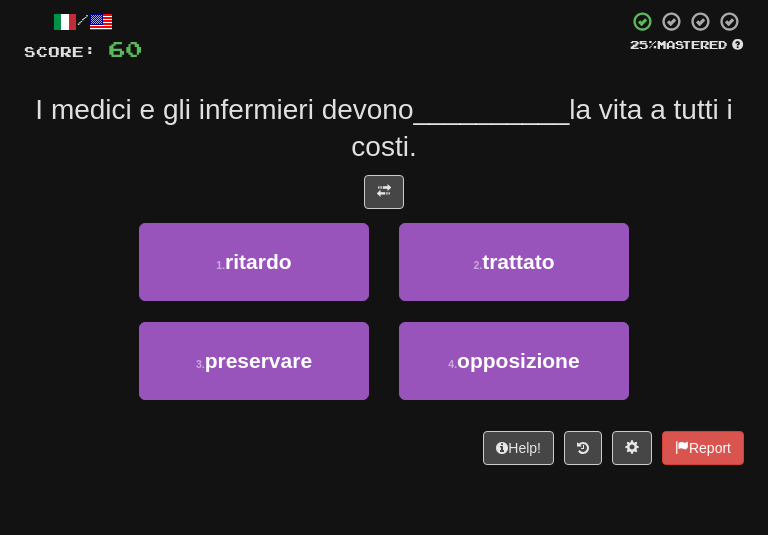 click on "I medici e gli infermieri devono [PRESERVE] la vita a tutti i costi." at bounding box center [384, 237] 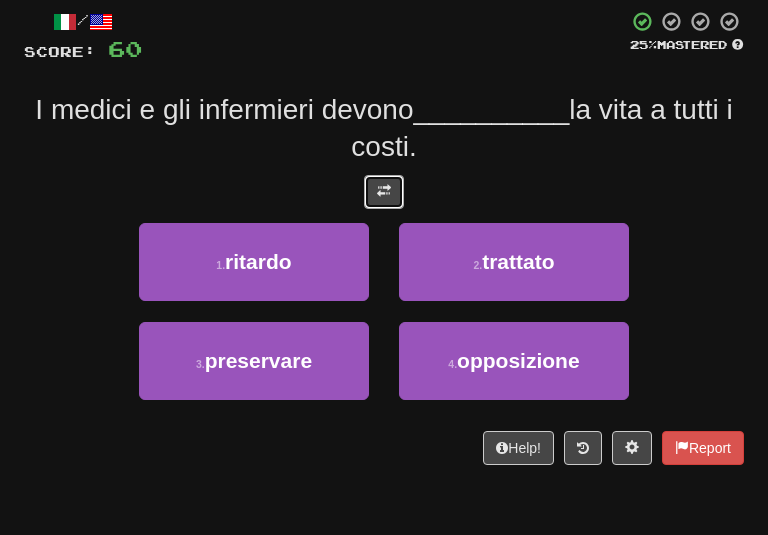click at bounding box center [384, 192] 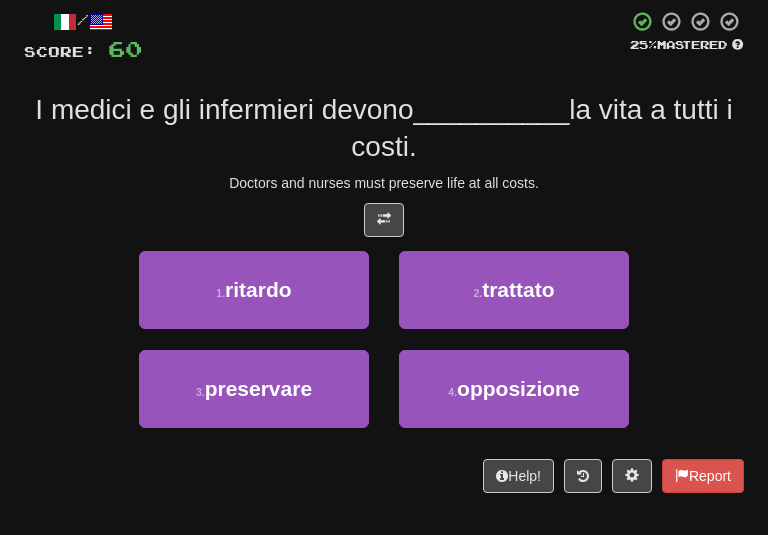 click on "I medici e gli infermieri devono  __________  la vita a tutti i costi." at bounding box center [384, 128] 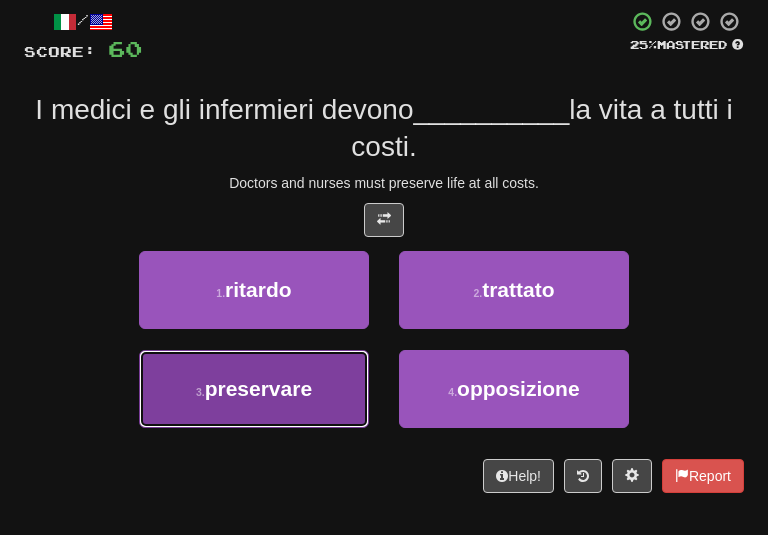 click on "preservare" at bounding box center (258, 388) 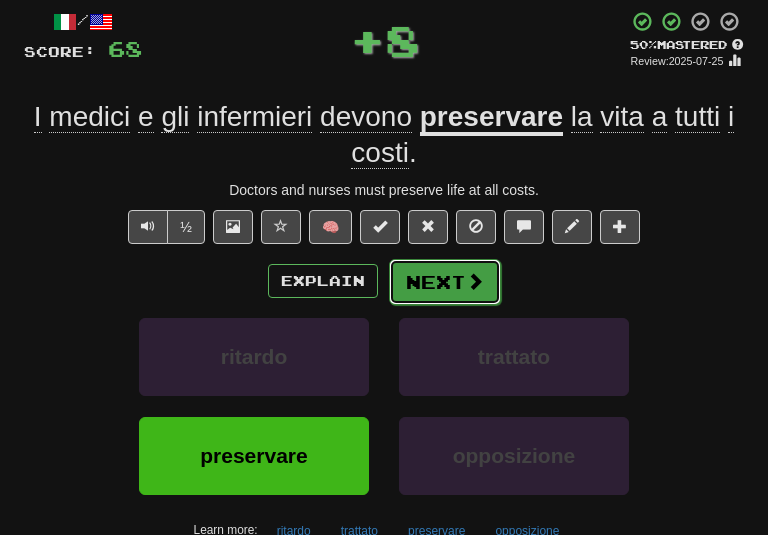 click on "Next" at bounding box center [445, 282] 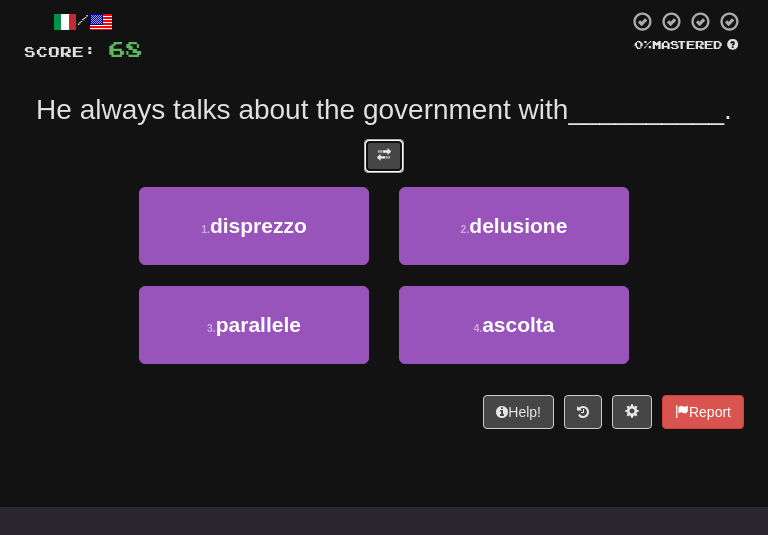 click at bounding box center [384, 156] 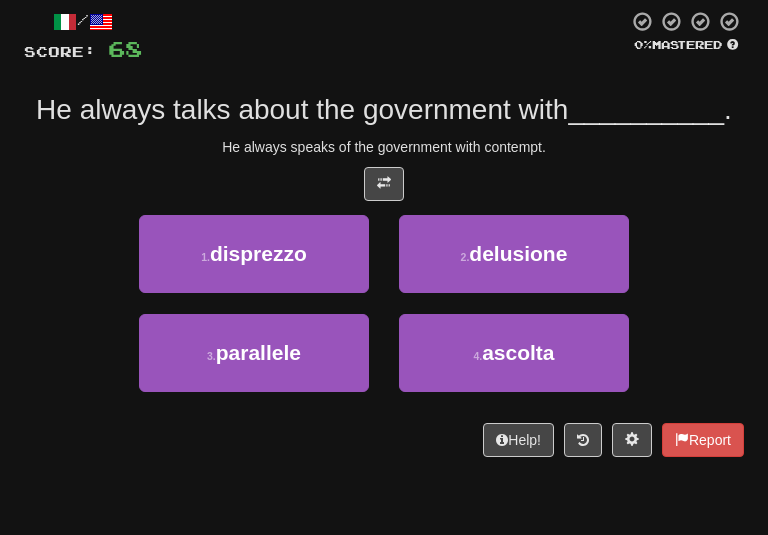 click on "/  Score:   68 0 %  Mastered Lui parla sempre del governo con  __________ . He always speaks of the government with contempt. 1 .  disprezzo 2 .  delusione 3 .  parallele 4 .  ascolta  Help!  Report" at bounding box center (384, 233) 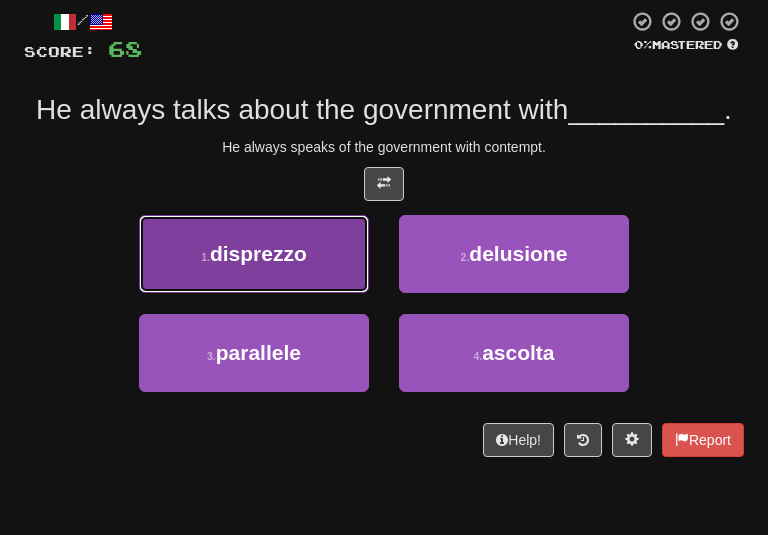 click on "disprezzo" at bounding box center [258, 253] 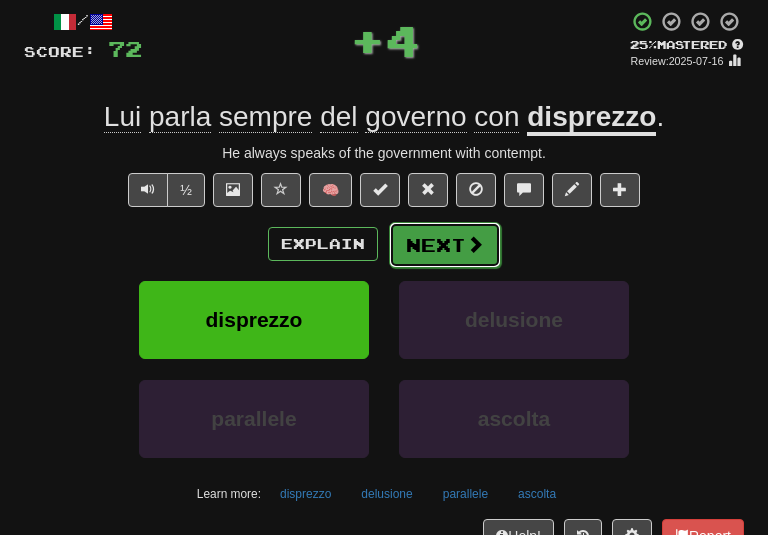 click on "Next" at bounding box center (445, 245) 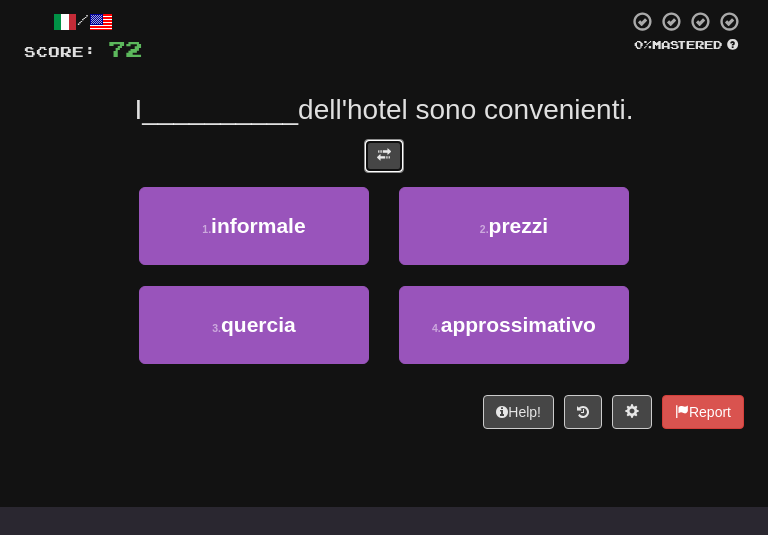click at bounding box center (384, 155) 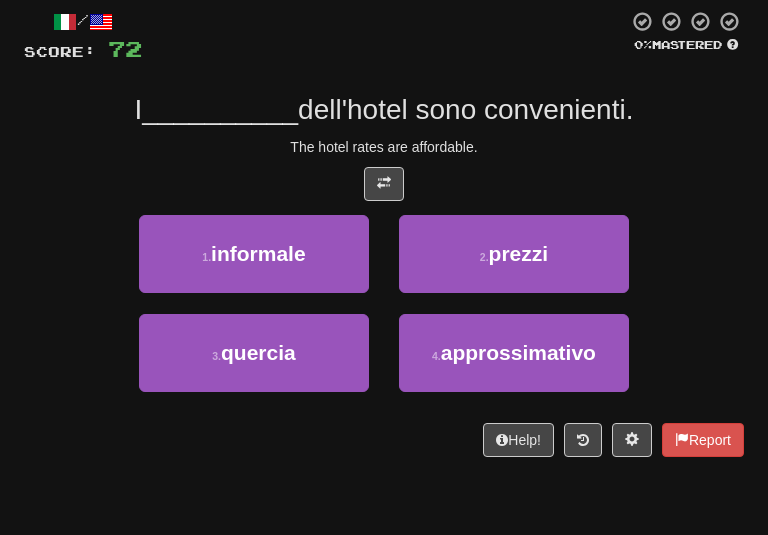 click on "The hotel rates are affordable." at bounding box center (384, 147) 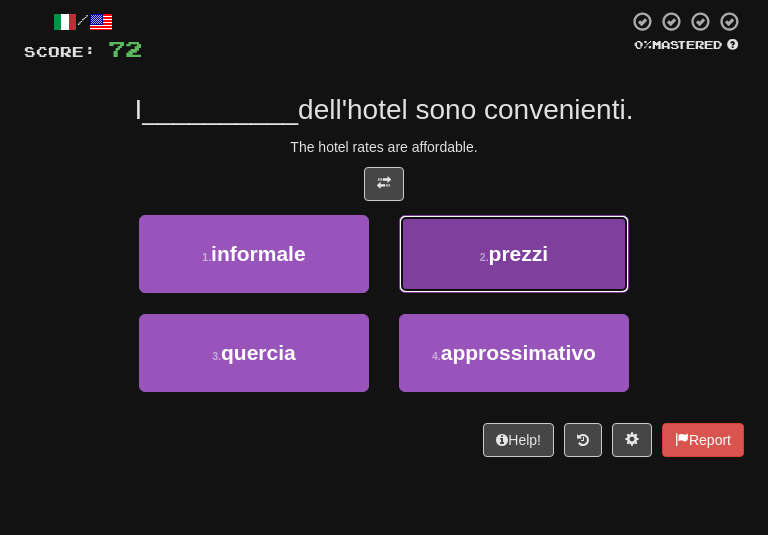 click on "prezzi" at bounding box center (519, 253) 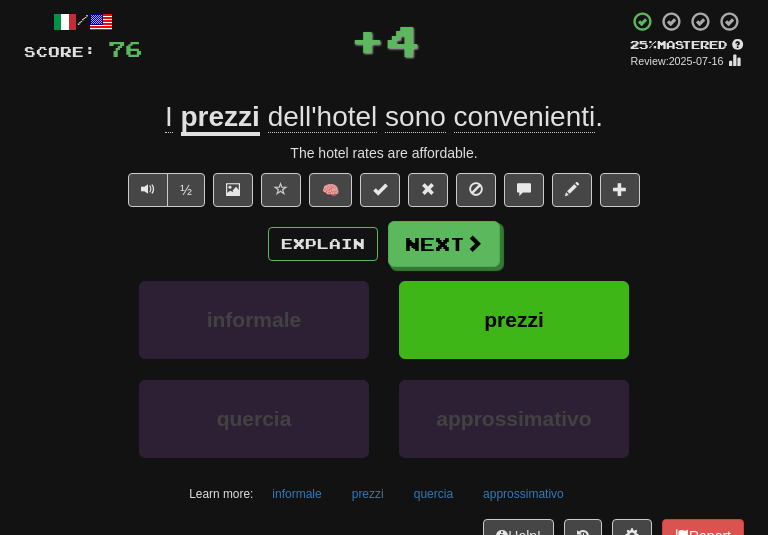 click on "Explain Next" at bounding box center (384, 244) 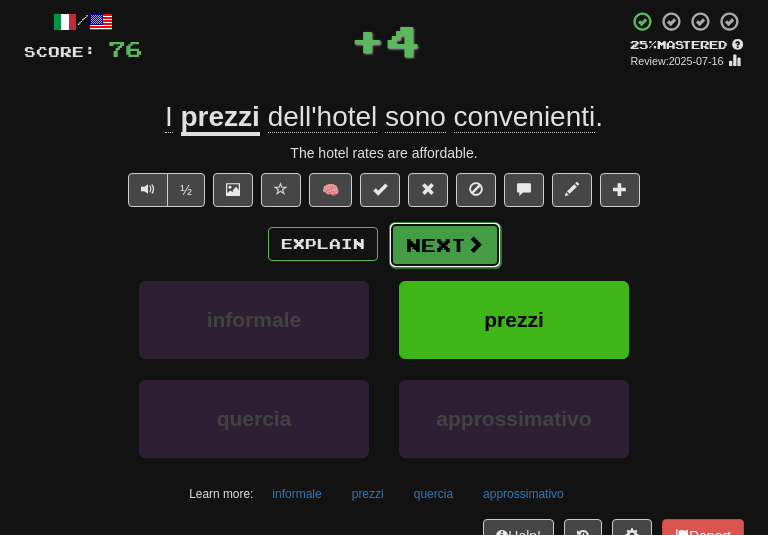 click on "Next" at bounding box center (445, 245) 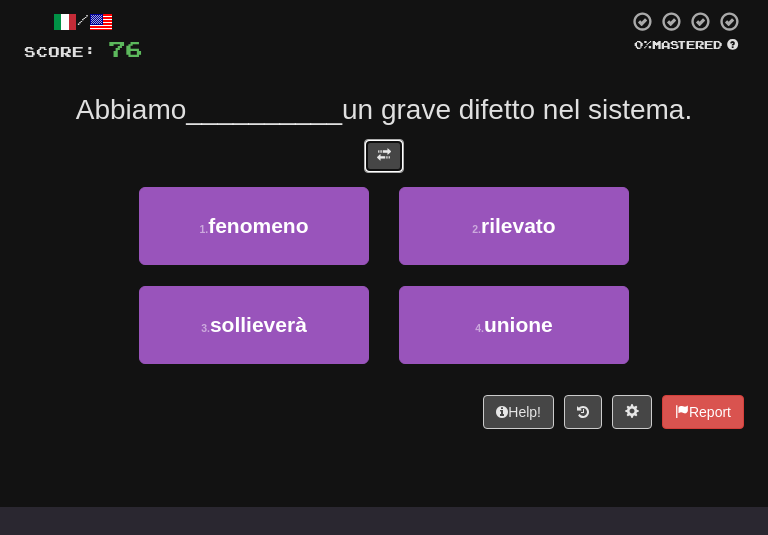 click at bounding box center (384, 156) 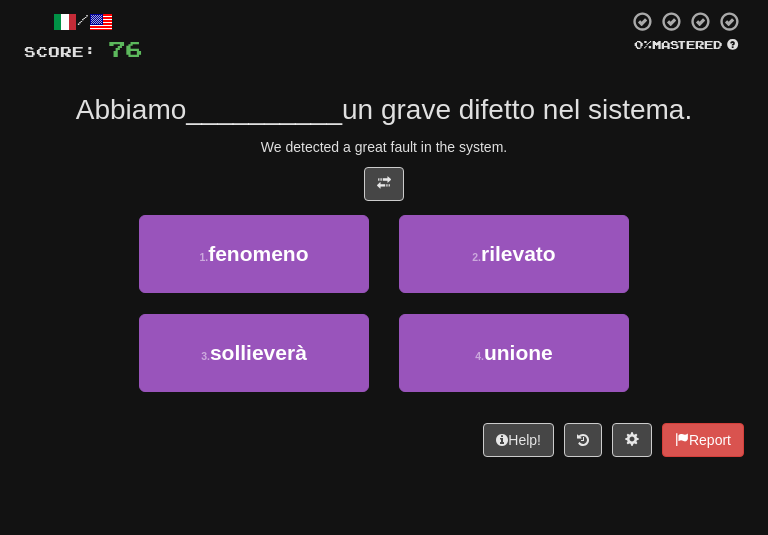 click on "/ Score: 76 0 % Mastered We detected a great fault in the system. 1 . fenomeno 2 . rilevato 3 . sollieverà 4 . unione Help! Report" at bounding box center (384, 233) 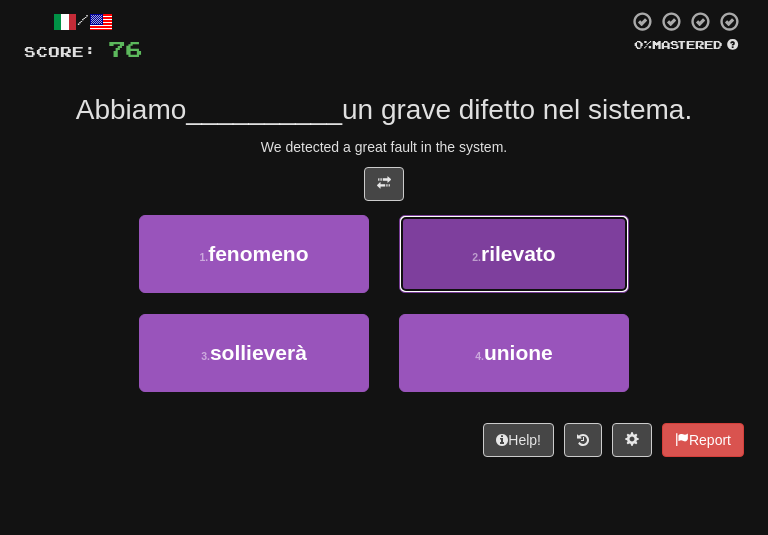 click on "2 .  rilevato" at bounding box center [514, 254] 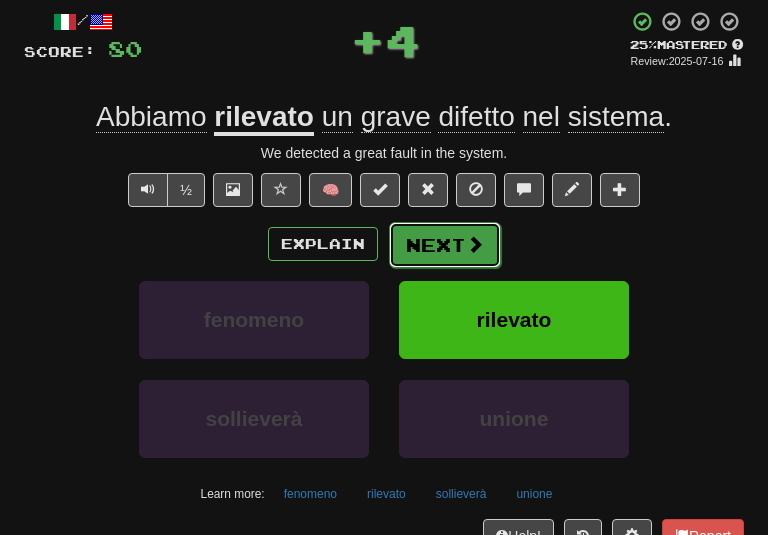 click on "Next" at bounding box center [445, 245] 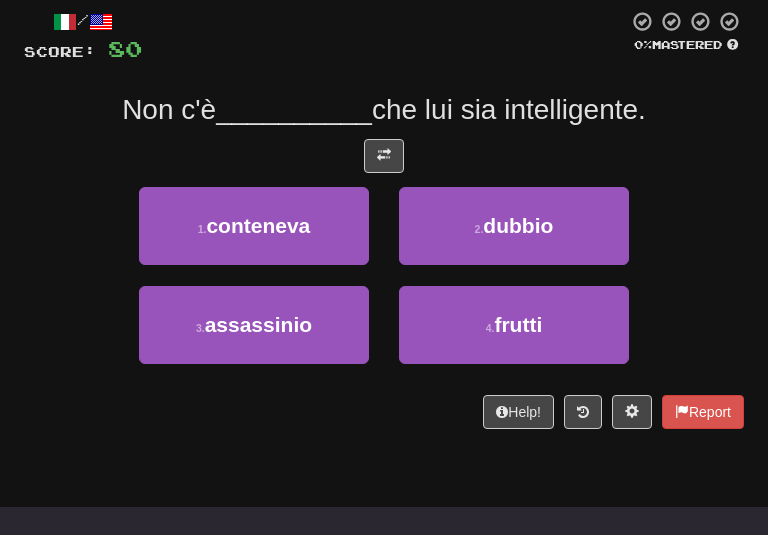 click on "che lui sia intelligente." at bounding box center [509, 109] 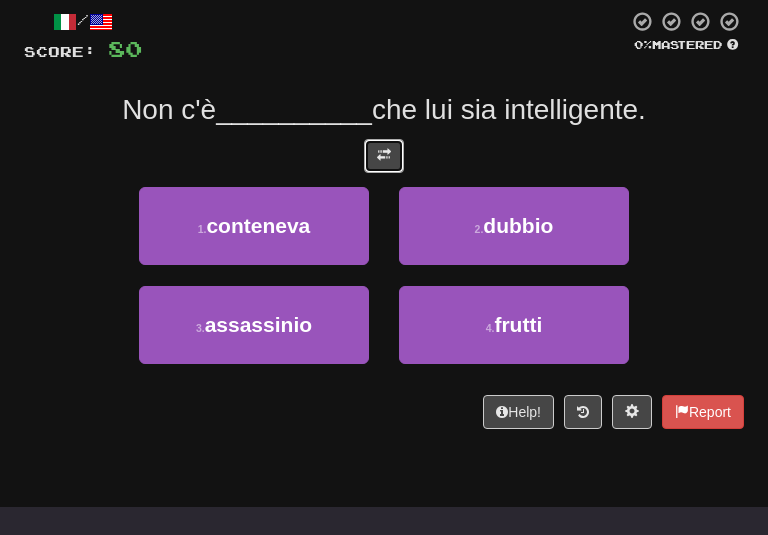 click at bounding box center (384, 156) 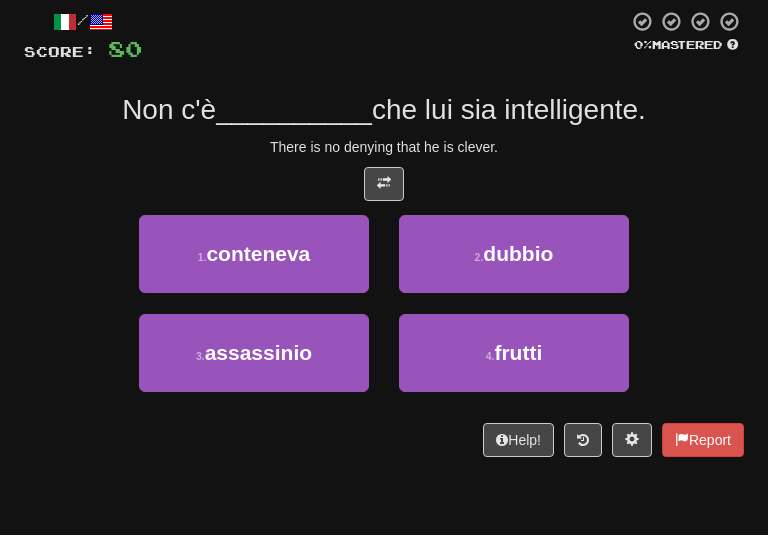 click on "There is no denying that he is clever." at bounding box center (384, 147) 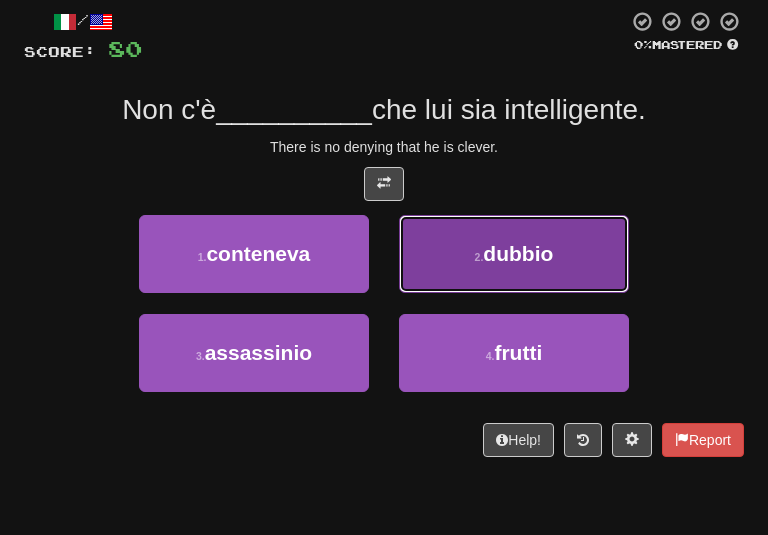click on "2 .  dubbio" at bounding box center (514, 254) 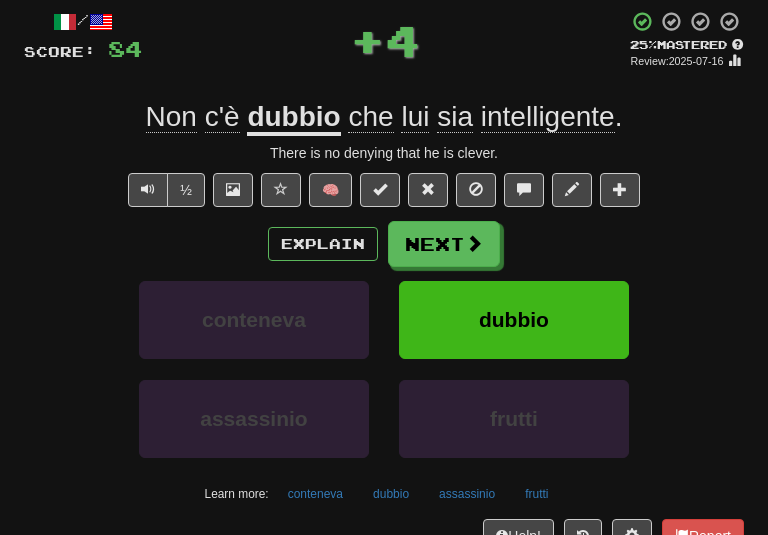 click on "Explain Next conteneva dubbio assassinio frutti Learn more: conteneva dubbio assassinio frutti" at bounding box center (384, 365) 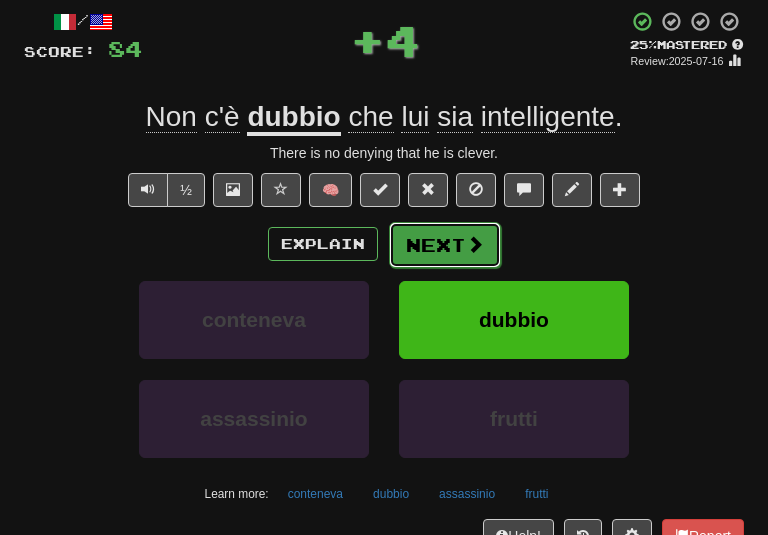 click on "Next" at bounding box center (445, 245) 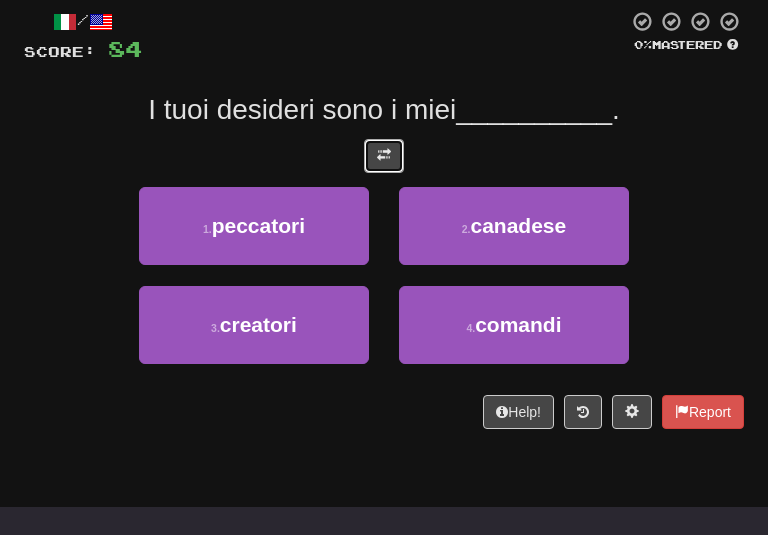 click at bounding box center [384, 155] 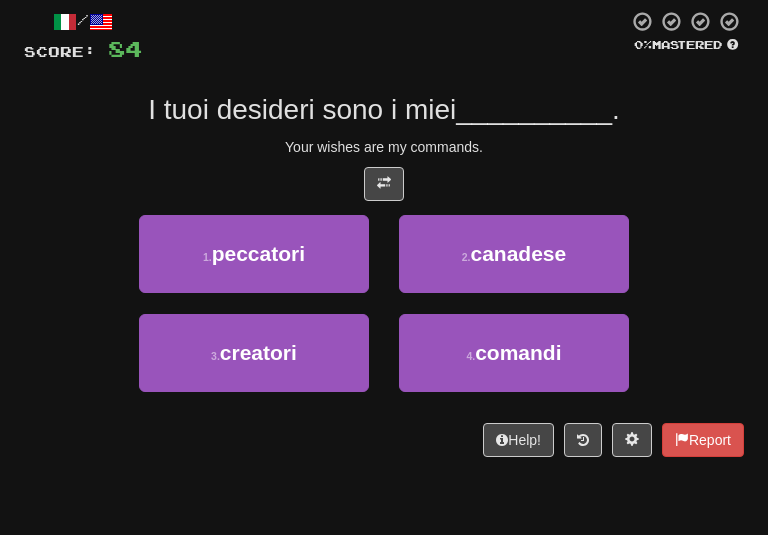 click on "/ Score: 84 0 % Mastered Your wishes are my commands. 1 . peccatori 2 . canadese 3 . creatori 4 . comandi Help! Report" at bounding box center (384, 233) 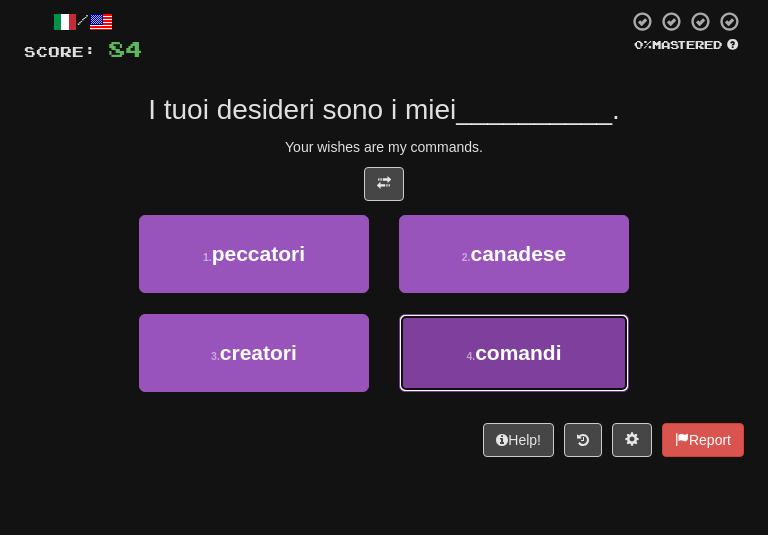 click on "4 .  comandi" at bounding box center (514, 353) 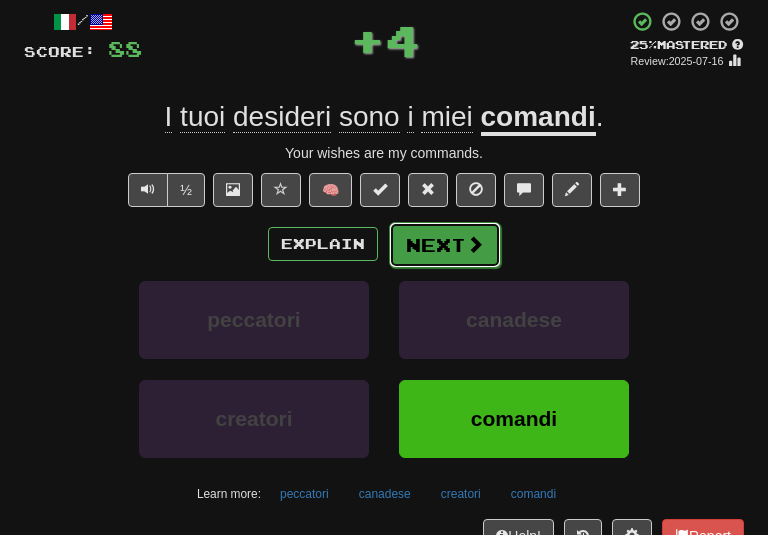 click on "Next" at bounding box center [445, 245] 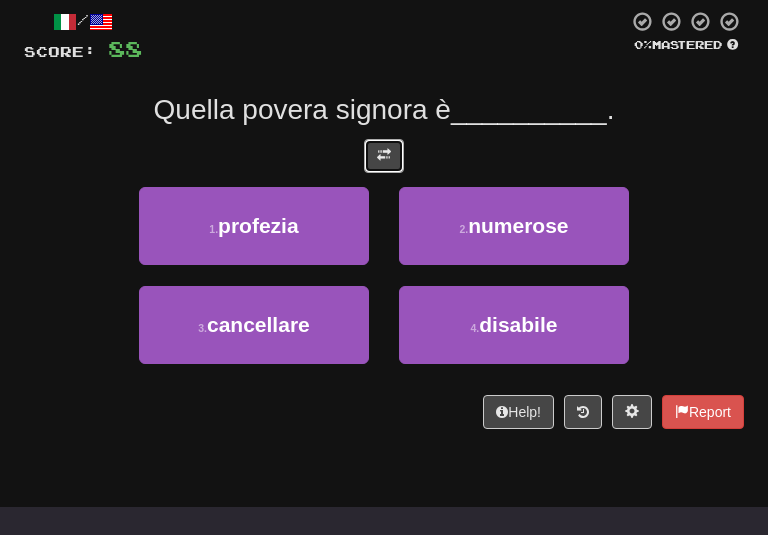 click at bounding box center (384, 156) 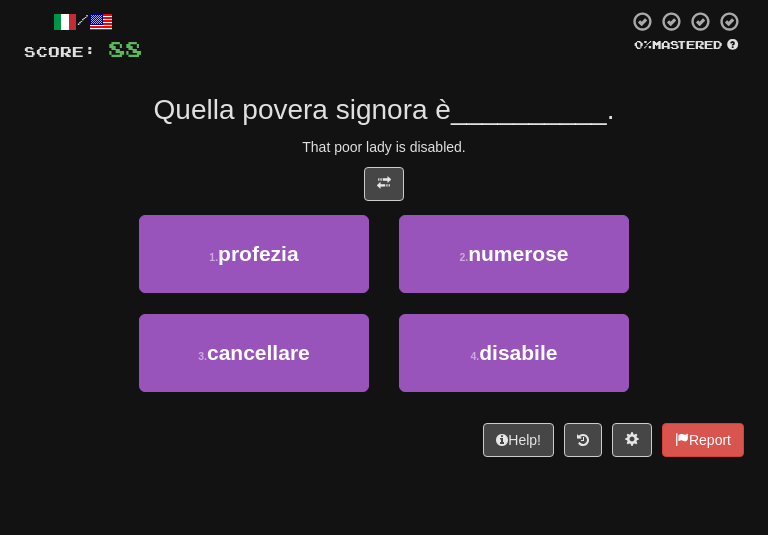 drag, startPoint x: 508, startPoint y: 130, endPoint x: 499, endPoint y: 141, distance: 14.21267 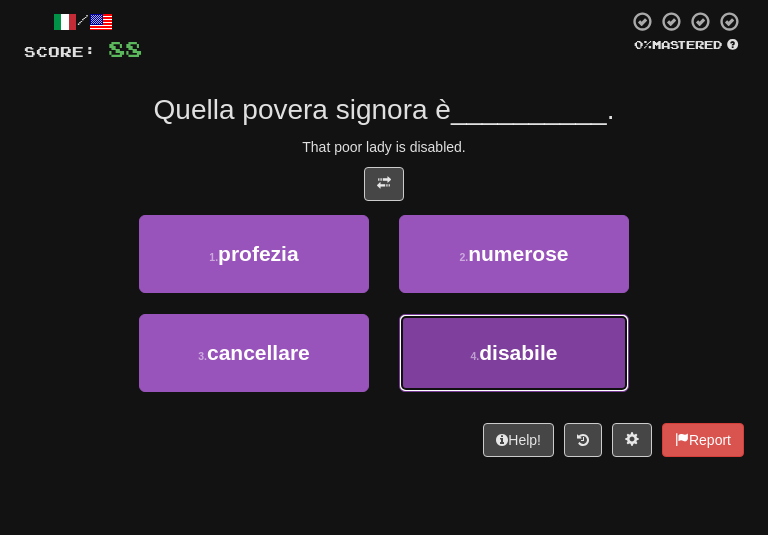 click on "4 .  disabile" at bounding box center (514, 353) 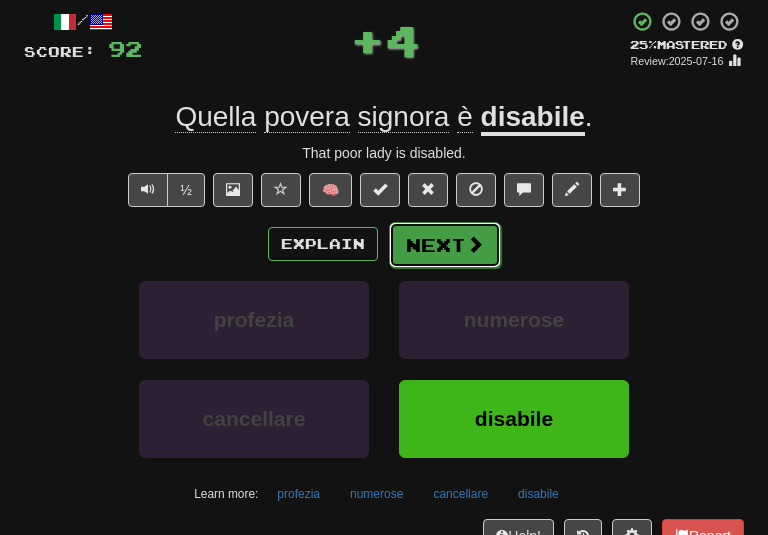 click on "Next" at bounding box center (445, 245) 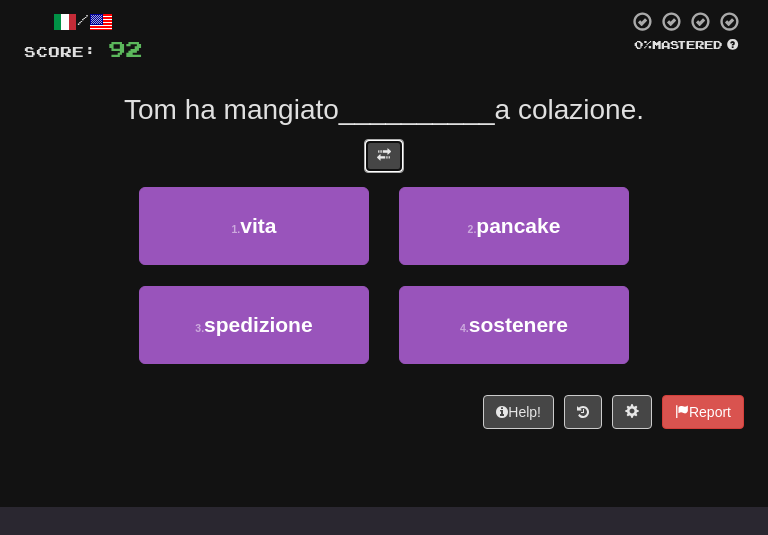 click at bounding box center (384, 156) 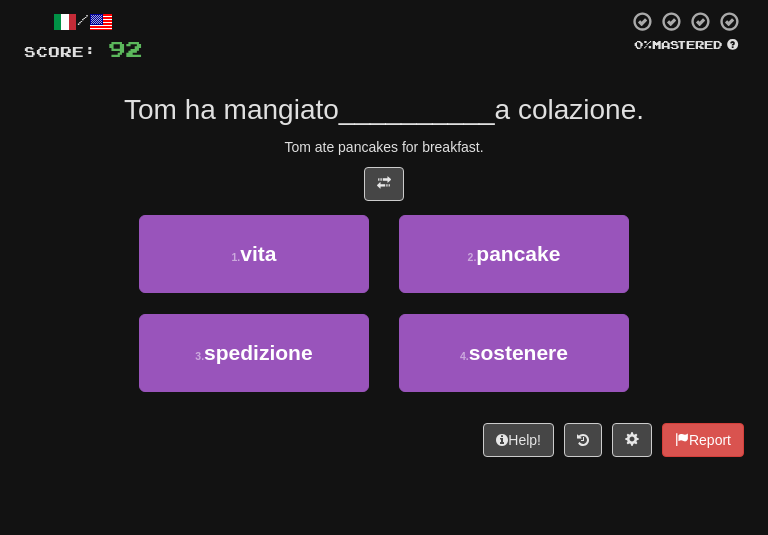 click on "Tom ate pancakes for breakfast." at bounding box center [384, 147] 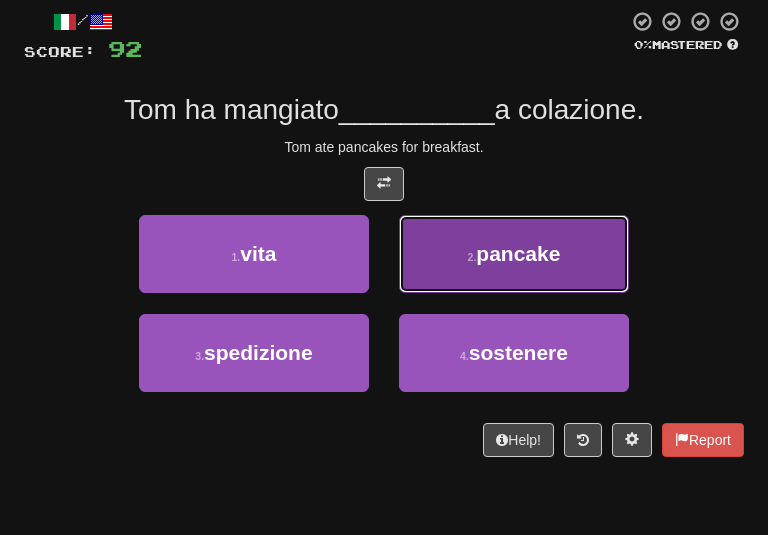 click on "2 .  pancake" at bounding box center (514, 254) 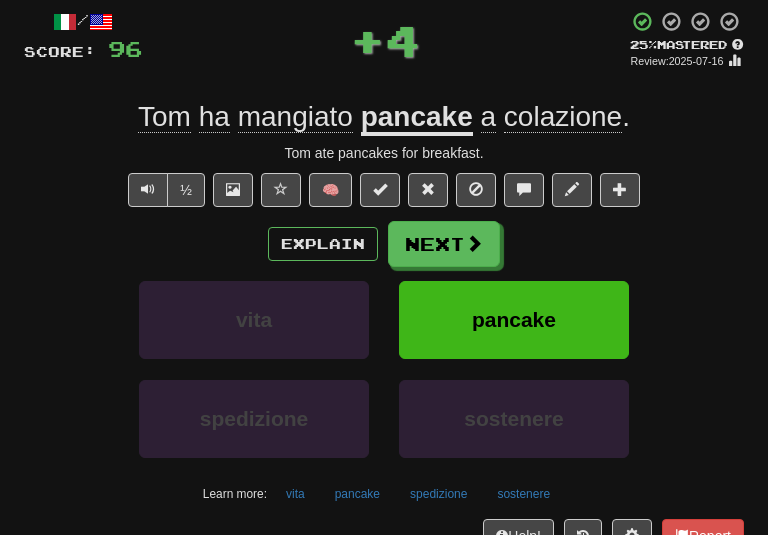 click on "/ Score: 96 + 4 25 % Mastered Review: 2025-07-16 Tom ate pancakes for breakfast. Tom ate pancakes for breakfast. ½ 🧠 Explain Next vita pancake spedizione sostenere Learn more: vita pancake spedizione sostenere Help! Report" at bounding box center (384, 282) 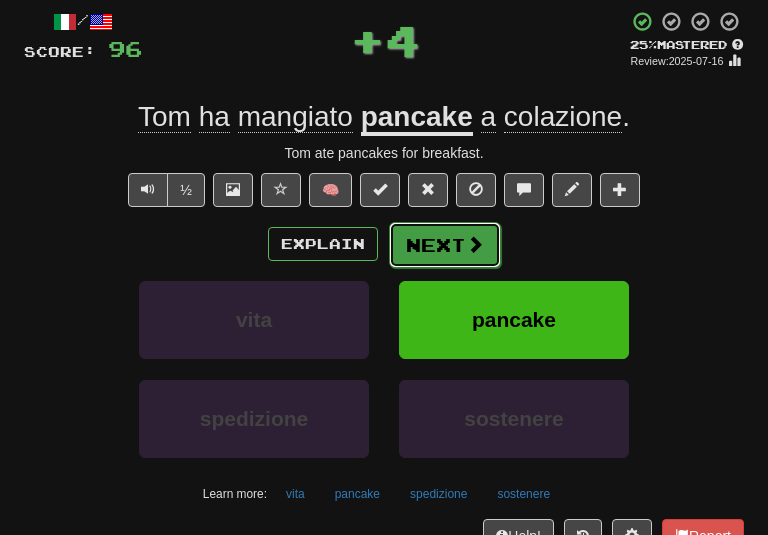 click on "Next" at bounding box center [445, 245] 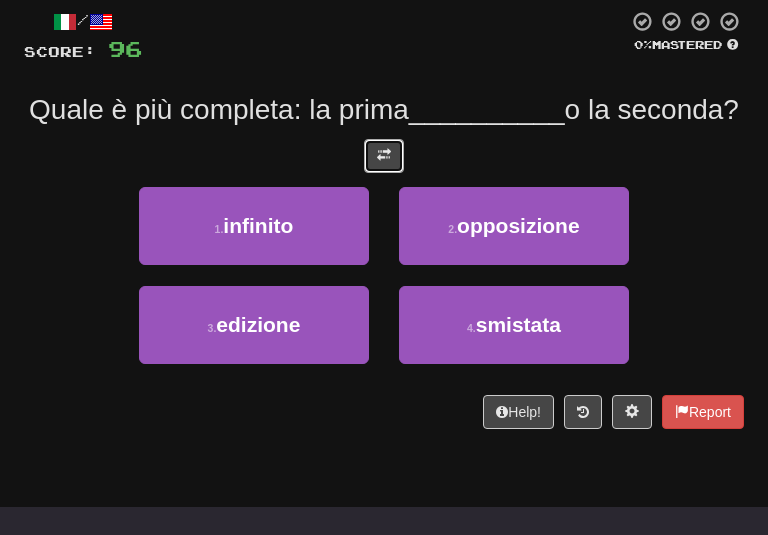 click at bounding box center [384, 156] 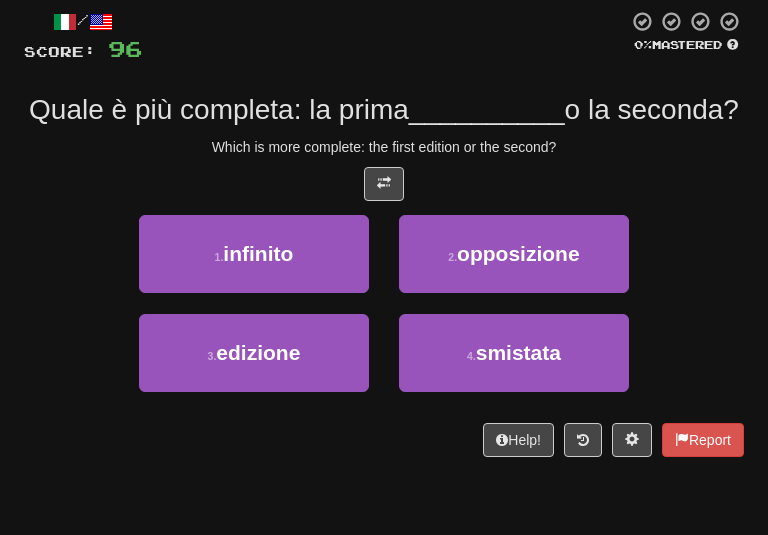 click on "Which is more complete: the first edition or the second?" at bounding box center [384, 147] 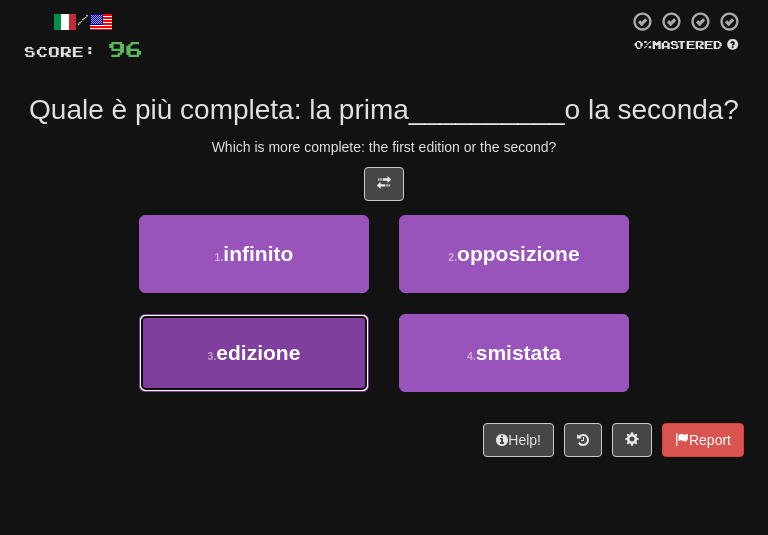 click on "3 .  edizione" at bounding box center (254, 353) 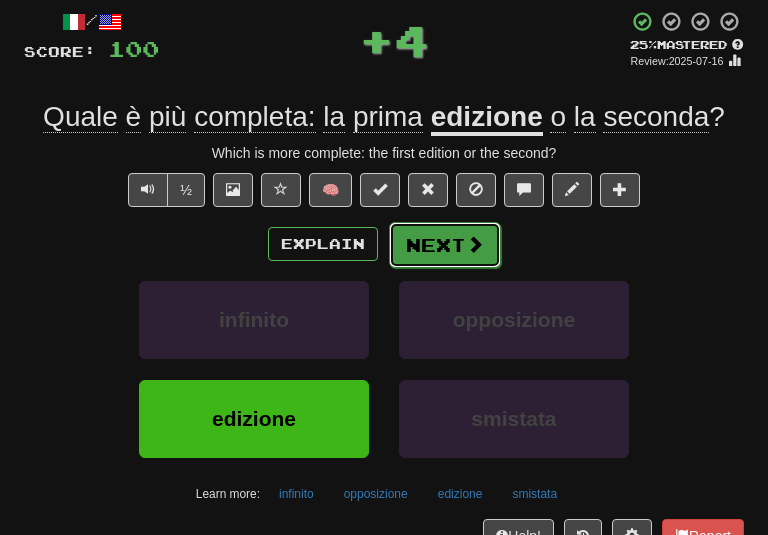 click on "Next" at bounding box center [445, 245] 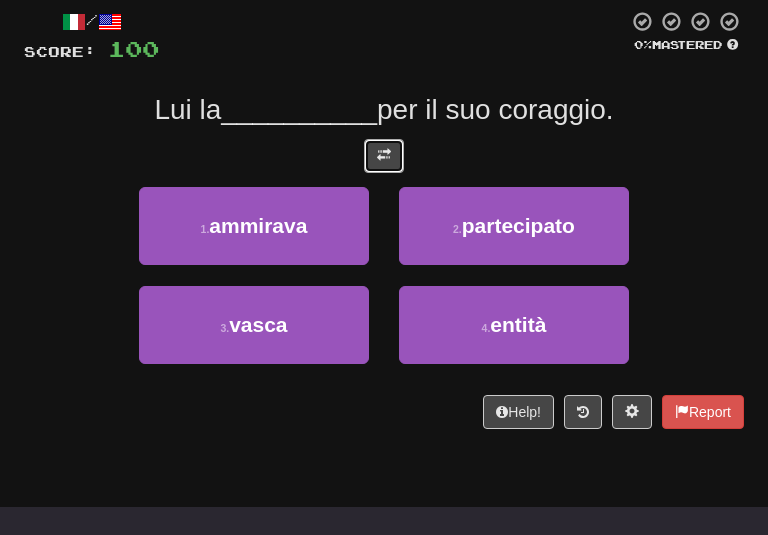 click at bounding box center [384, 155] 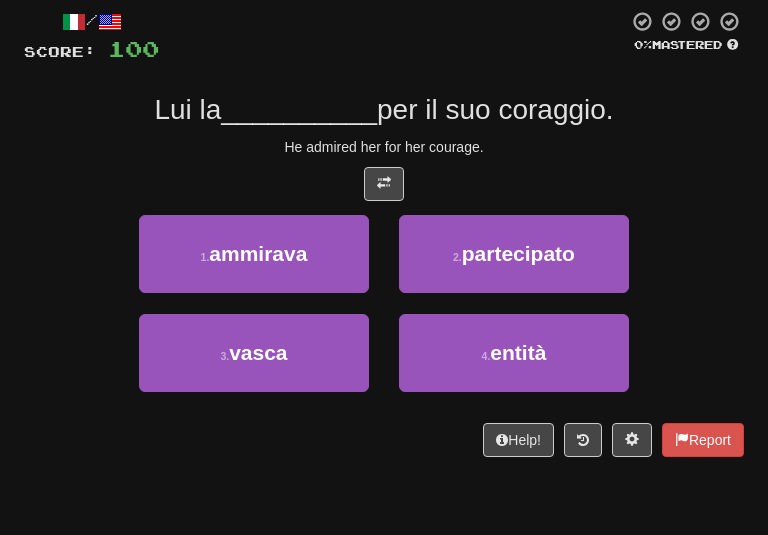 click on "He admired her for her courage." at bounding box center (384, 147) 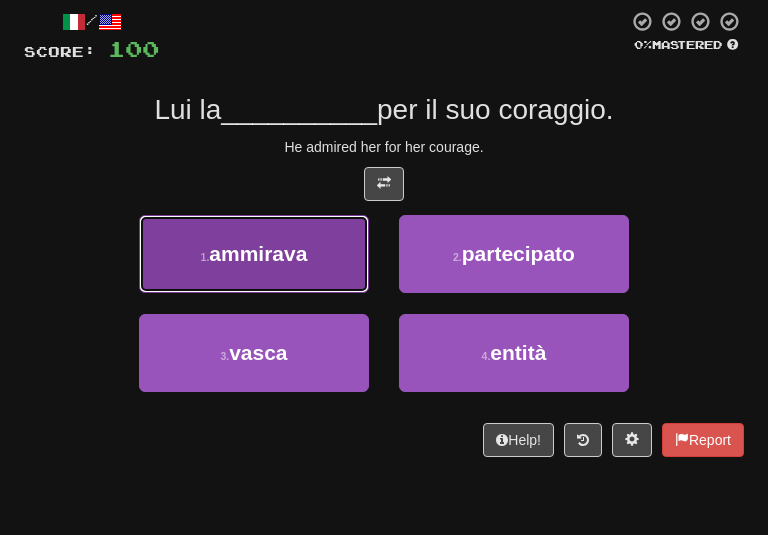 click on "1 .  ammirava" at bounding box center (254, 254) 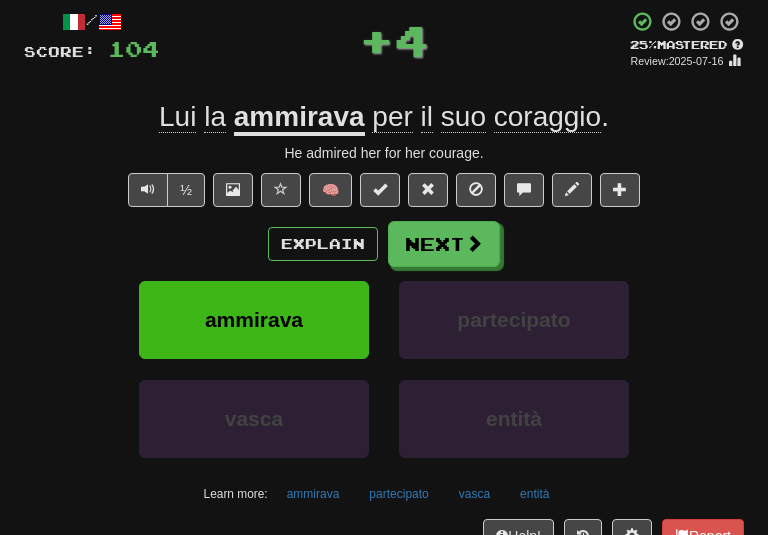 click on "/ Score: 104 + 4 25 % Mastered Review: 2025-07-16 He admired her for her courage. He admired her for her courage. ½ 🧠 Explain Next ammirava partecipato vasca entità Learn more: ammirava partecipato vasca entità Help! Report" at bounding box center (384, 282) 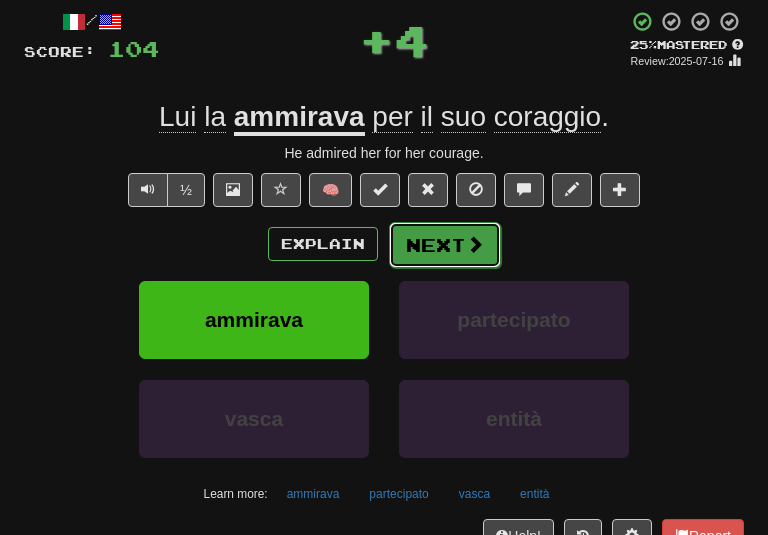 click on "Next" at bounding box center [445, 245] 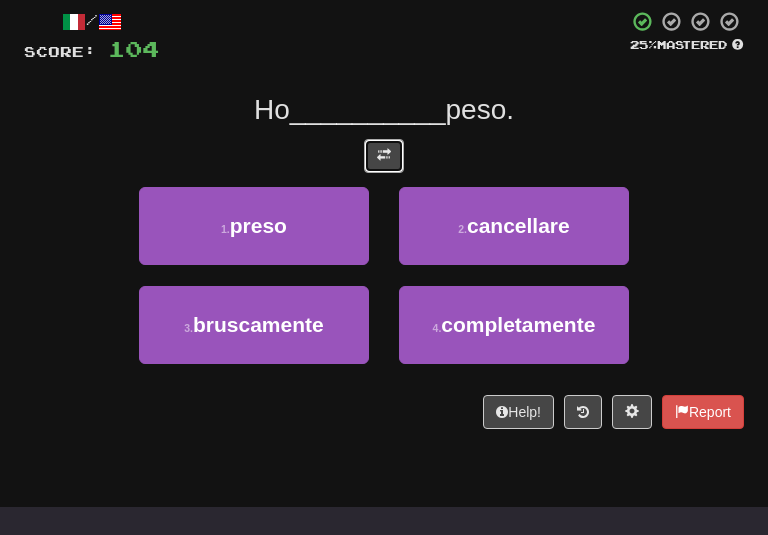 click at bounding box center [384, 156] 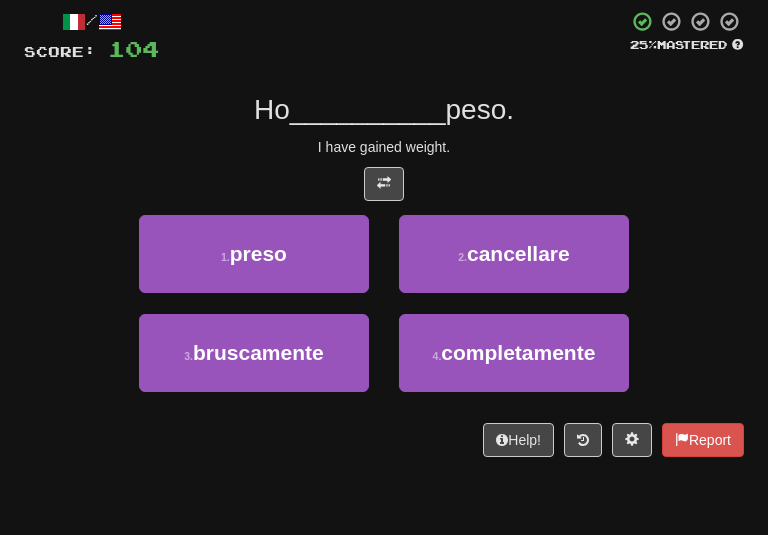 drag, startPoint x: 465, startPoint y: 135, endPoint x: 453, endPoint y: 130, distance: 13 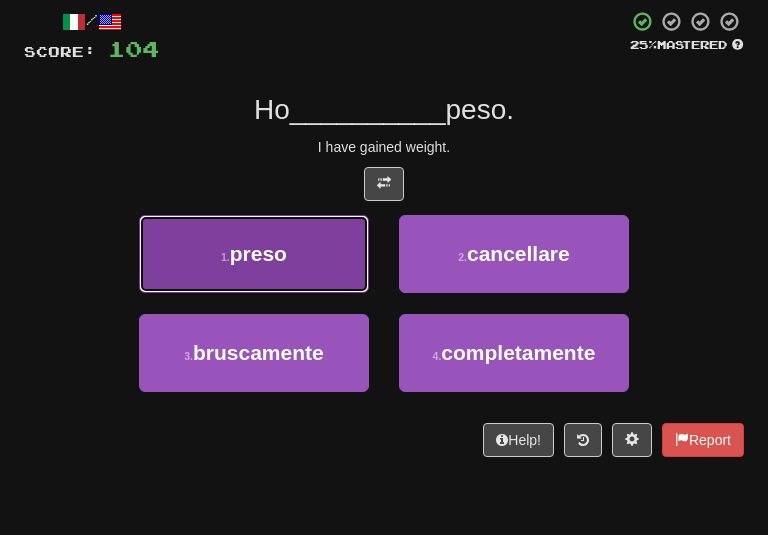 click on "1 .  preso" at bounding box center [254, 254] 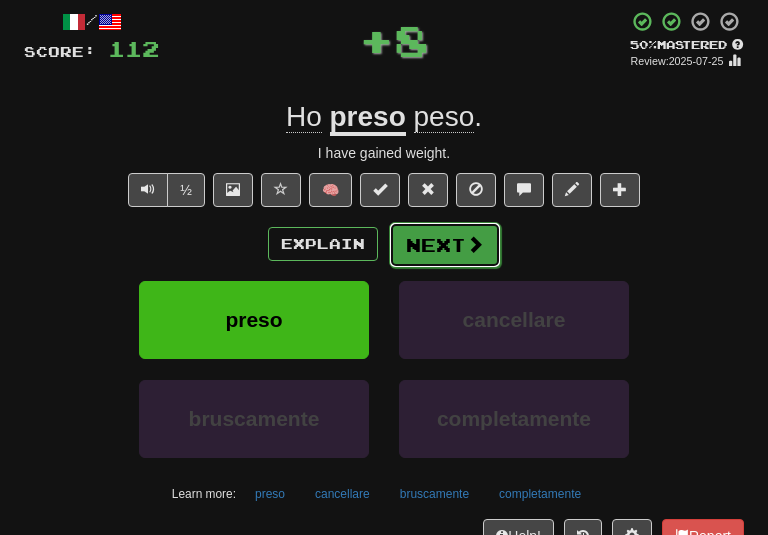 click on "Next" at bounding box center (445, 245) 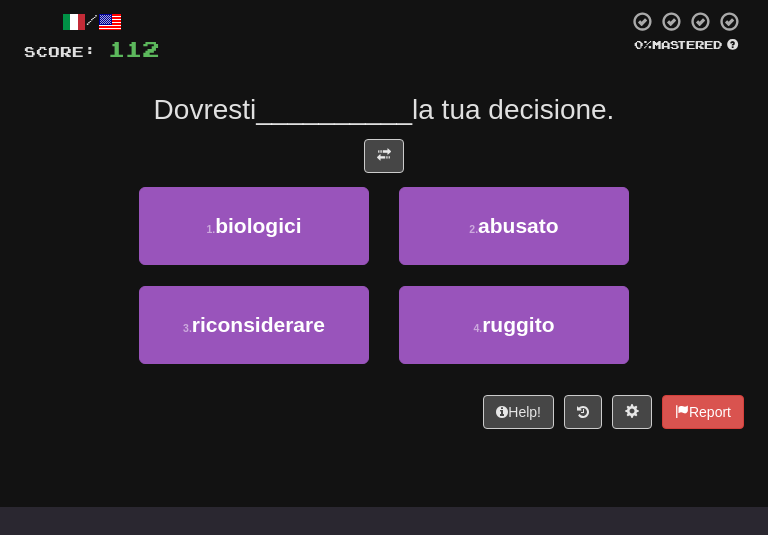 drag, startPoint x: 409, startPoint y: 174, endPoint x: 396, endPoint y: 157, distance: 21.400934 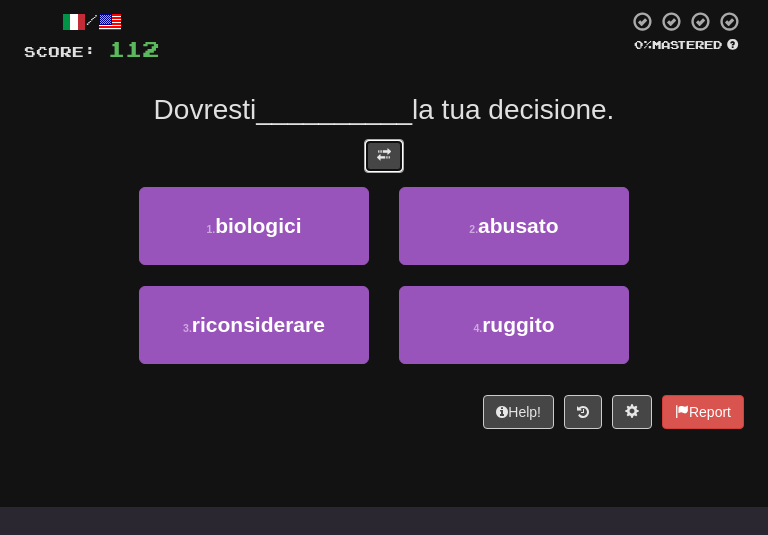 click at bounding box center (384, 156) 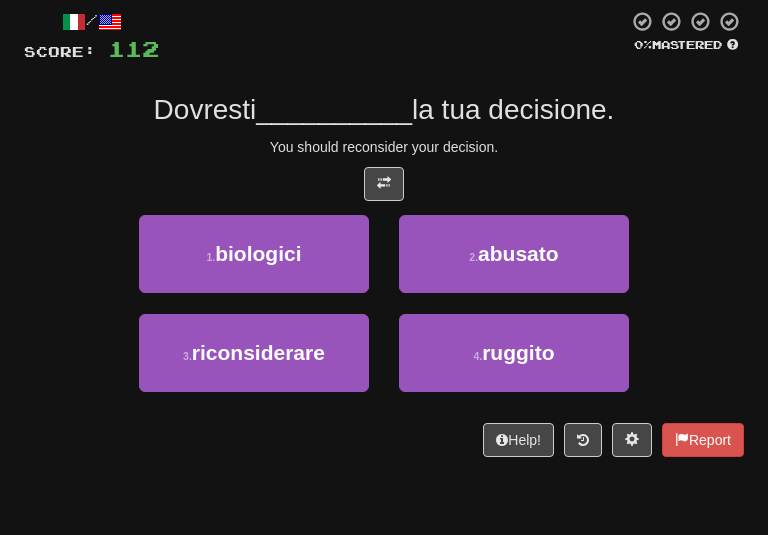 click on "/ Score: 112 0 % Mastered You should reconsider your decision. 1 . biologici 2 . abusato 3 . riconsiderare 4 . ruggito Help! Report" at bounding box center [384, 233] 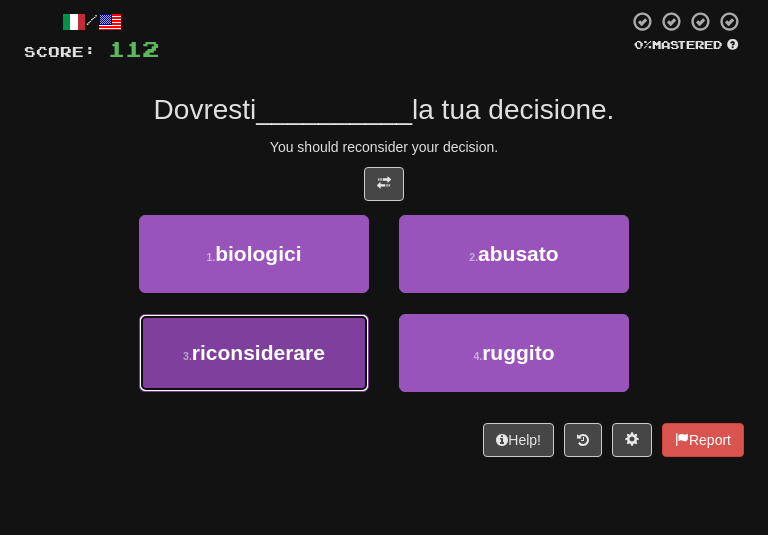click on "3 .  riconsiderare" at bounding box center [254, 353] 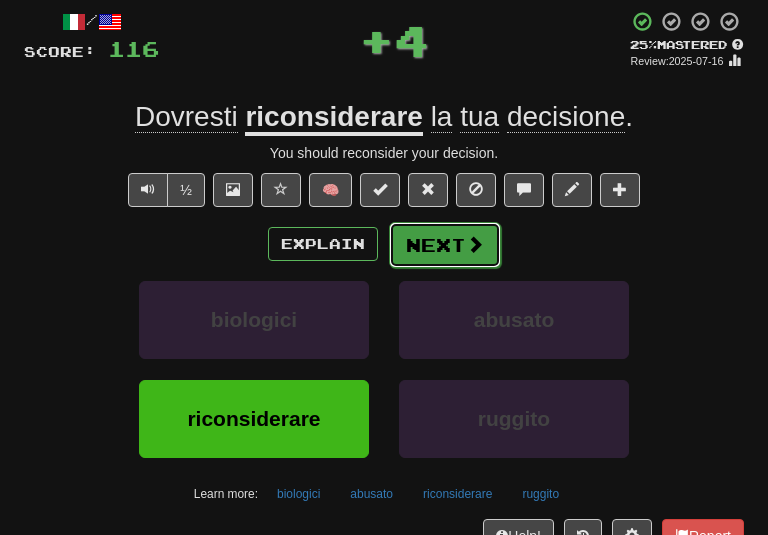 click on "Next" at bounding box center [445, 245] 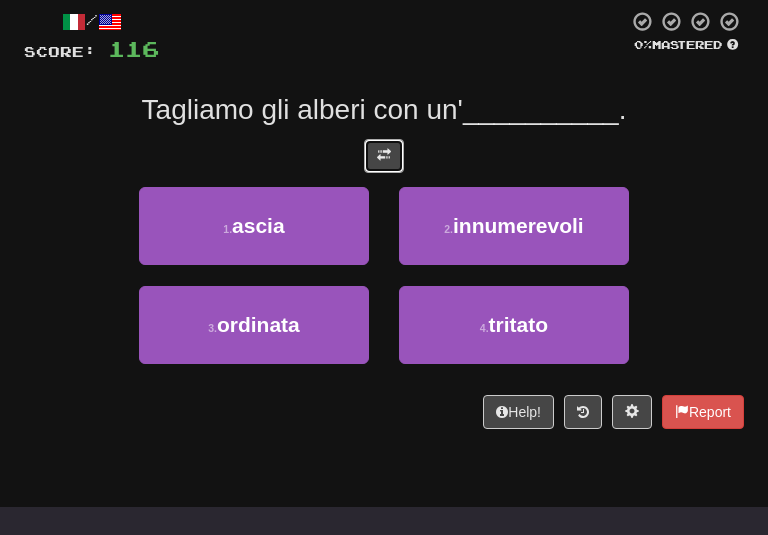 click at bounding box center (384, 156) 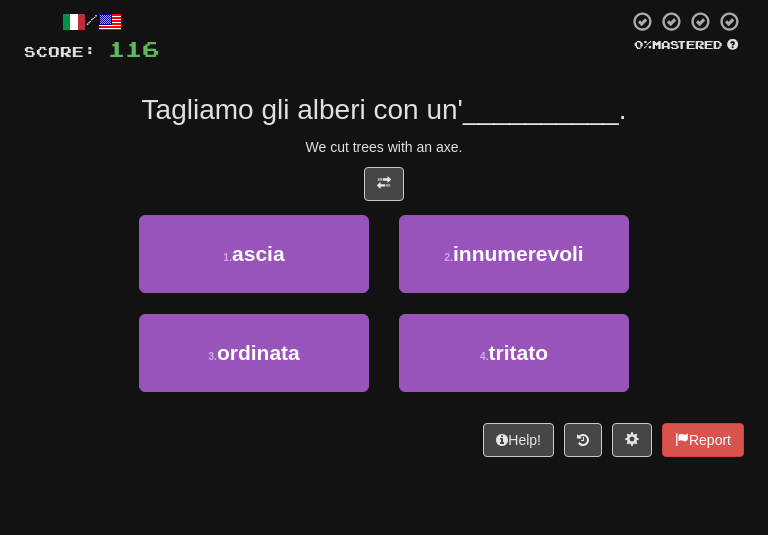 click on "We cut trees with an axe." at bounding box center (384, 147) 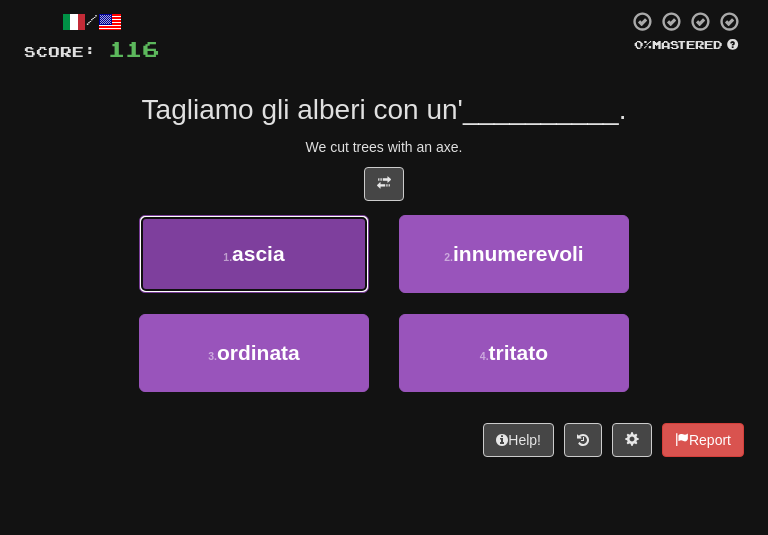 click on "1 .  ascia" at bounding box center [254, 254] 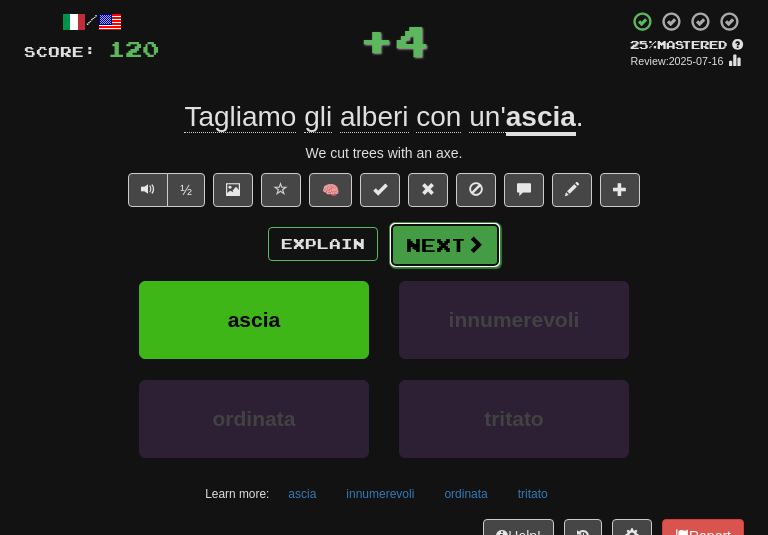 click on "Next" at bounding box center [445, 245] 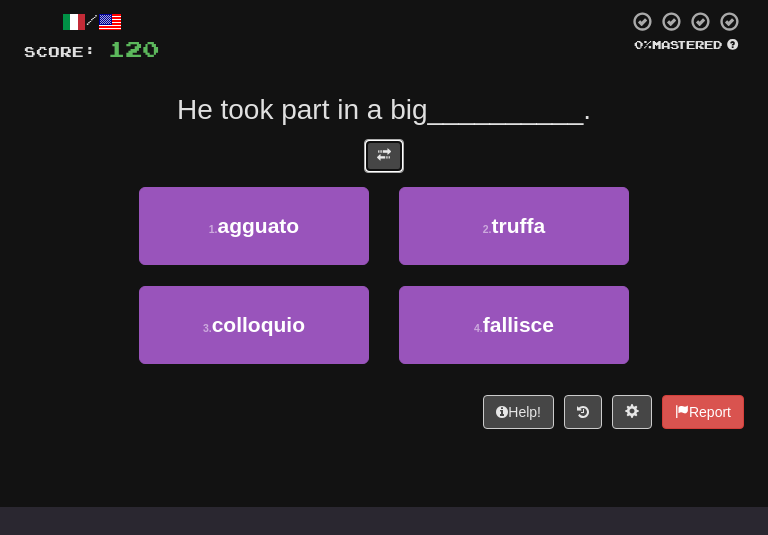 click at bounding box center [384, 156] 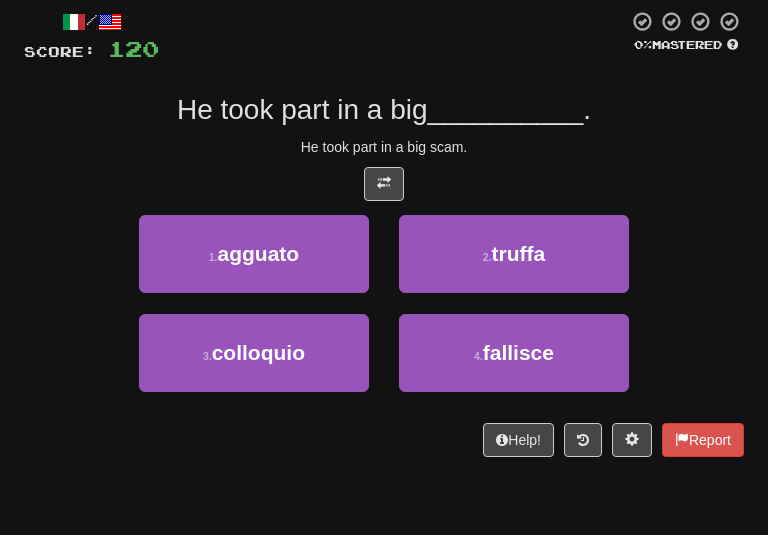 click on "/ Score: 120 0 % Mastered He took part in a big scam. 1 . agguato 2 . truffa 3 . colloquio 4 . fallisce Help! Report" at bounding box center [384, 233] 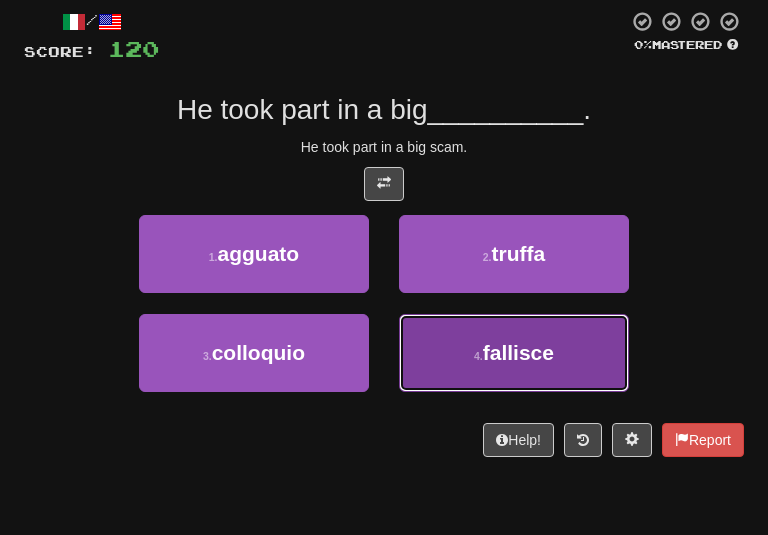 click on "4 .  fallisce" at bounding box center (514, 353) 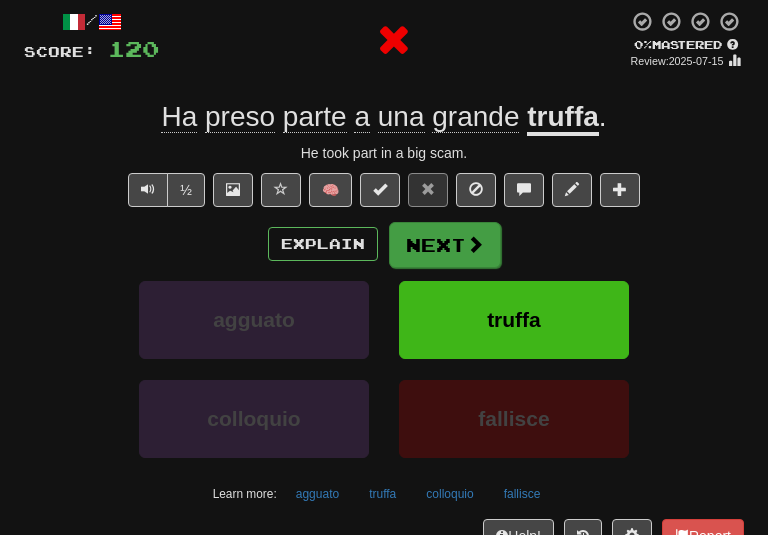 click on "Explain Next" at bounding box center (384, 244) 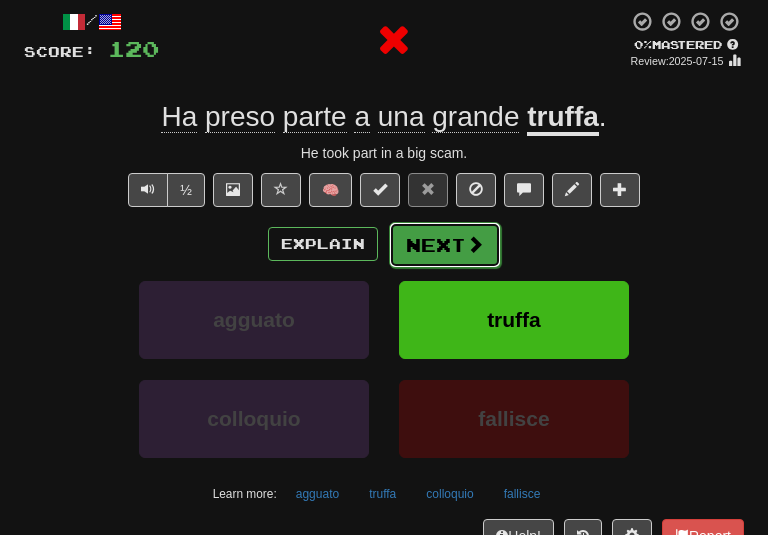 click on "Next" at bounding box center (445, 245) 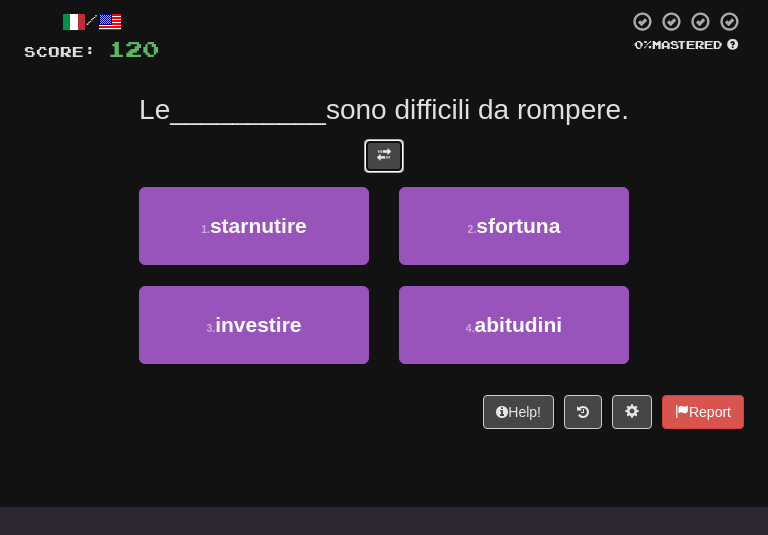 click at bounding box center (384, 155) 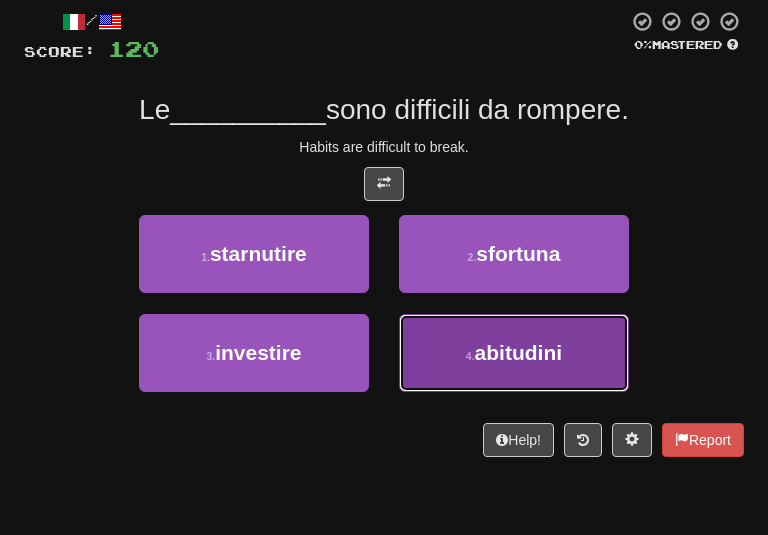 click on "abitudini" at bounding box center (519, 352) 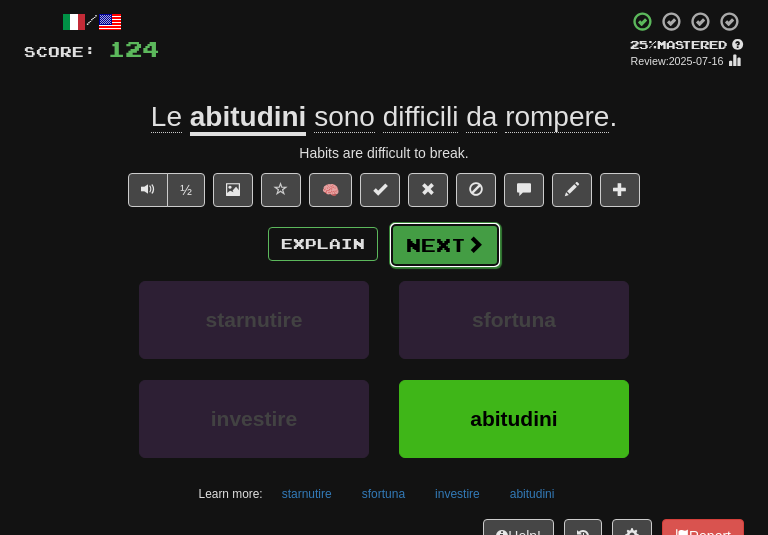 click on "Next" at bounding box center (445, 245) 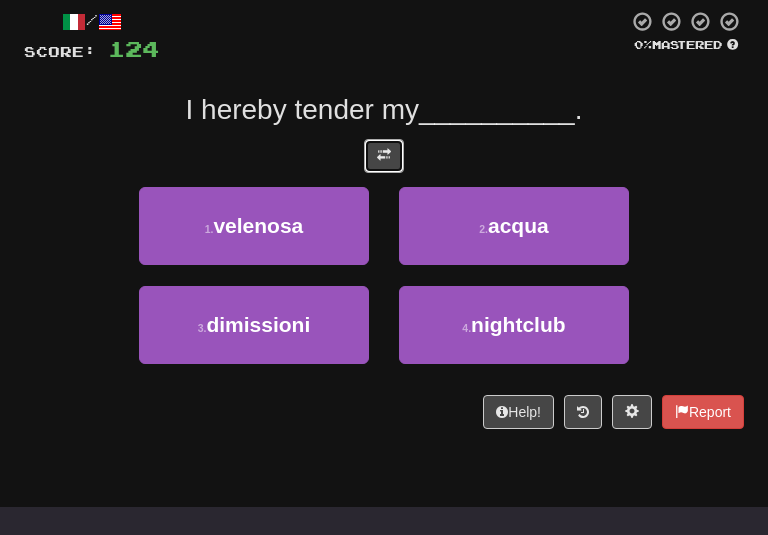 click at bounding box center (384, 156) 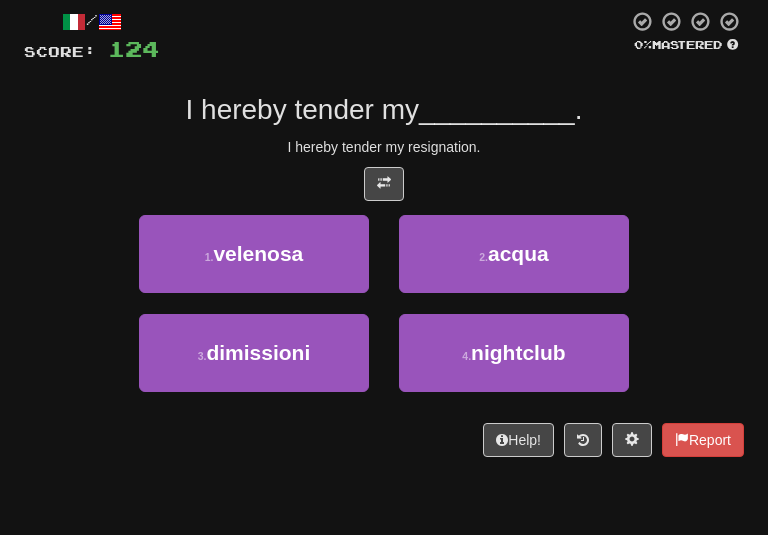 click on "I hereby tender my" at bounding box center [302, 109] 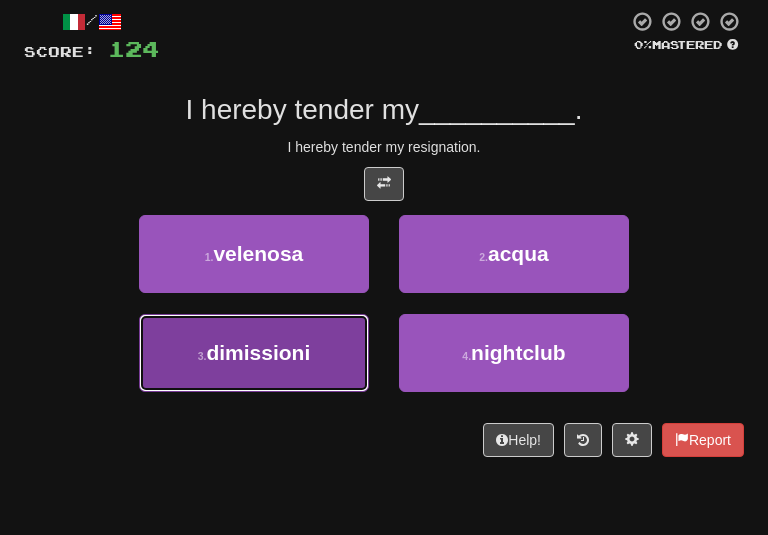 click on "3 .  dimissioni" at bounding box center [254, 353] 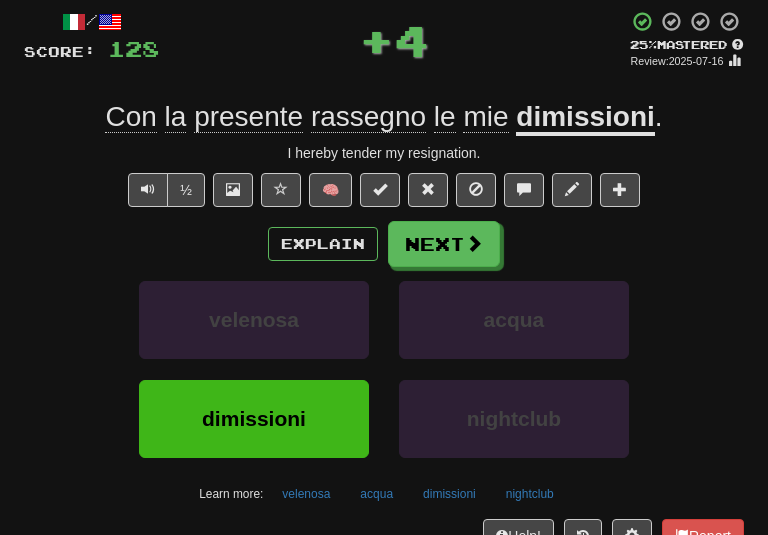 click on "Explain Next velenosa acqua dimissioni nightclub Learn more: velenosa acqua dimissioni nightclub" at bounding box center (384, 365) 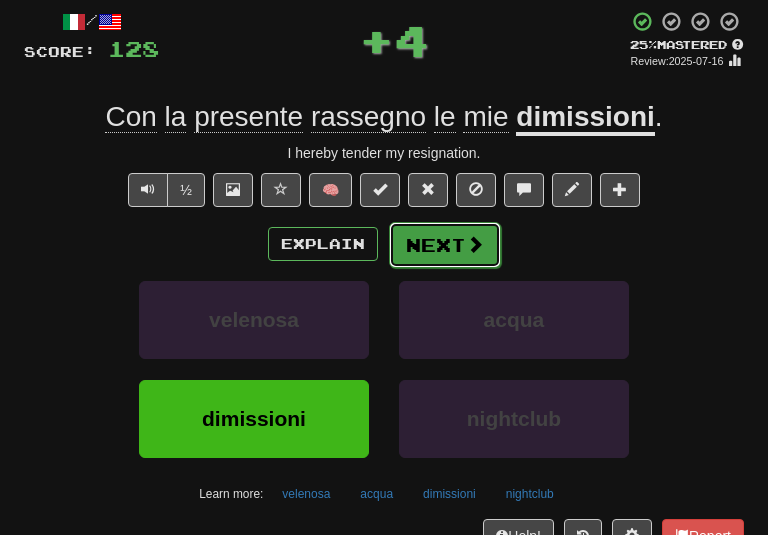 click on "Next" at bounding box center [445, 245] 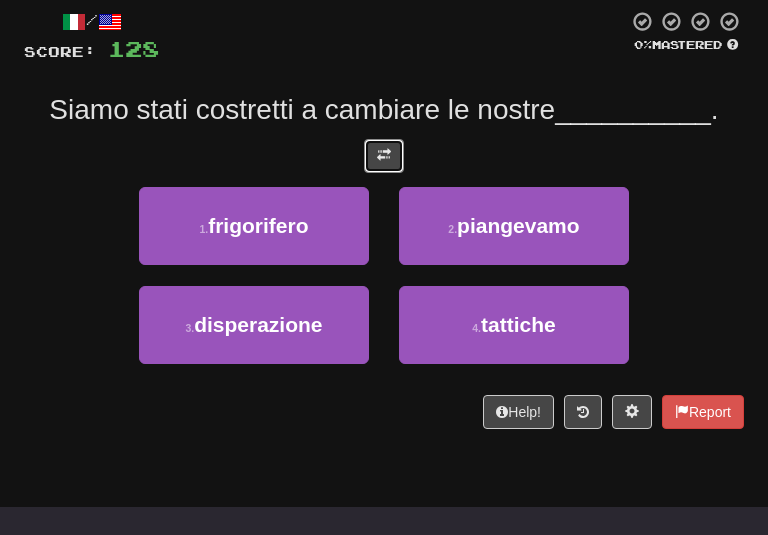 click at bounding box center (384, 156) 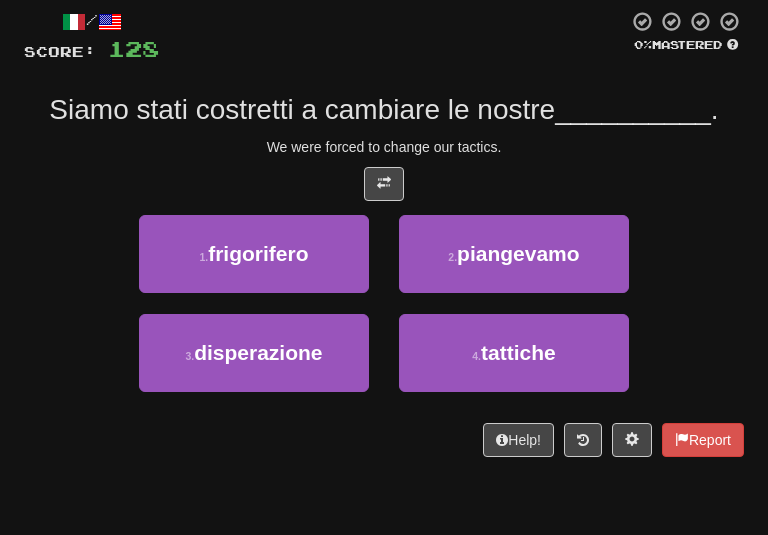 click on "We were forced to change our tactics." at bounding box center (384, 147) 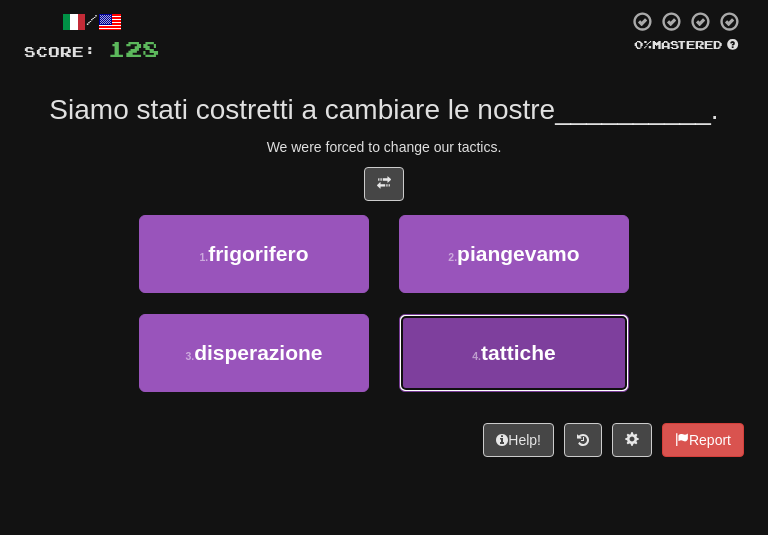 click on "4 .  tattiche" at bounding box center (514, 353) 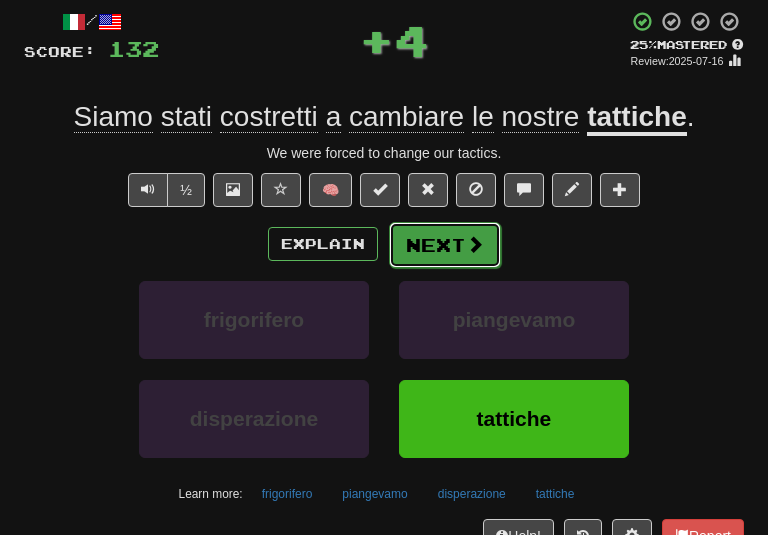 click on "Next" at bounding box center (445, 245) 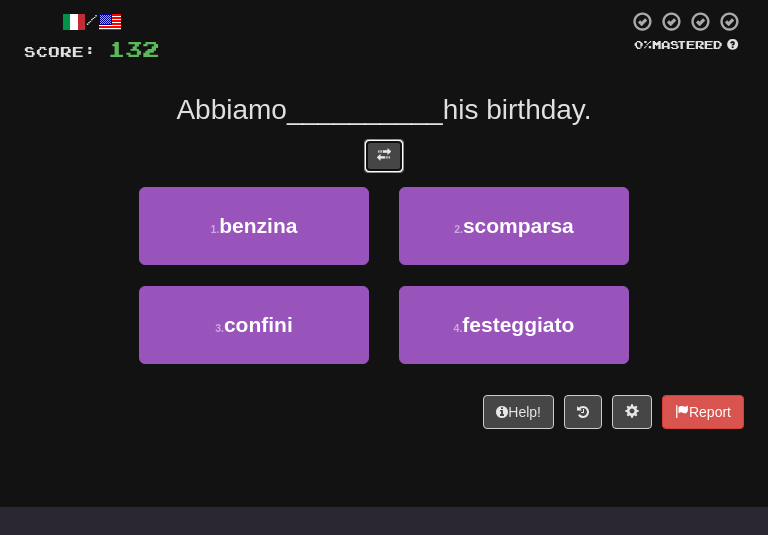 click at bounding box center (384, 156) 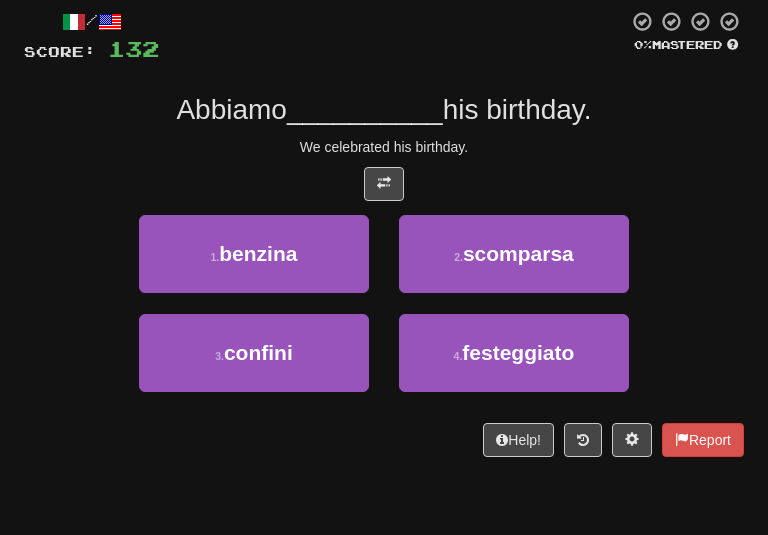 click on "Abbiamo [CELEBRATED] il suo compleanno. We celebrated his birthday." at bounding box center [384, 233] 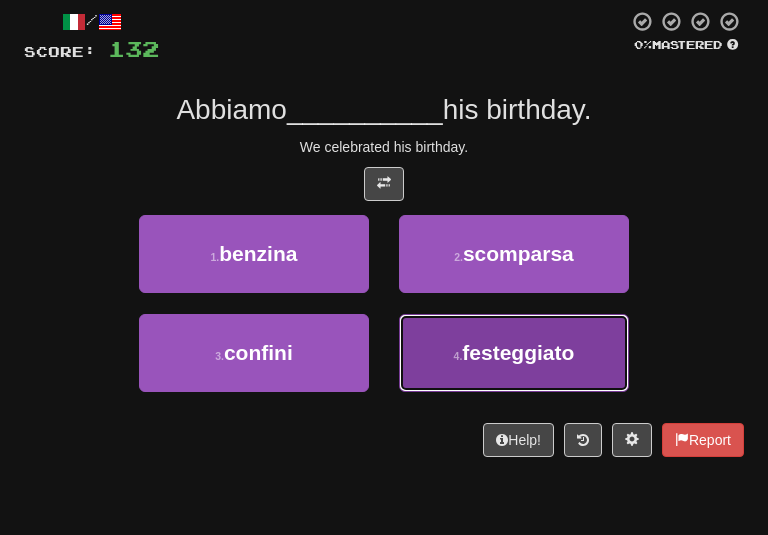 click on "4 .  festeggiato" at bounding box center [514, 353] 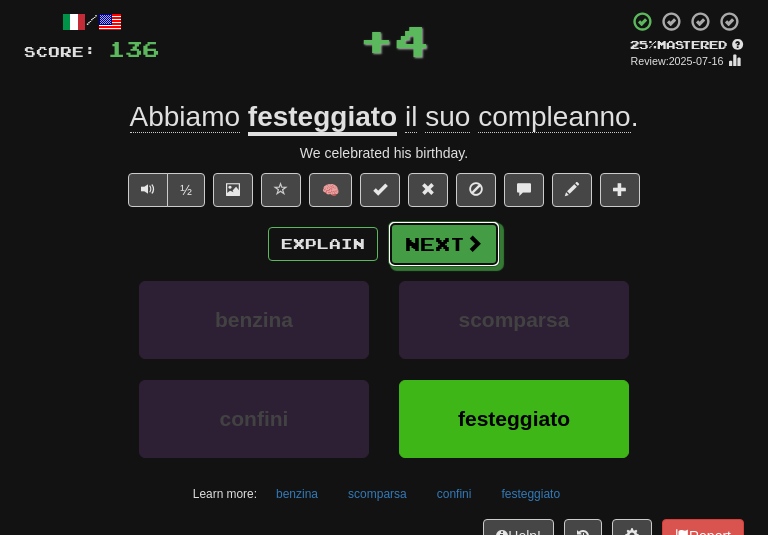 click on "Explain Next" at bounding box center (384, 244) 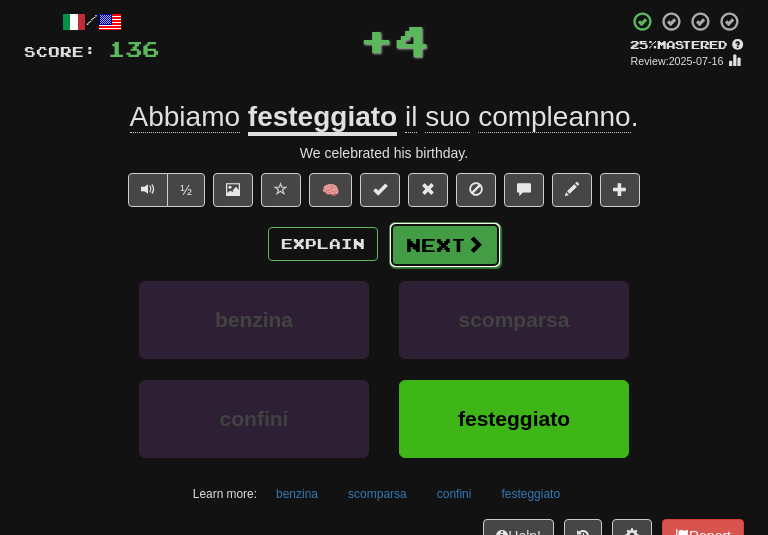 click on "Next" at bounding box center [445, 245] 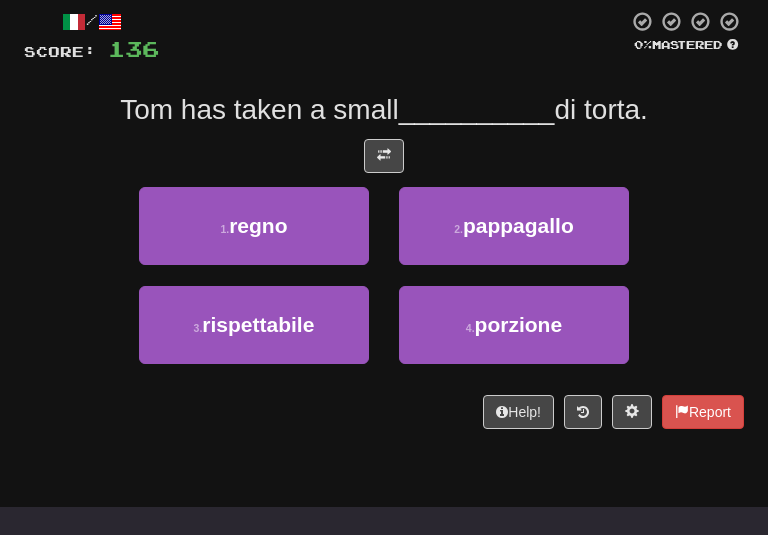 click on "Tom ha preso una piccola [PORTION] di torta." at bounding box center [384, 219] 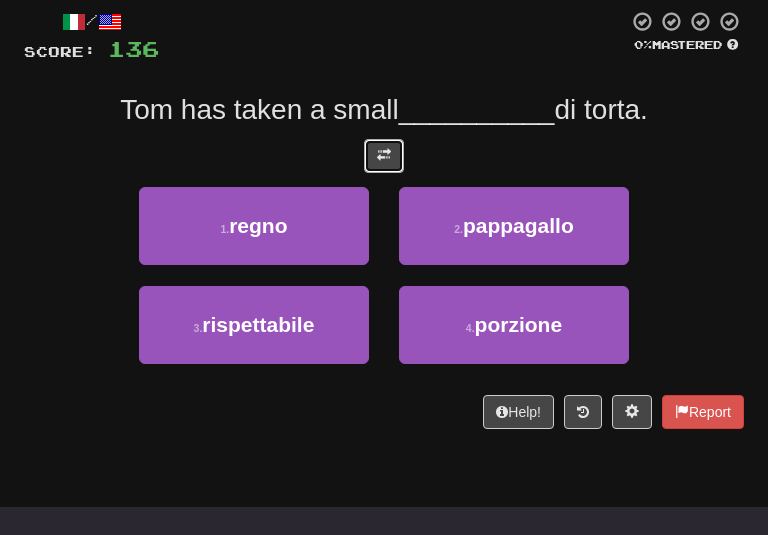 click at bounding box center (384, 156) 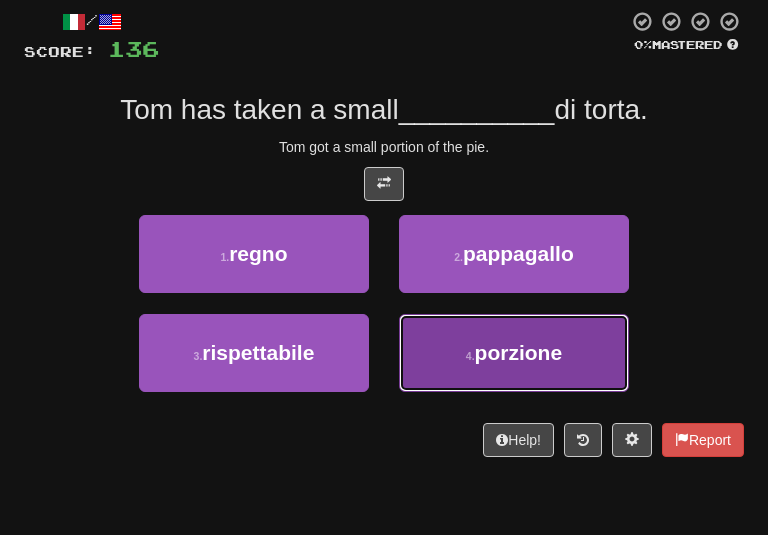 click on "4 .  porzione" at bounding box center [514, 353] 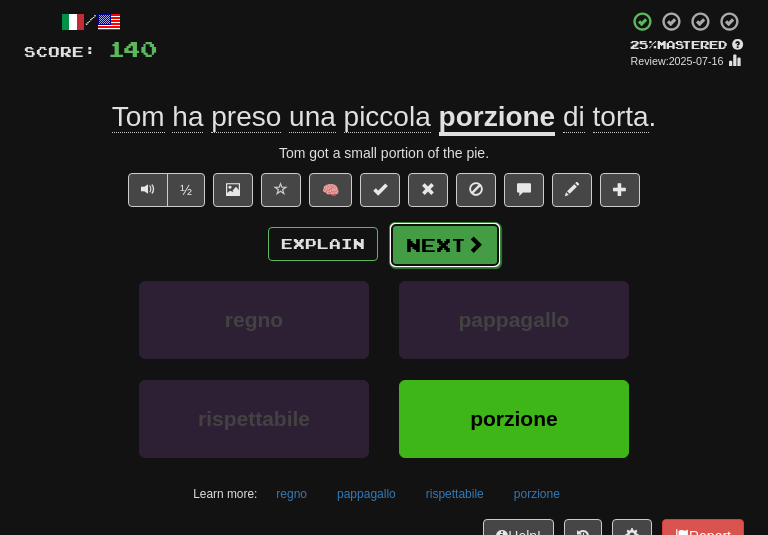 click on "Next" at bounding box center [445, 245] 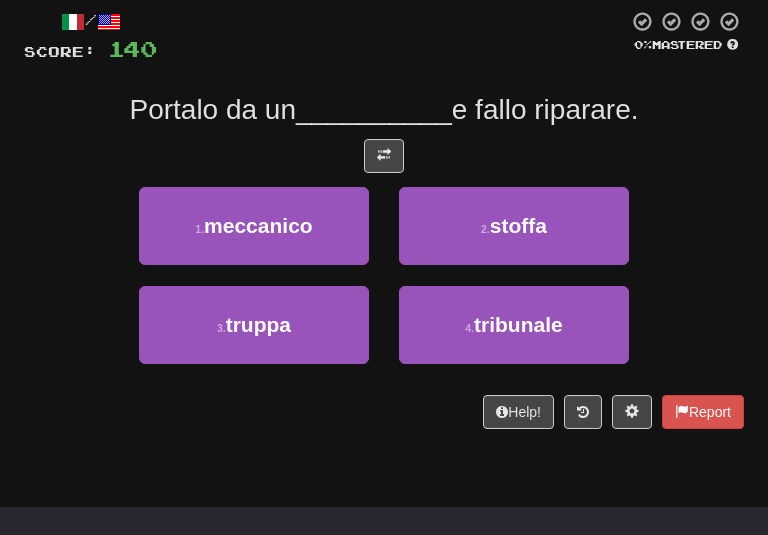 click at bounding box center (384, 156) 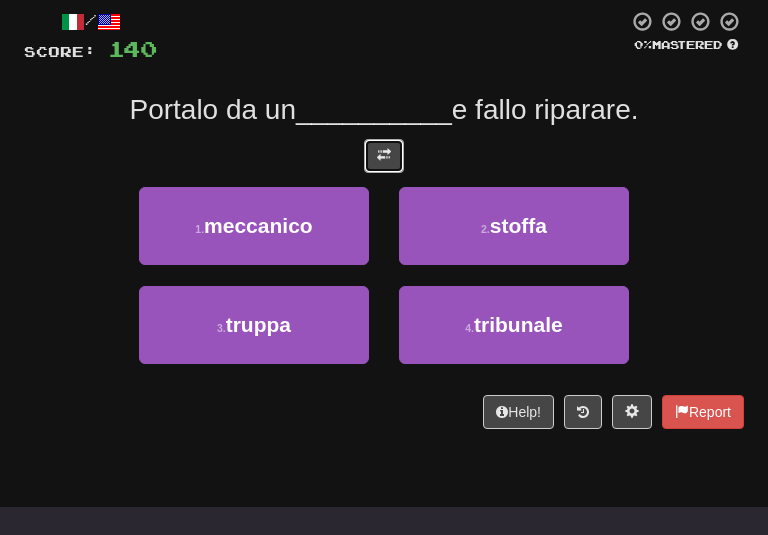 click at bounding box center [384, 155] 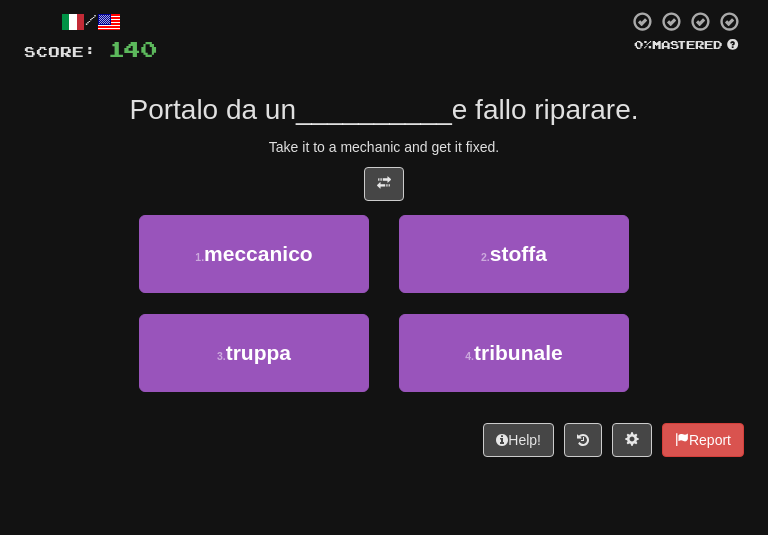 drag, startPoint x: 550, startPoint y: 130, endPoint x: 526, endPoint y: 130, distance: 24 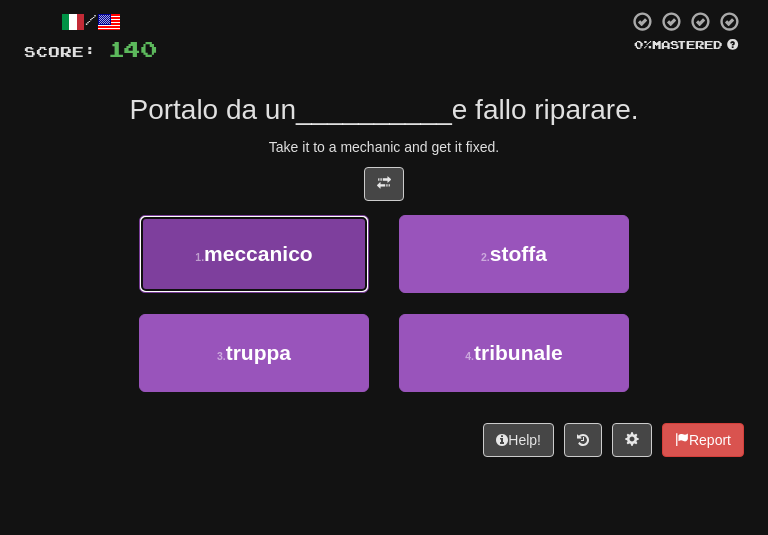 click on "1 .  meccanico" at bounding box center (254, 254) 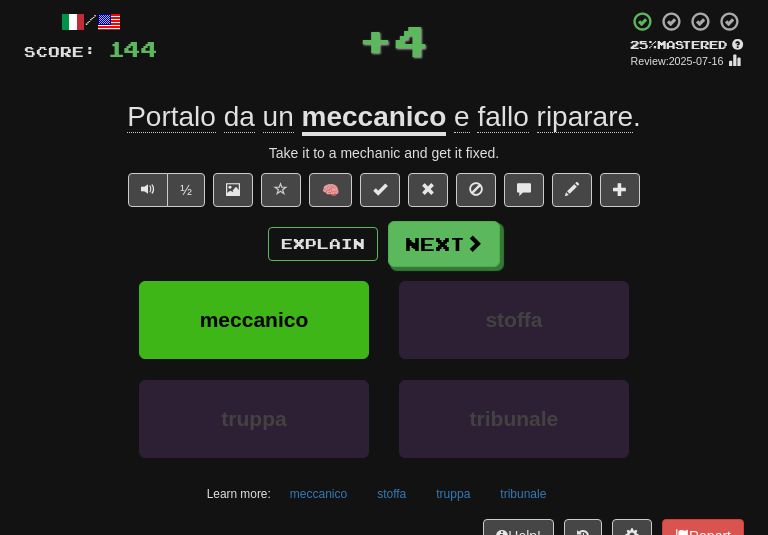 click on "½ 🧠" at bounding box center [384, 190] 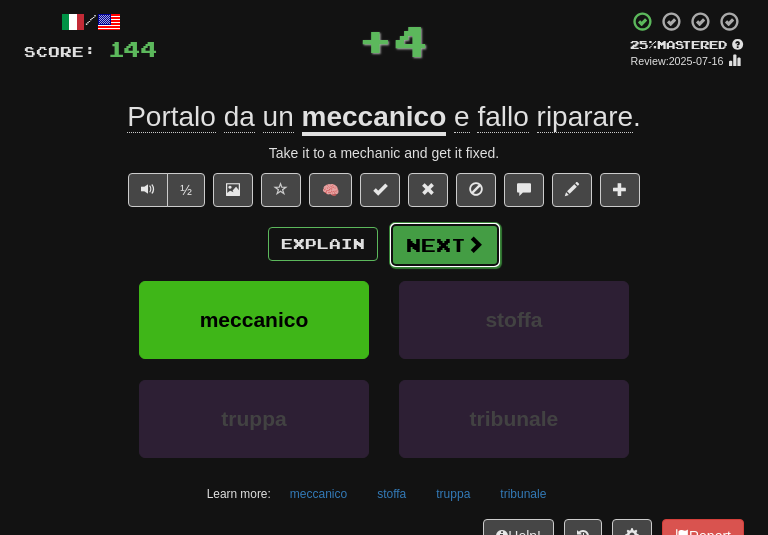 drag, startPoint x: 463, startPoint y: 231, endPoint x: 453, endPoint y: 234, distance: 10.440307 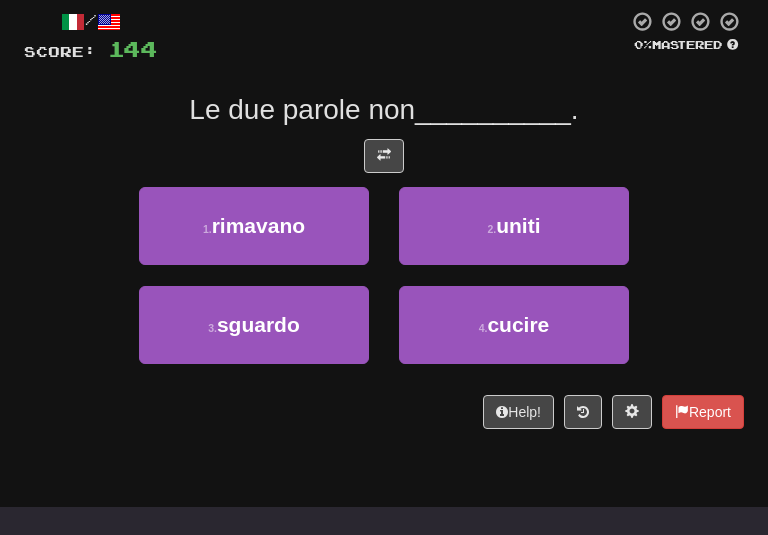 click on "Le due parole non  __________ ." at bounding box center (384, 110) 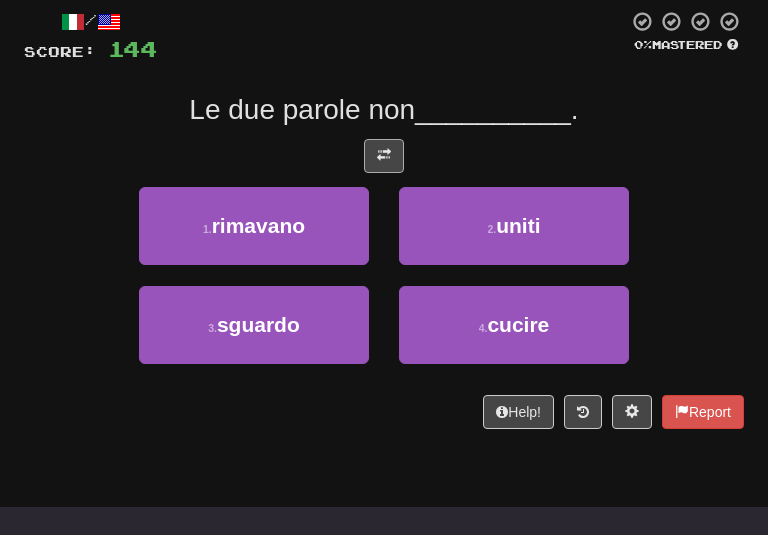 drag, startPoint x: 405, startPoint y: 135, endPoint x: 382, endPoint y: 135, distance: 23 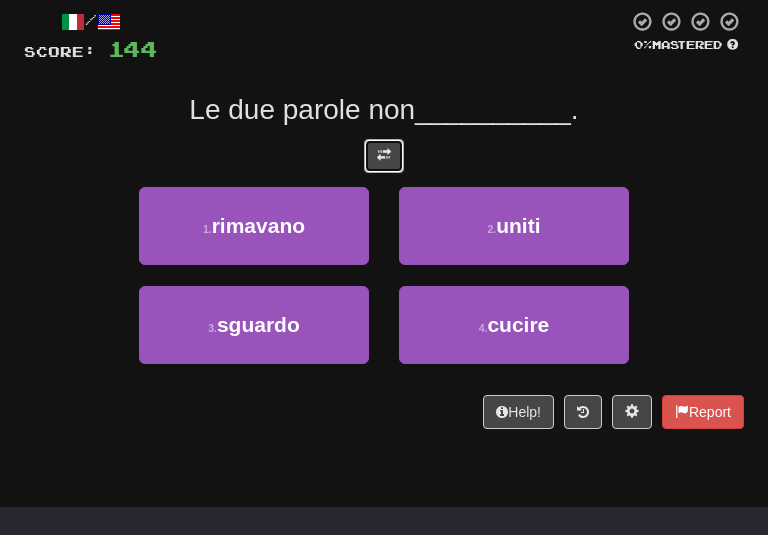 click at bounding box center (384, 156) 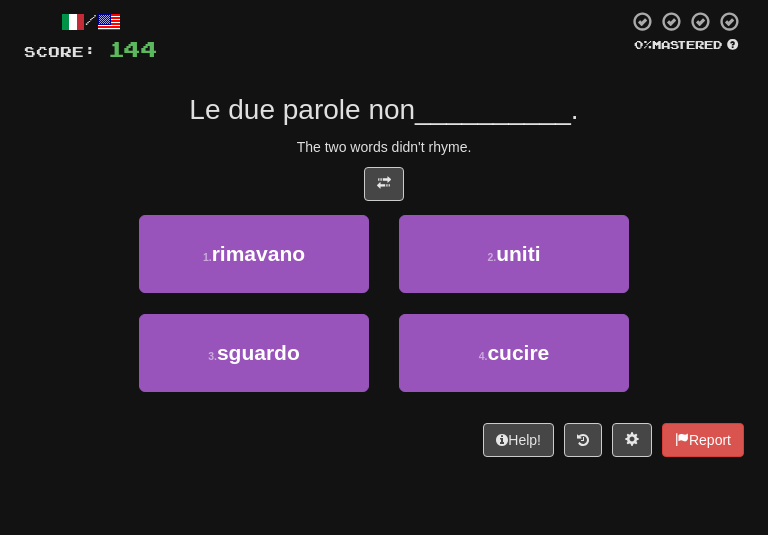 drag, startPoint x: 496, startPoint y: 130, endPoint x: 471, endPoint y: 129, distance: 25.019993 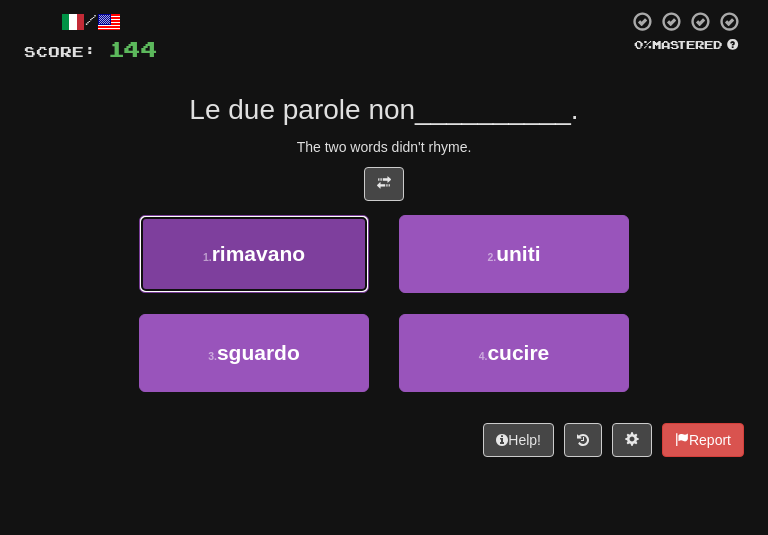 click on "1 .  rimavano" at bounding box center [254, 254] 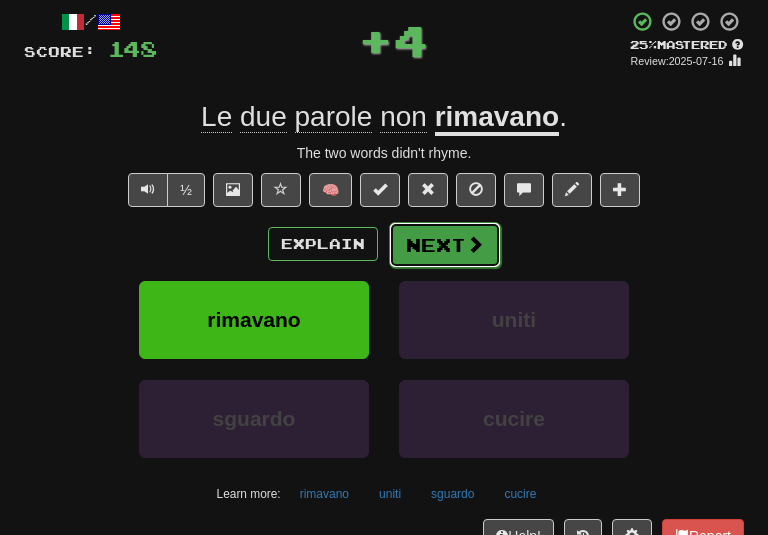 click on "Next" at bounding box center [445, 245] 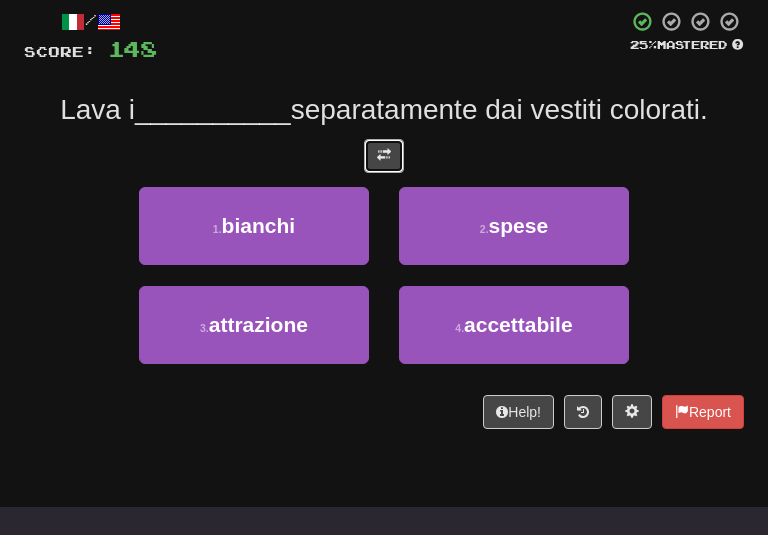 click at bounding box center [384, 156] 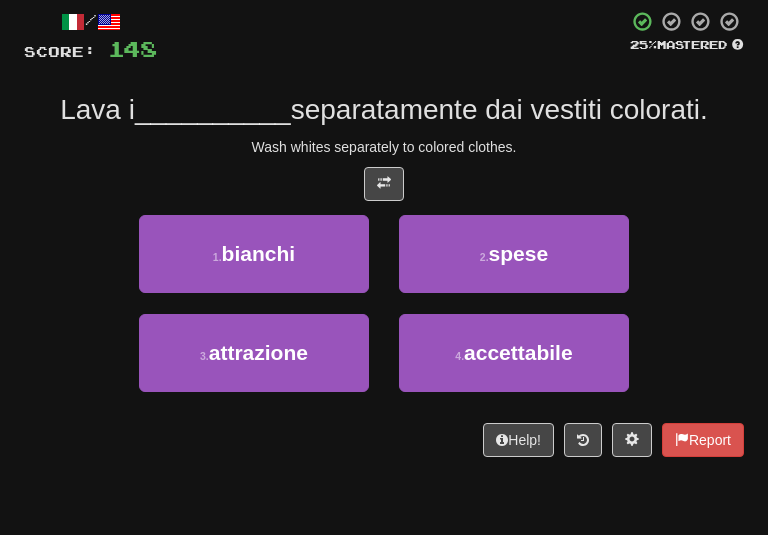 click on "Wash whites separately to colored clothes." at bounding box center [384, 147] 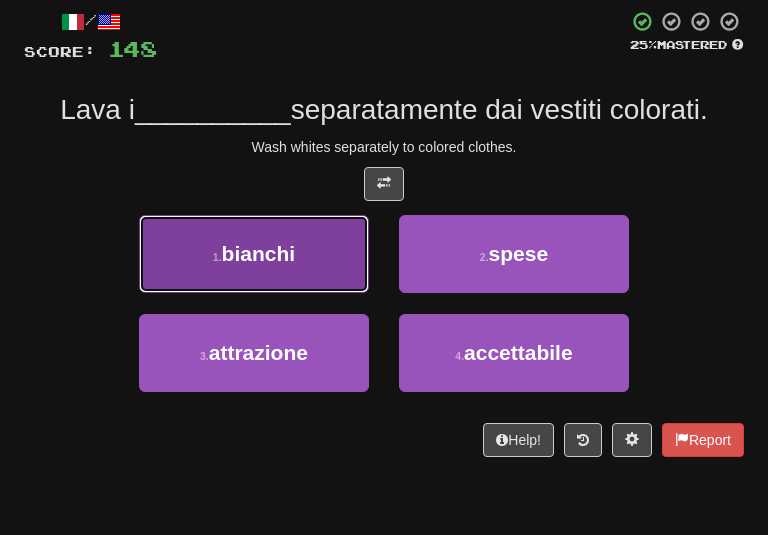 click on "1 .  bianchi" at bounding box center (254, 254) 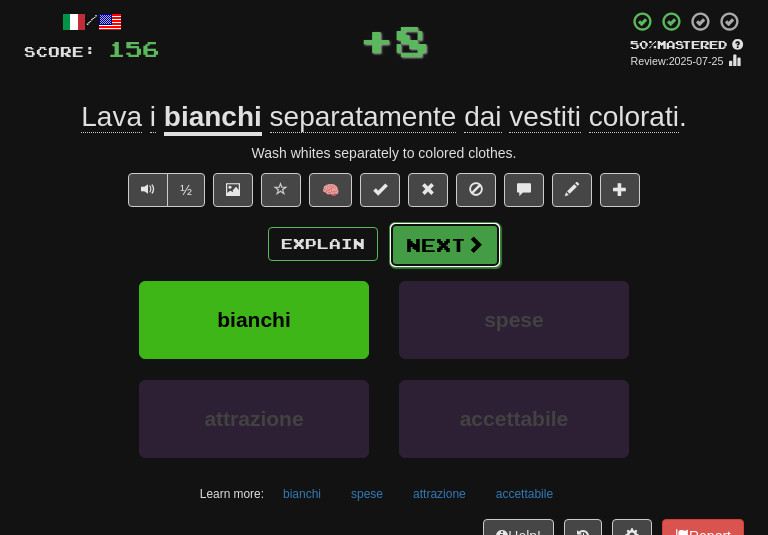 click on "Next" at bounding box center (445, 245) 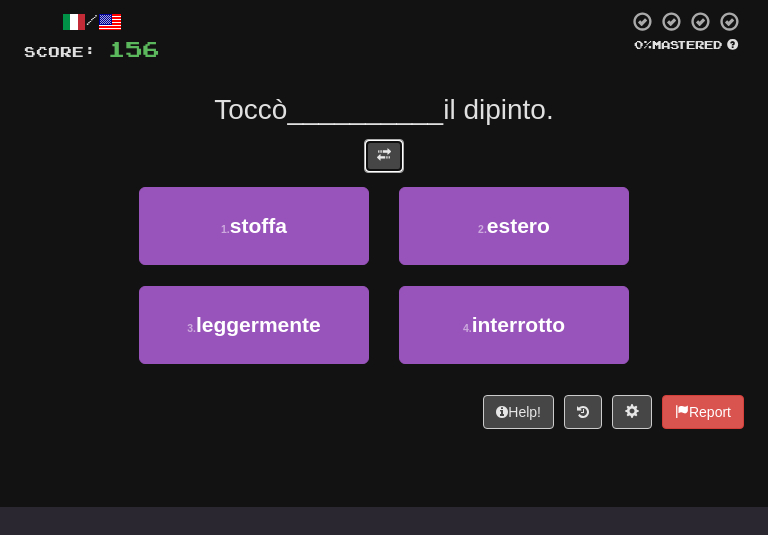 click at bounding box center [384, 155] 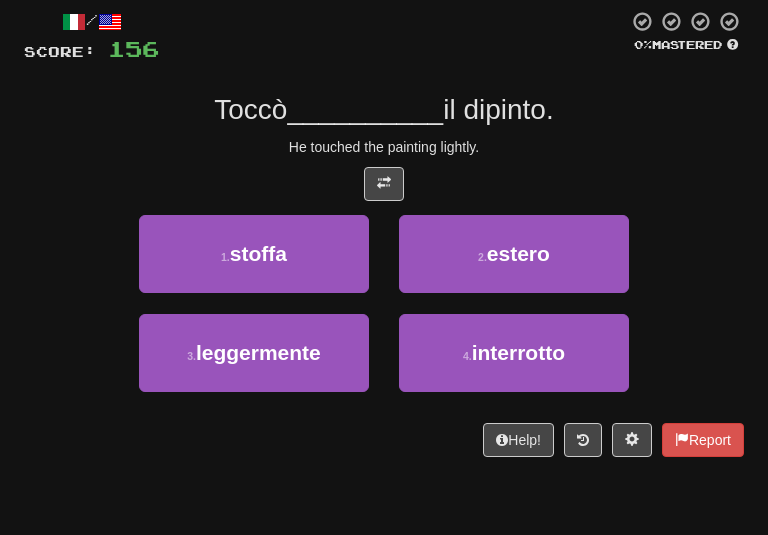 click on "He touched the painting lightly." at bounding box center [384, 147] 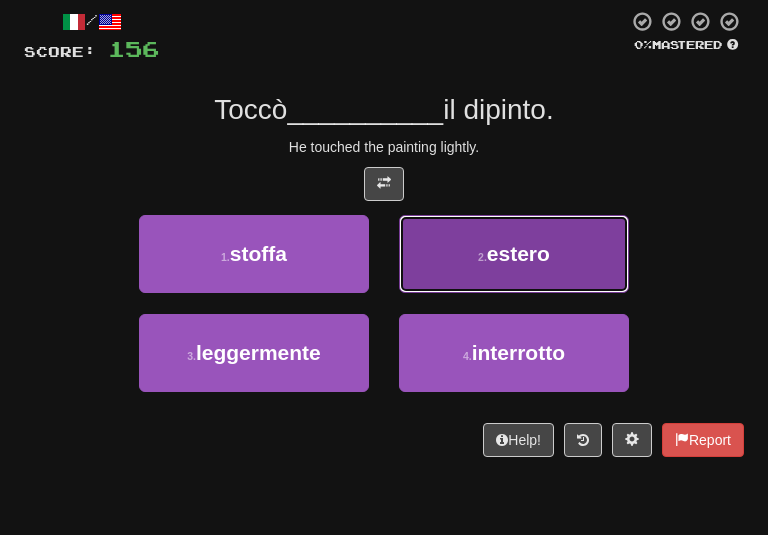 click on "2 .  estero" at bounding box center (514, 254) 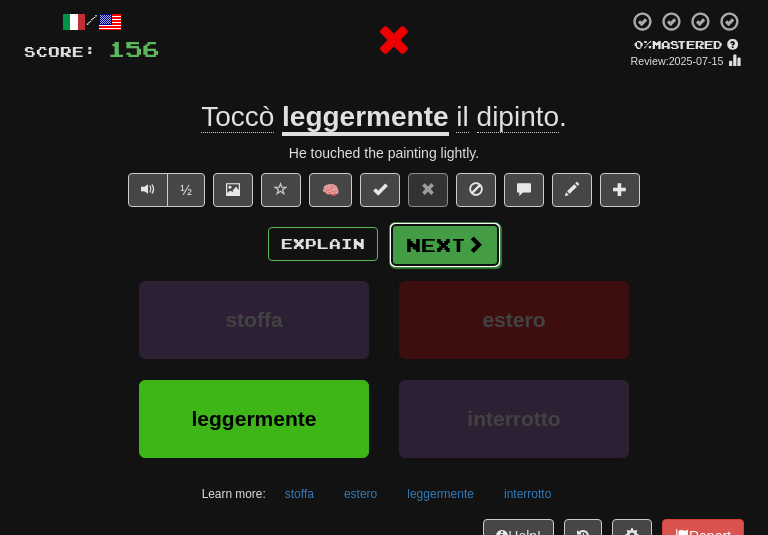 click on "Next" at bounding box center (445, 245) 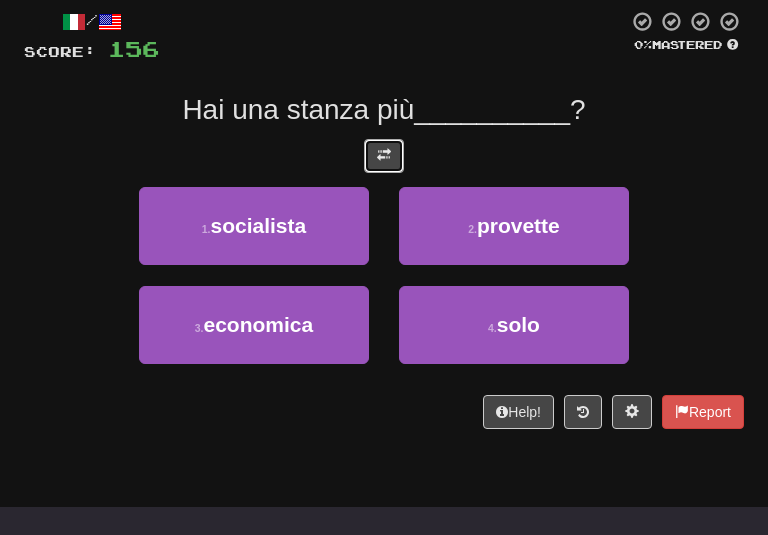 click at bounding box center [384, 156] 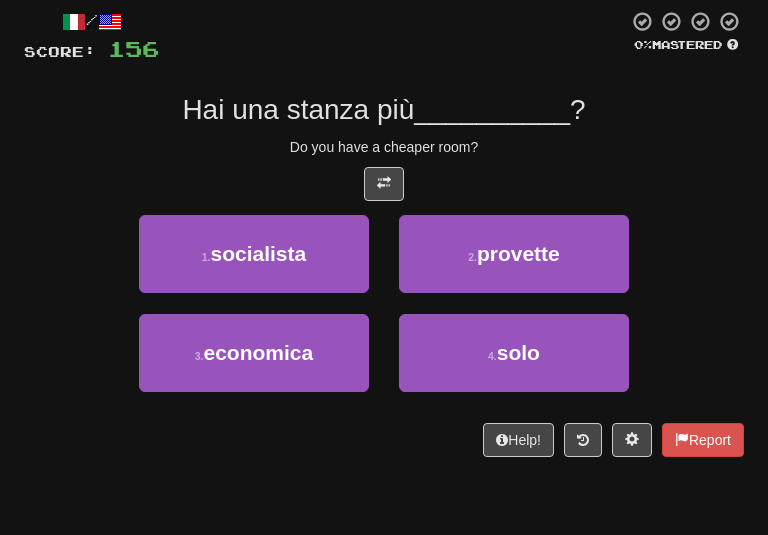 click on "/ Score: 156 0 % Mastered Do you have a cheaper room? 1 . socialista 2 . provette 3 . economica 4 . solo Help! Report" at bounding box center [384, 233] 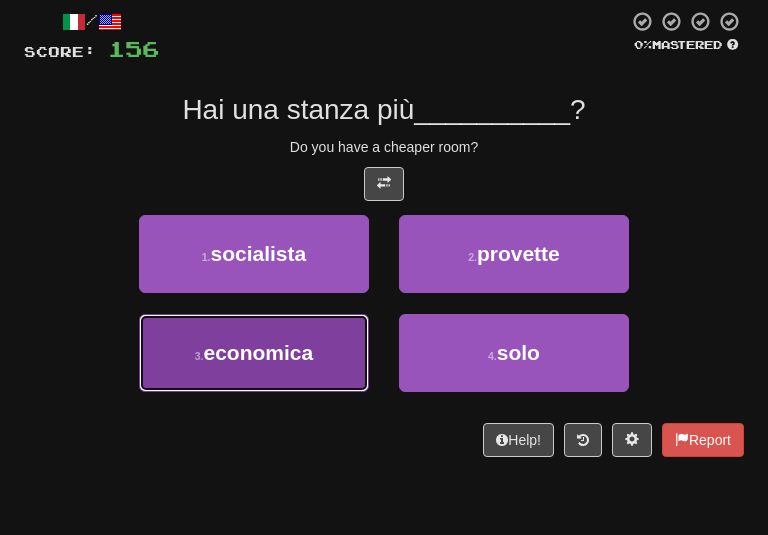 click on "economica" at bounding box center [259, 352] 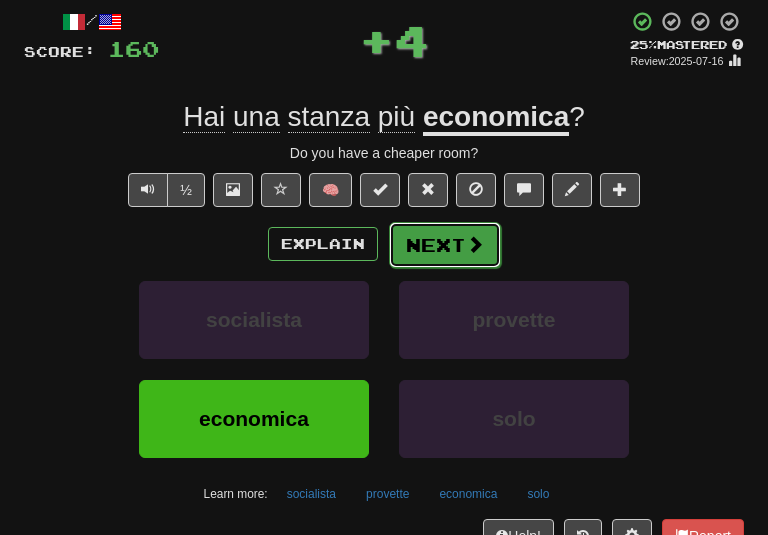 click on "Next" at bounding box center (445, 245) 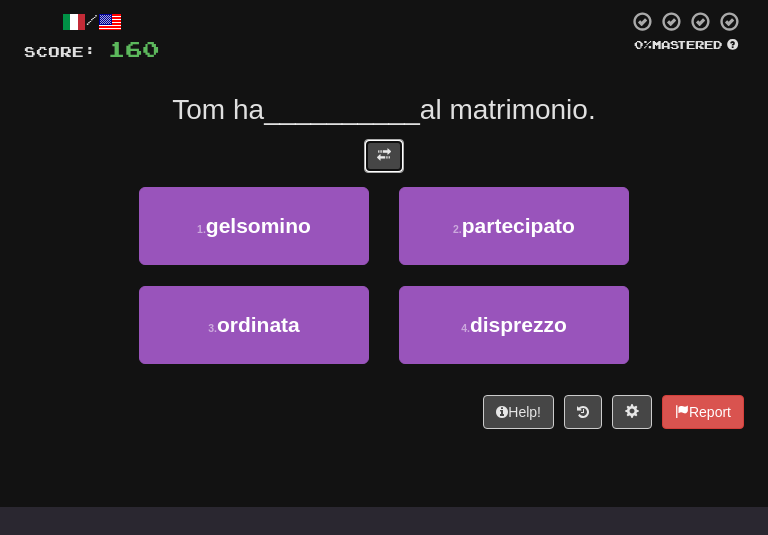 click at bounding box center (384, 155) 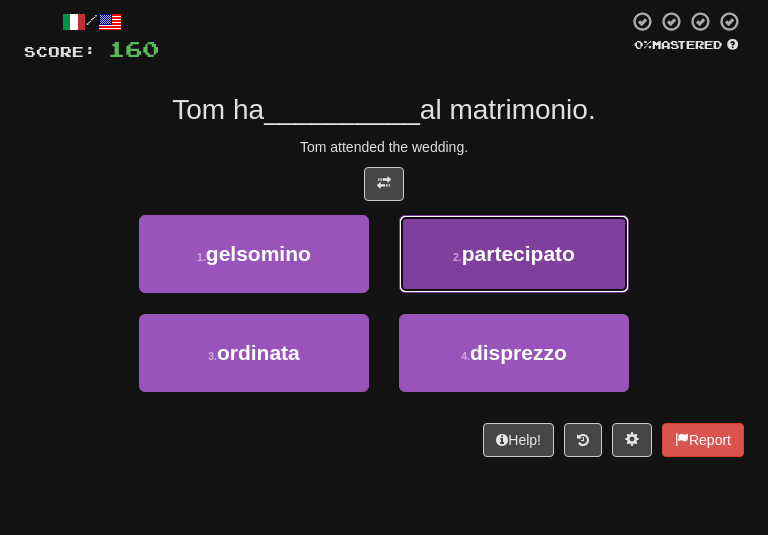 click on "partecipato" at bounding box center [518, 253] 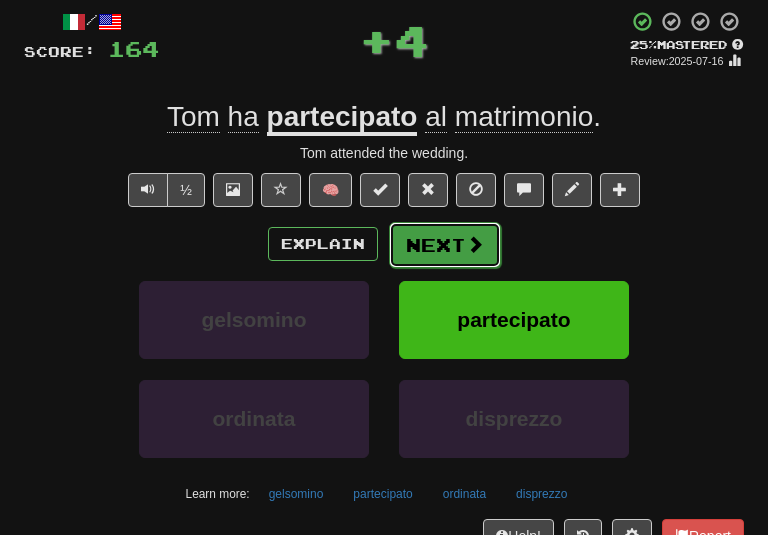 click on "Next" at bounding box center [445, 245] 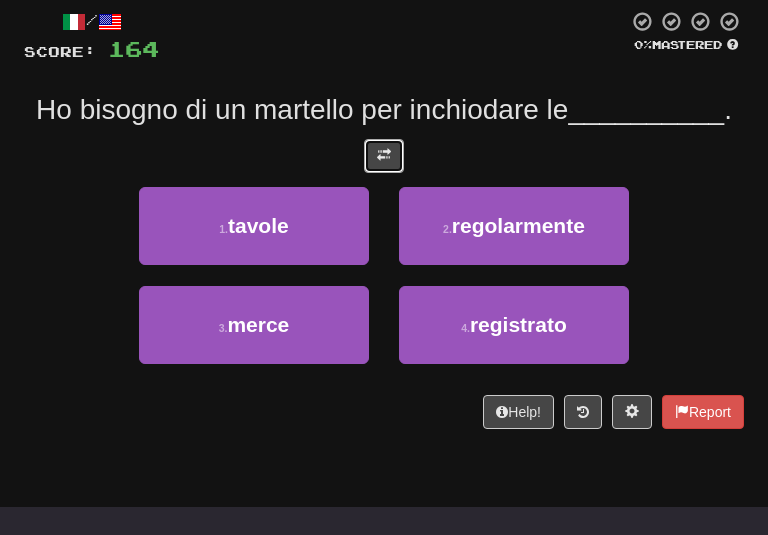 click at bounding box center (384, 156) 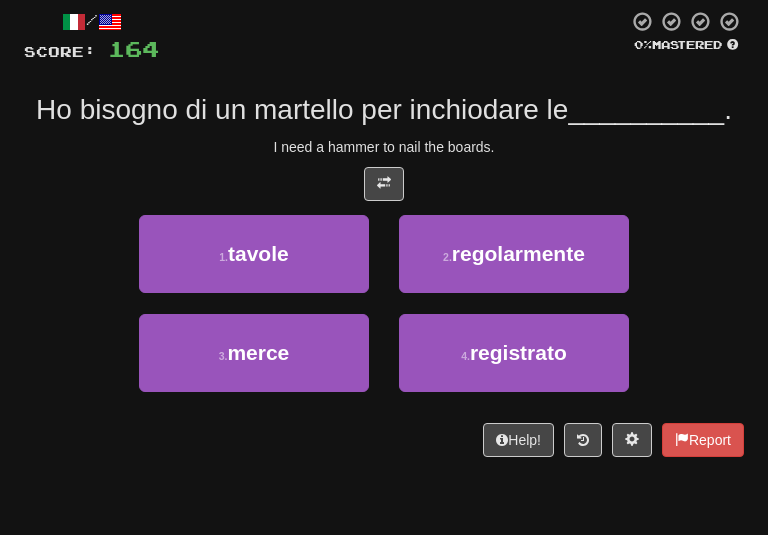 click on "/ Score: 164 0 % Mastered I need a hammer to nail the boards. 1 . tavole 2 . regolarmente 3 . merce 4 . registrato Help! Report" at bounding box center [384, 233] 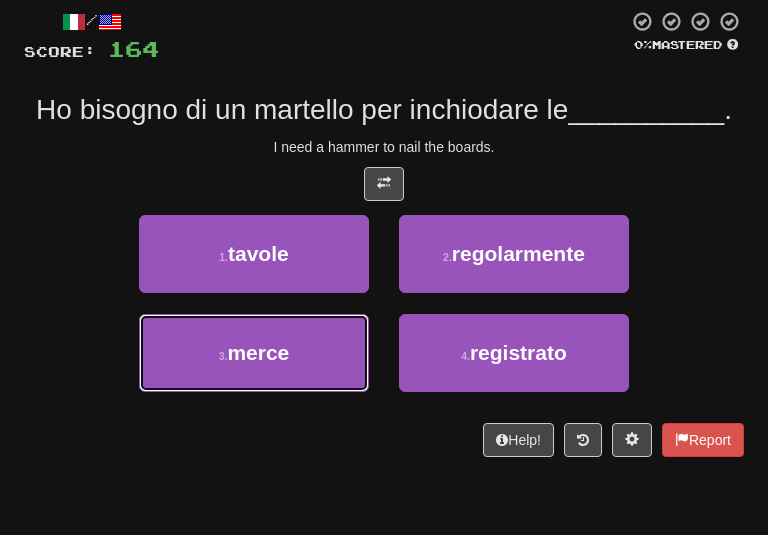 drag, startPoint x: 315, startPoint y: 382, endPoint x: 316, endPoint y: 366, distance: 16.03122 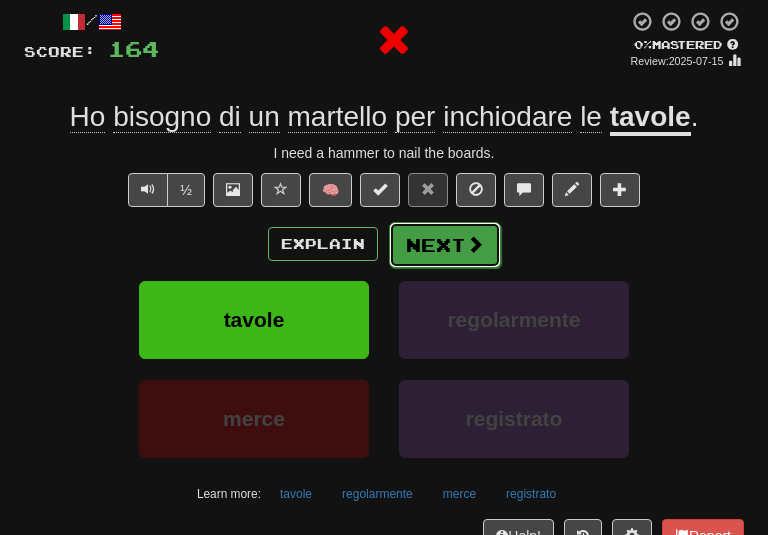 click on "Next" at bounding box center (445, 245) 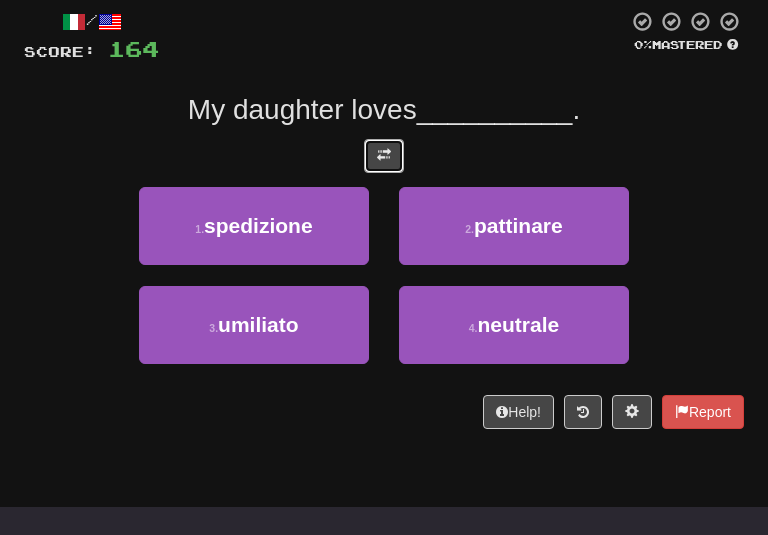 click at bounding box center (384, 156) 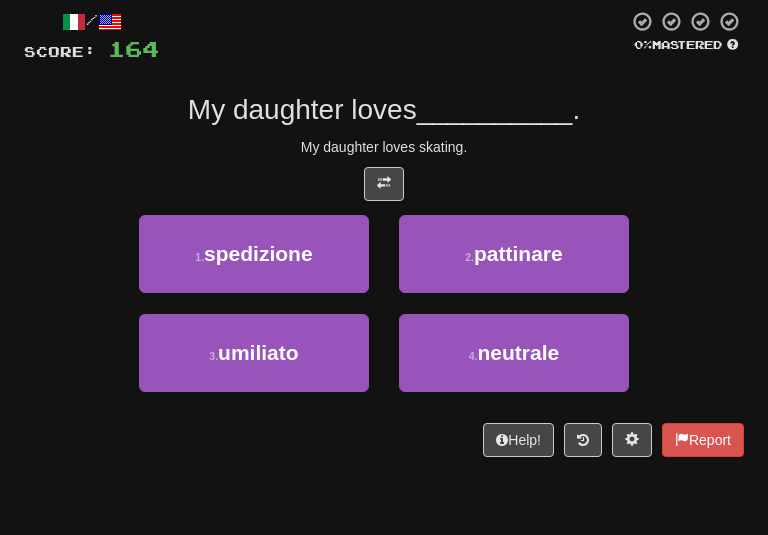 click at bounding box center (384, 184) 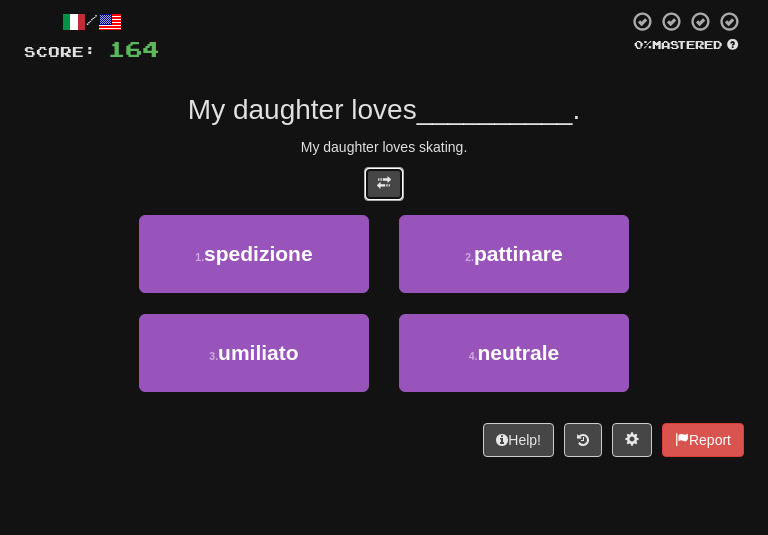 click at bounding box center [384, 184] 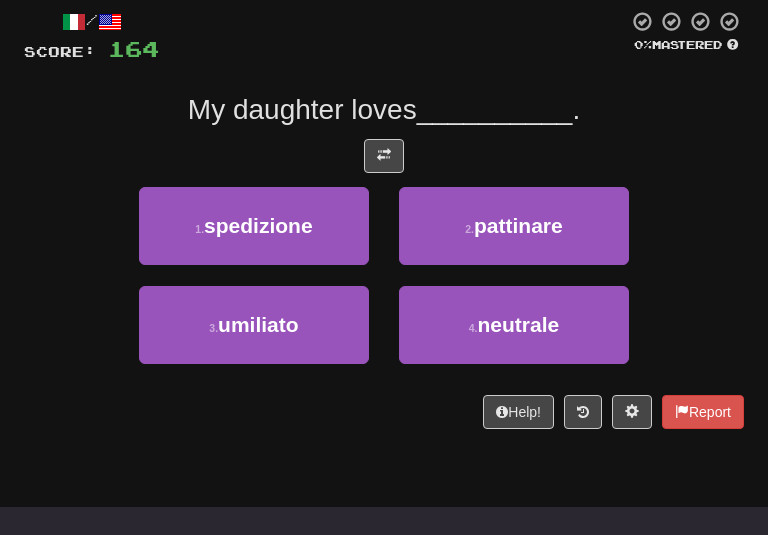 click at bounding box center (384, 156) 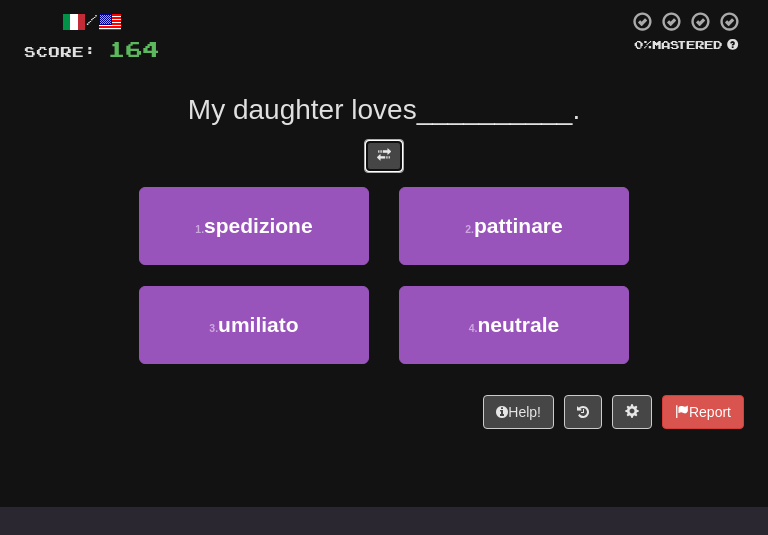 click at bounding box center (384, 155) 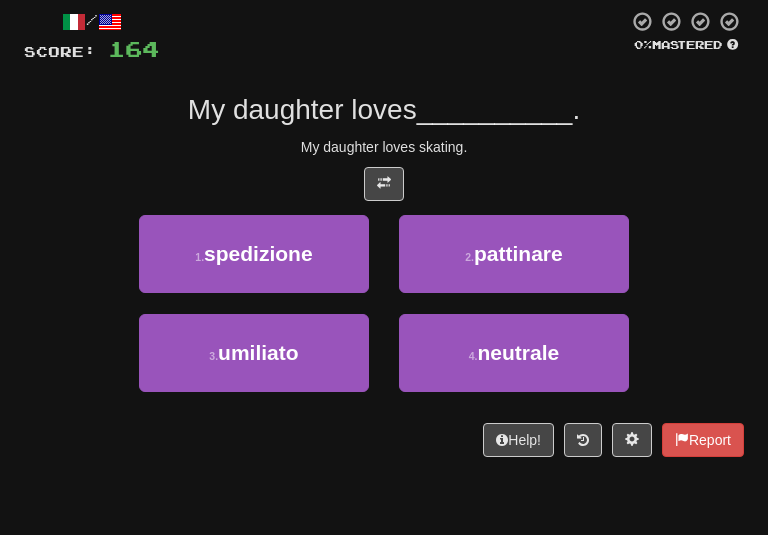 click at bounding box center (384, 184) 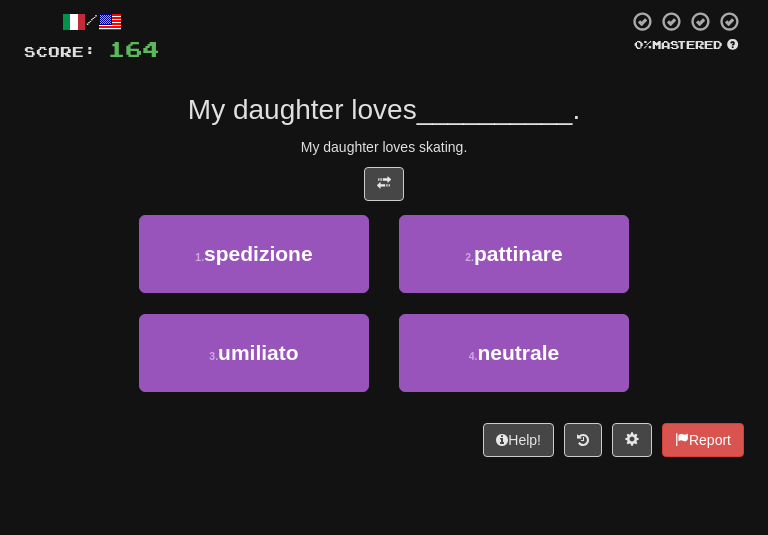 click on "/ Score: 164 0 % Mastered My daughter loves skating. 1 . spedizione 2 . pattinare 3 . umiliato 4 . neutrale Help! Report" at bounding box center (384, 240) 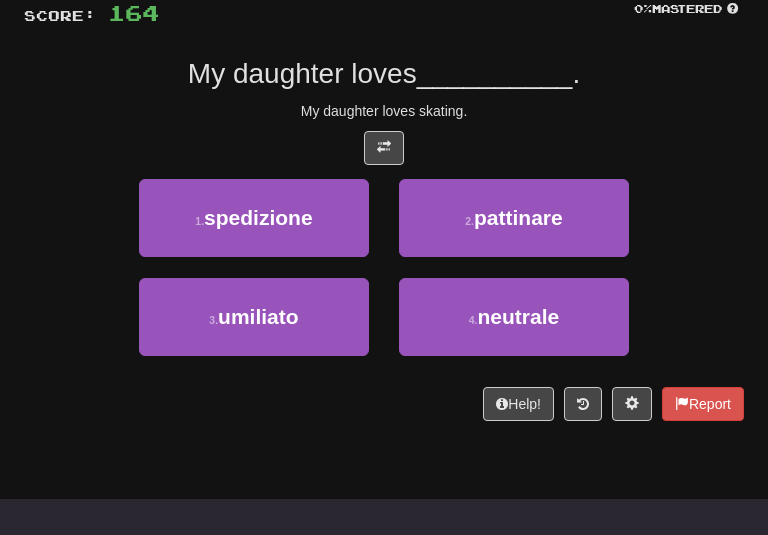 scroll, scrollTop: 120, scrollLeft: 0, axis: vertical 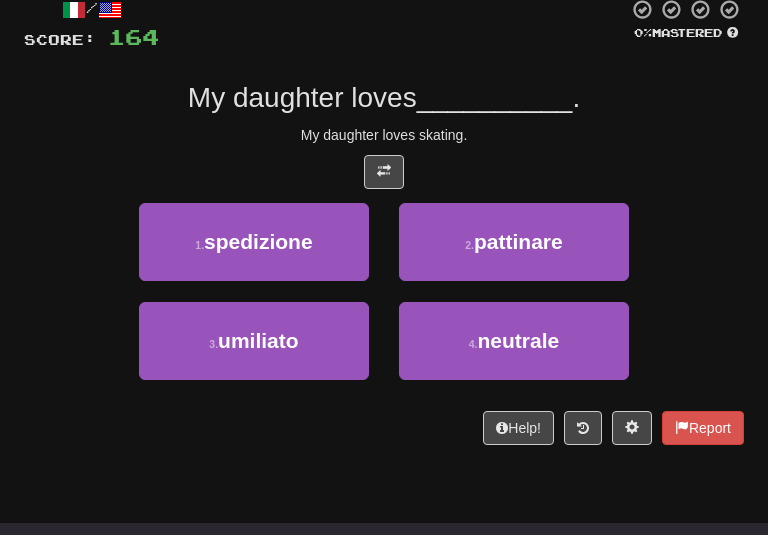 click on "/ Score: 164 0 % Mastered My daughter loves skating. 1 . spedizione 2 . pattinare 3 . umiliato 4 . neutrale Help! Report" at bounding box center (384, 221) 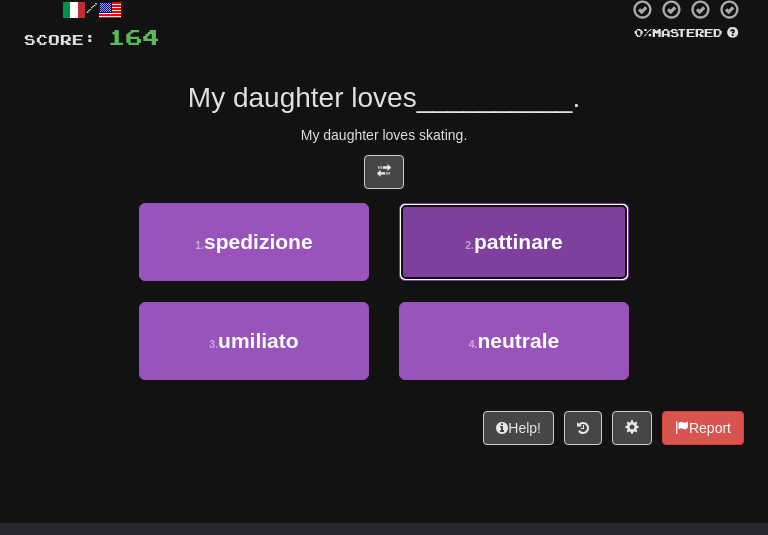 click on "2 .  pattinare" at bounding box center [514, 242] 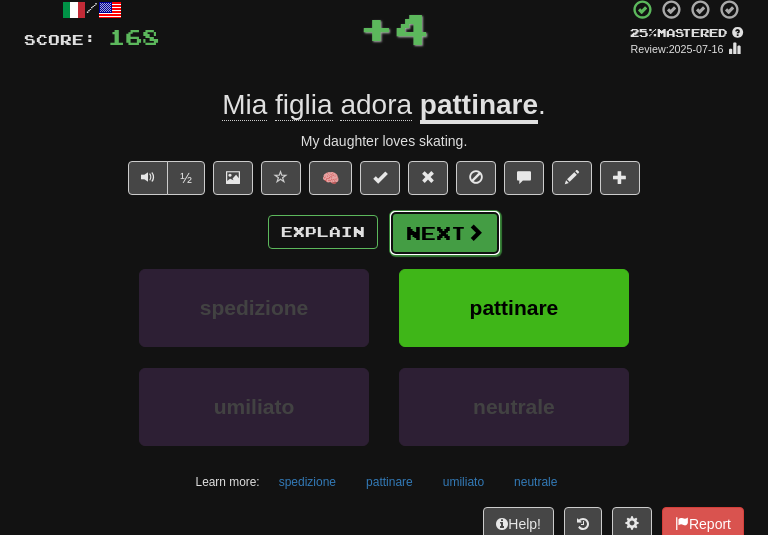 click on "Next" at bounding box center (445, 233) 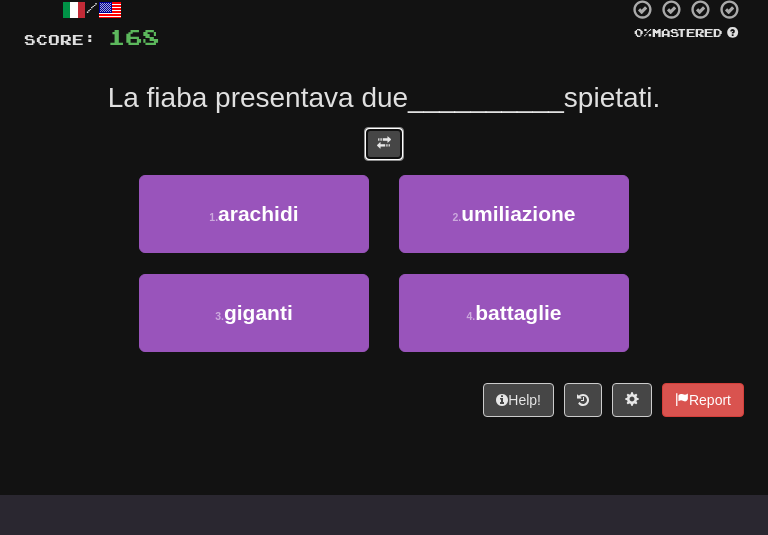 click at bounding box center (384, 144) 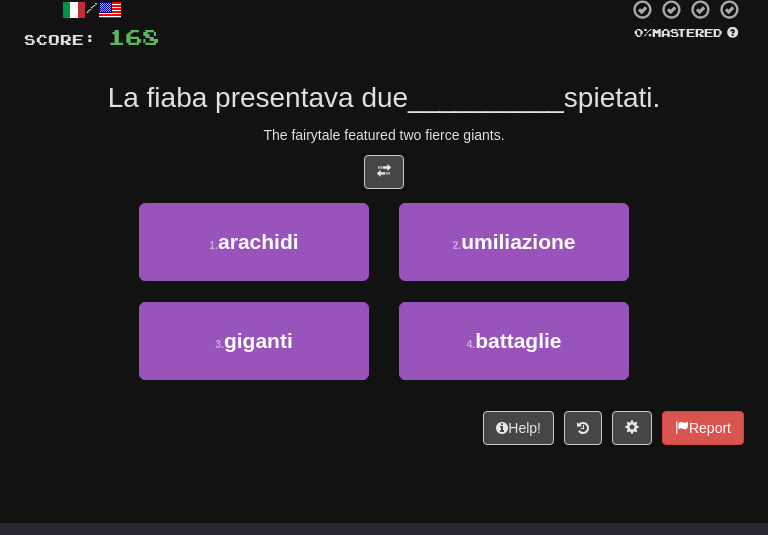 click on "/  Score:   168 0 %  Mastered La fiaba presentava due  __________  spietati. The fairytale featured two fierce giants. 1 .  arachidi 2 .  umiliazione 3 .  giganti 4 .  battaglie  Help!  Report" at bounding box center (384, 221) 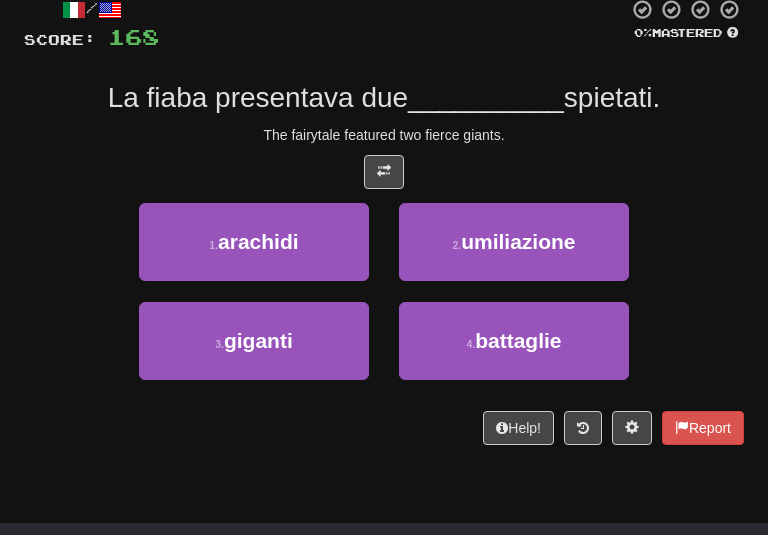 click on "/  Score:   168 0 %  Mastered La fiaba presentava due  __________  spietati. The fairytale featured two fierce giants. 1 .  arachidi 2 .  umiliazione 3 .  giganti 4 .  battaglie  Help!  Report" at bounding box center (384, 221) 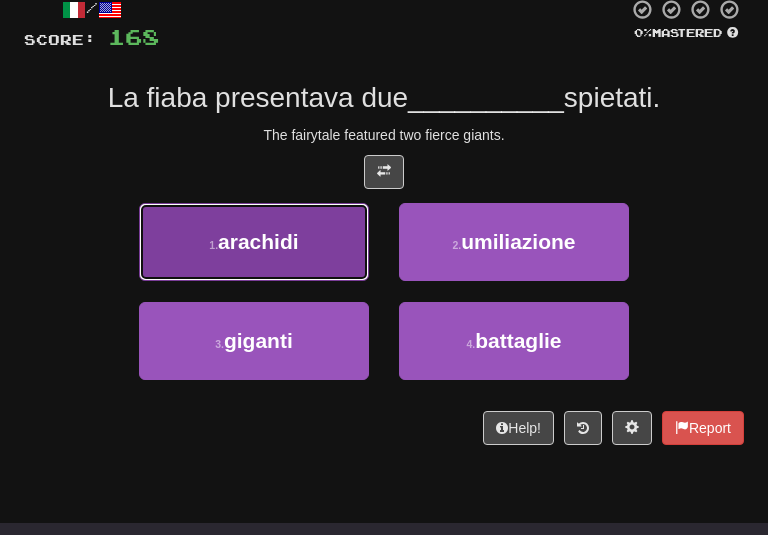 click on "1 .  arachidi" at bounding box center [254, 242] 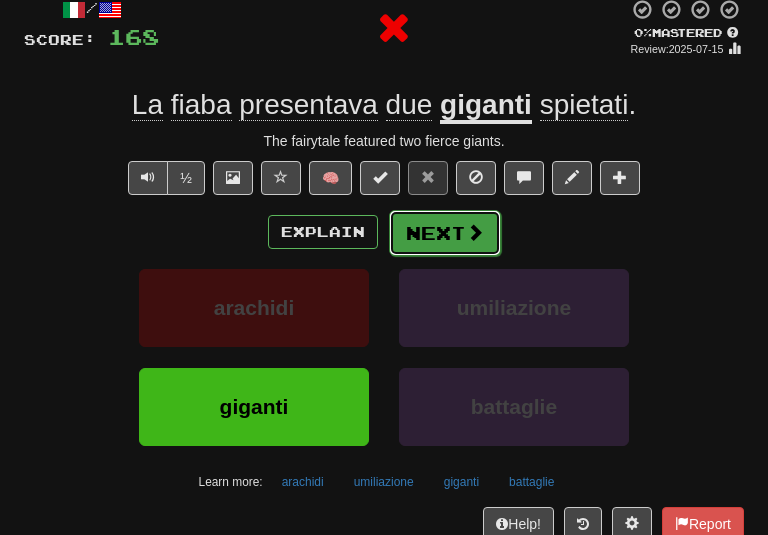 click on "Next" at bounding box center [445, 233] 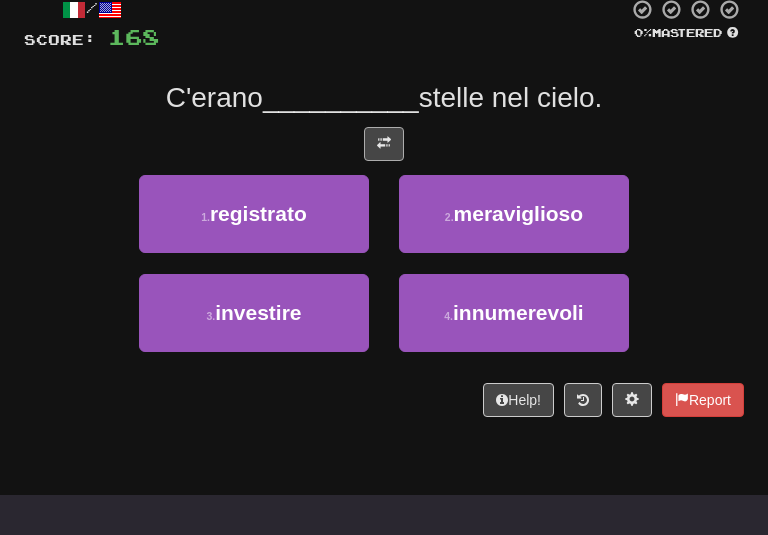 click at bounding box center (384, 144) 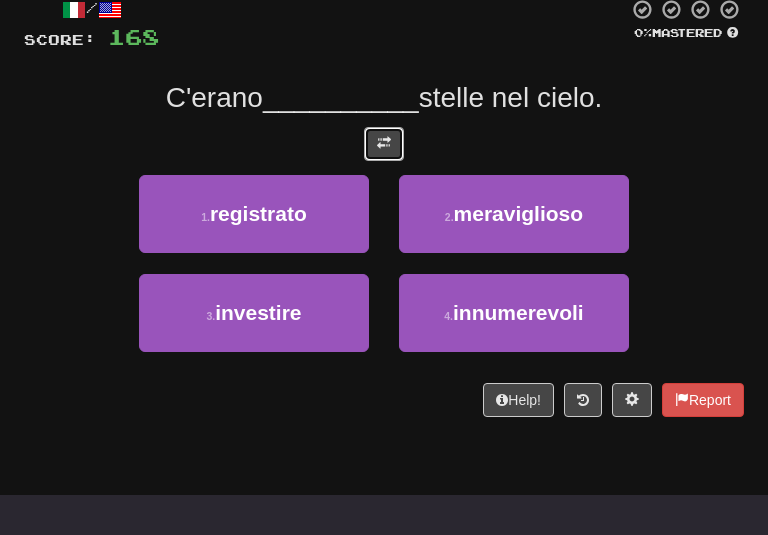 click at bounding box center (384, 144) 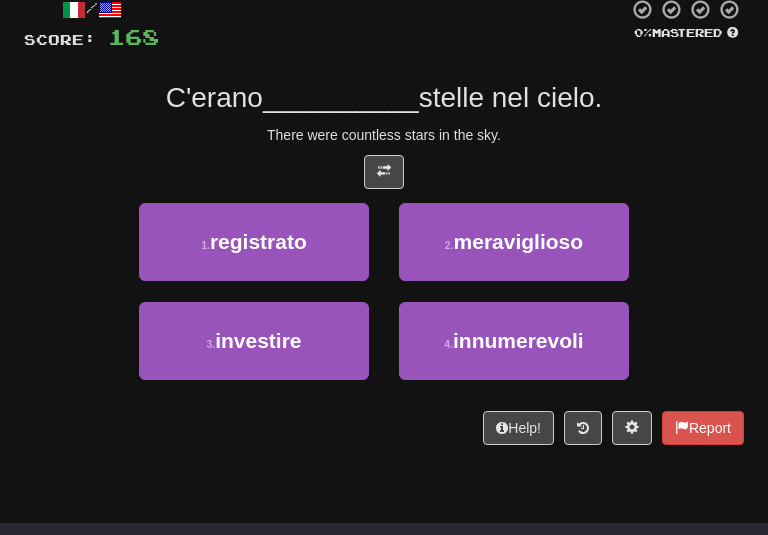 click on "There were countless stars in the sky." at bounding box center (384, 135) 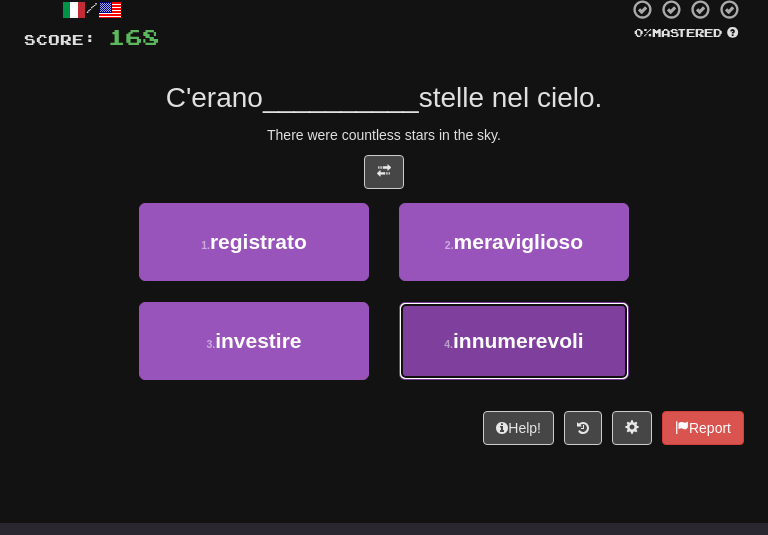 click on "4 .  innumerevoli" at bounding box center (514, 341) 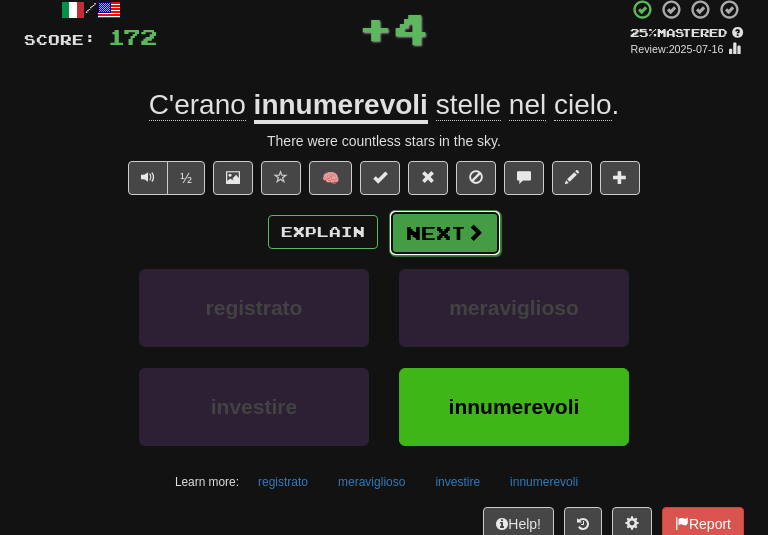 click on "Next" at bounding box center (445, 233) 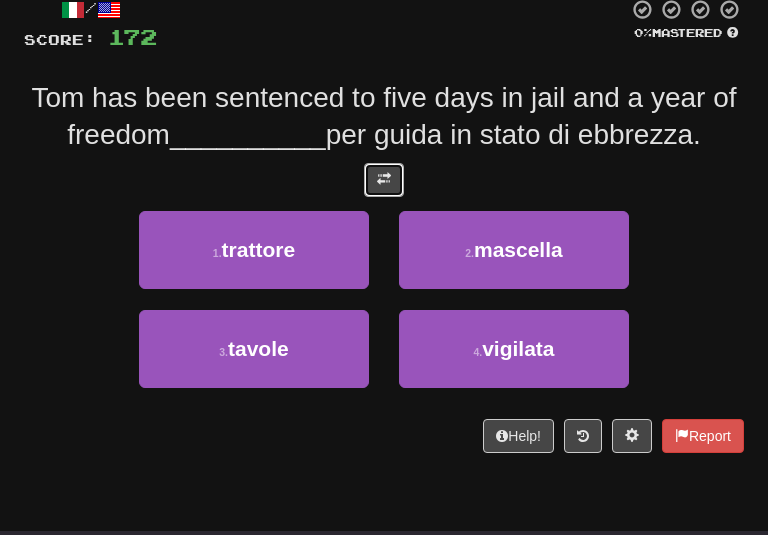 click at bounding box center (384, 180) 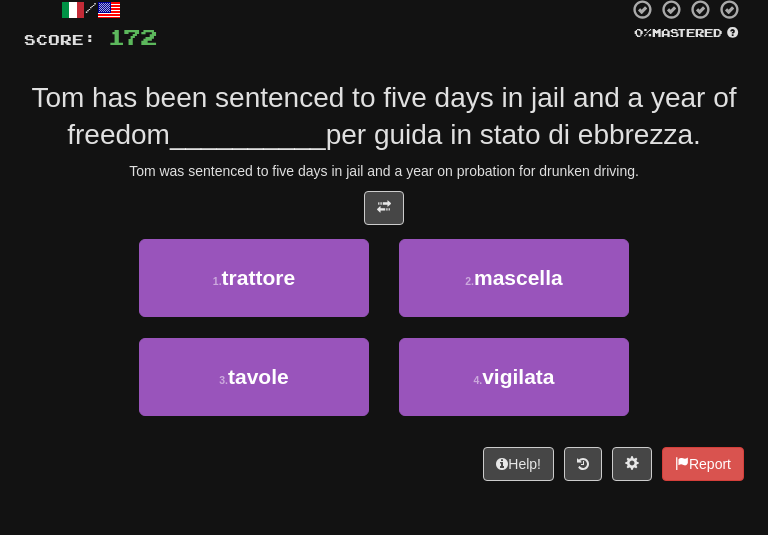 click on "/ Score: 172 0 % Mastered Tom was sentenced to five days in jail and a year on probation for drunken driving. Tom was sentenced to five days in jail and a year on probation for drunken driving. 1 . trattore 2 . mascella 3 . tavole 4 . vigilata Help! Report" at bounding box center (384, 239) 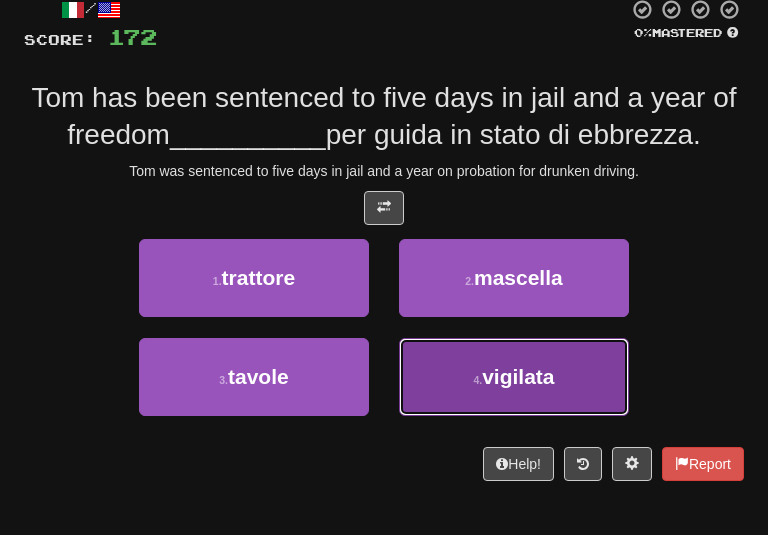 click on "4 .  vigilata" at bounding box center (514, 377) 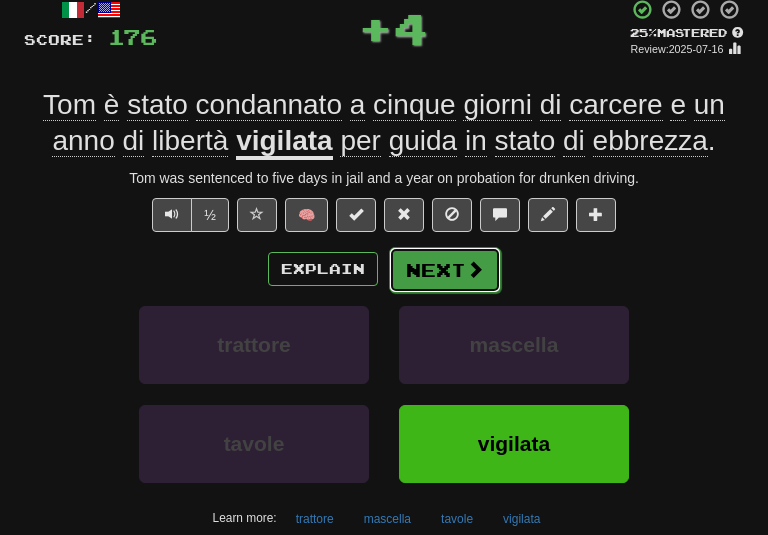 click on "Next" at bounding box center [445, 270] 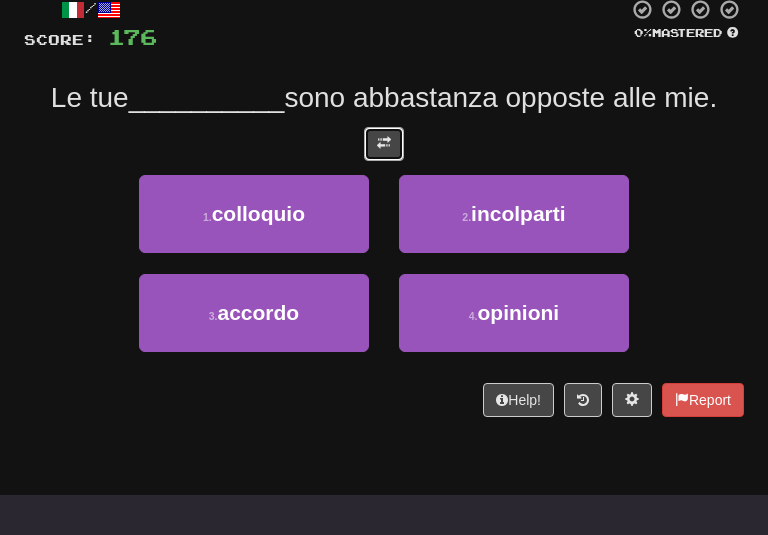 click at bounding box center [384, 143] 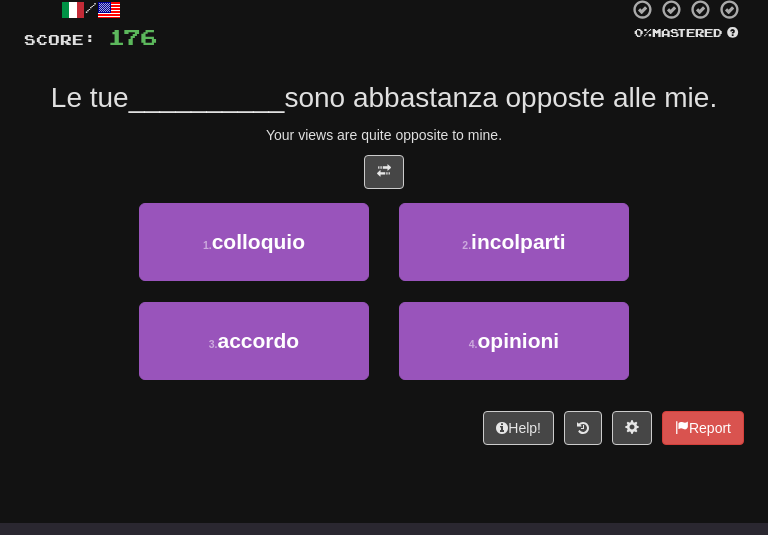 click on "Your views are quite opposite to mine." at bounding box center (384, 135) 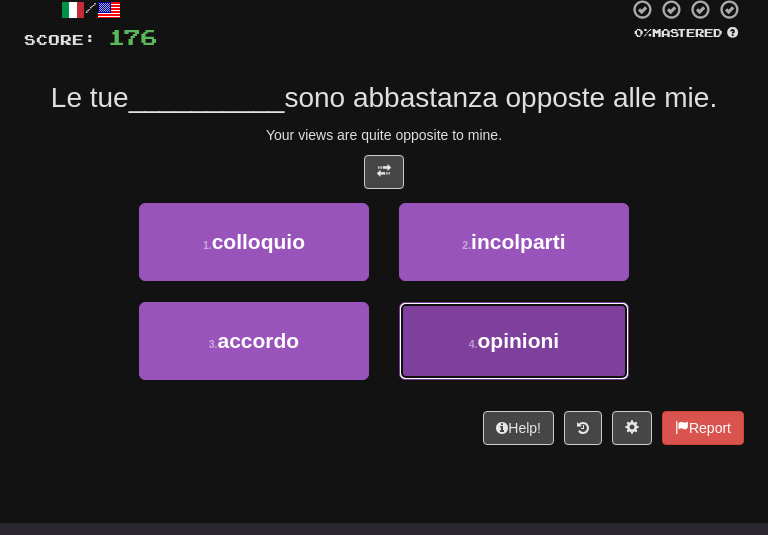 click on "opinioni" at bounding box center [519, 340] 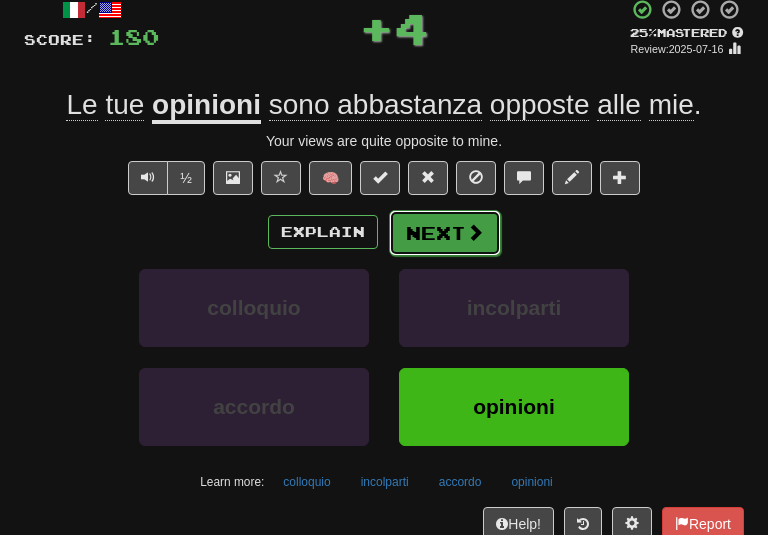 click on "Next" at bounding box center [445, 233] 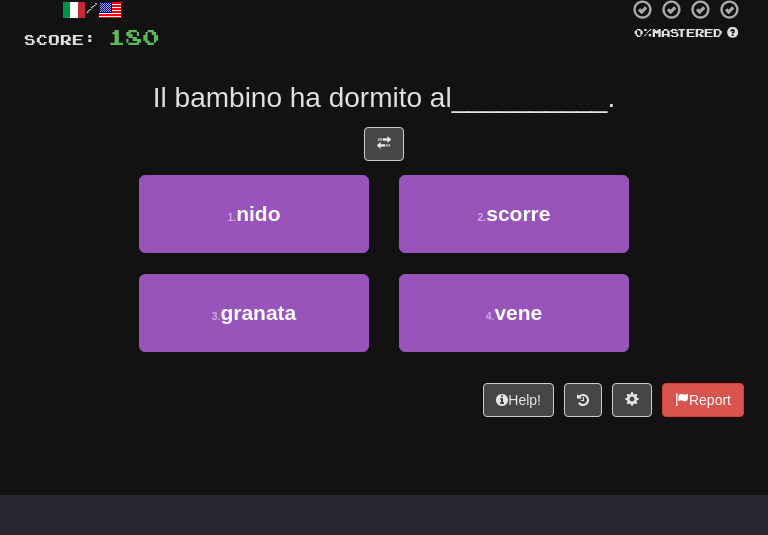 click at bounding box center (384, 144) 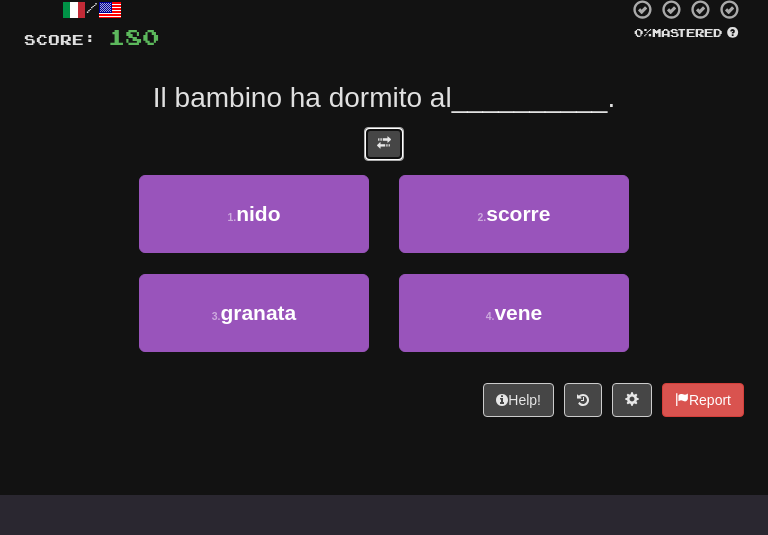 click at bounding box center [384, 143] 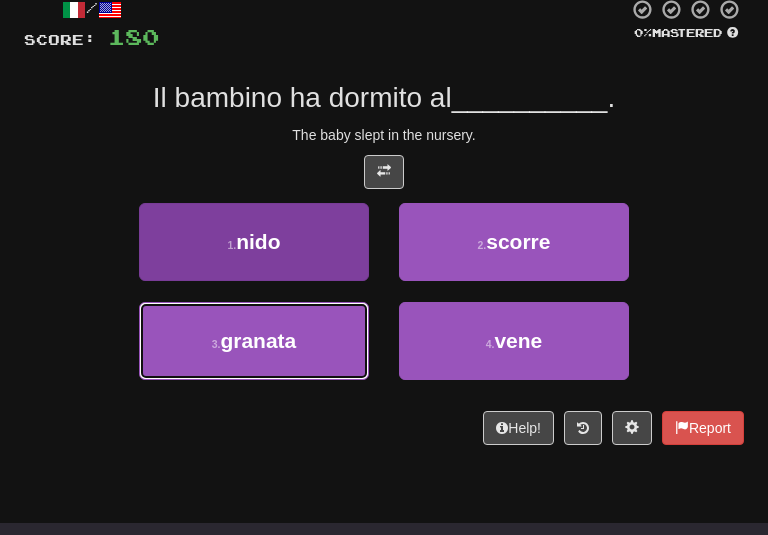drag, startPoint x: 226, startPoint y: 297, endPoint x: 247, endPoint y: 220, distance: 79.81228 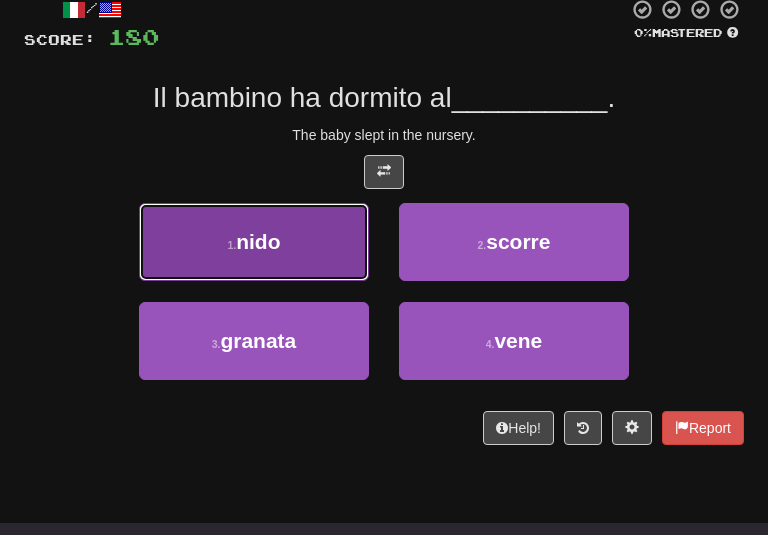click on "1 .  nido" at bounding box center [254, 242] 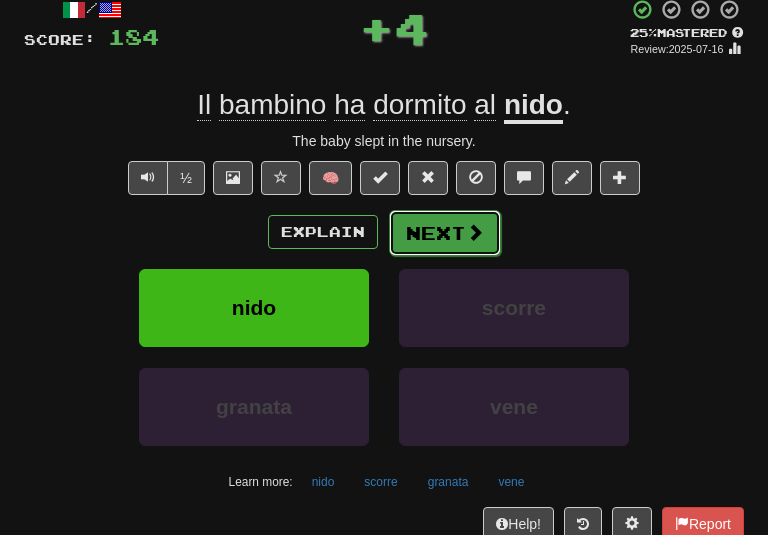 click on "Next" at bounding box center (445, 233) 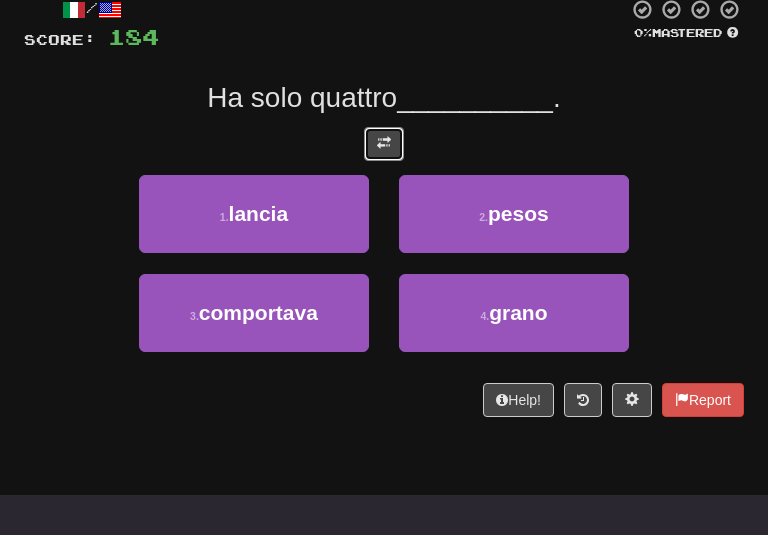 click at bounding box center (384, 144) 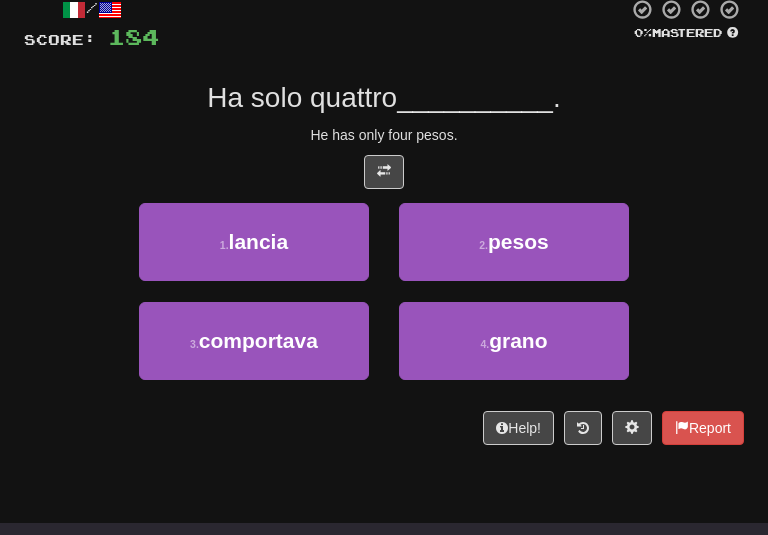 click on "/ Score: 184 0 % Mastered He only has four __________ . He has only four pesos. 1 . lancia 2 . pesos 3 . comportava 4 . grano Help! Report" at bounding box center [384, 221] 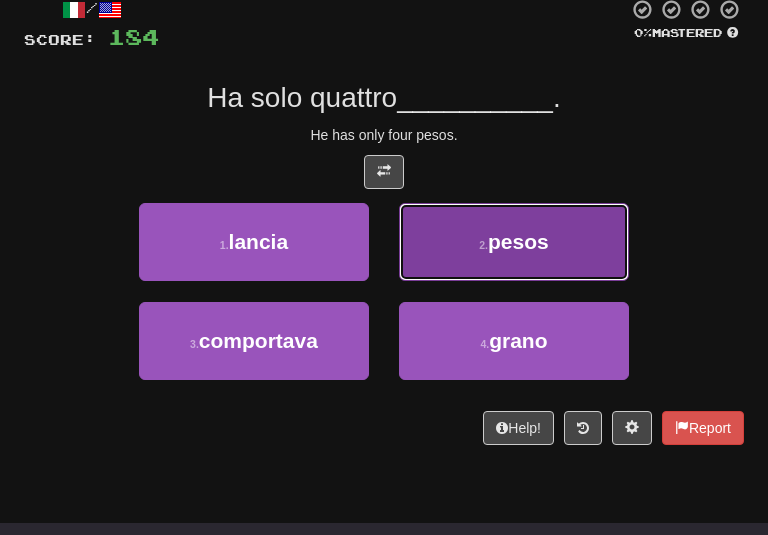 click on "2 .  pesos" at bounding box center (514, 242) 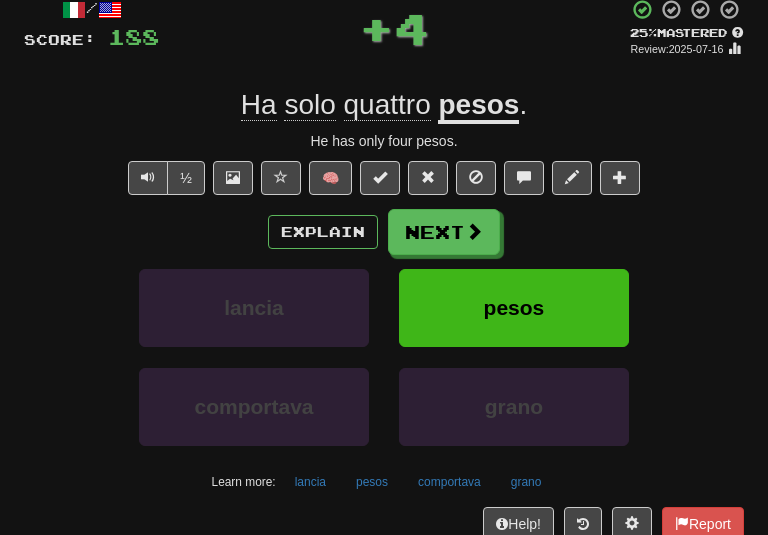 click on "Explain Next lancia pesos comportava grano Learn more: lancia pesos comportava grano" at bounding box center (384, 353) 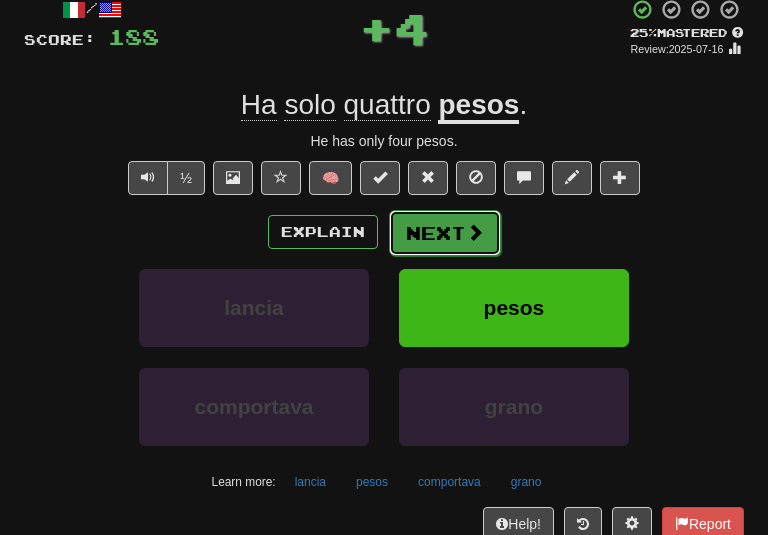 click on "Next" at bounding box center [445, 233] 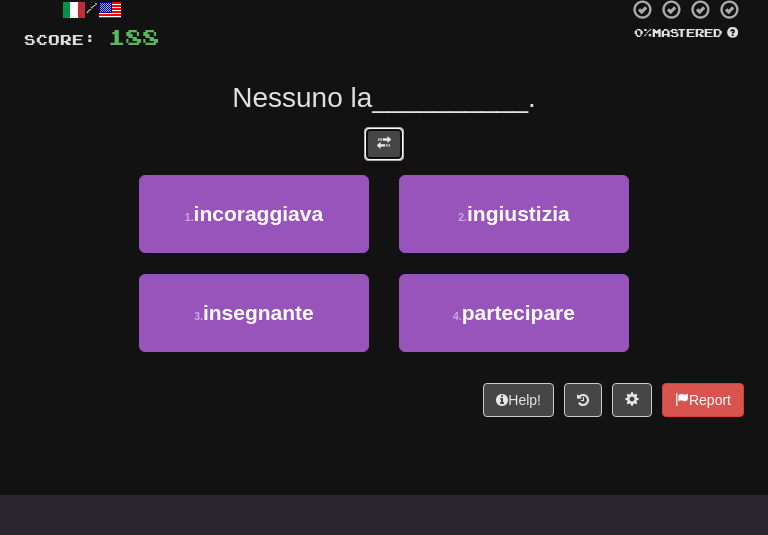 click at bounding box center (384, 144) 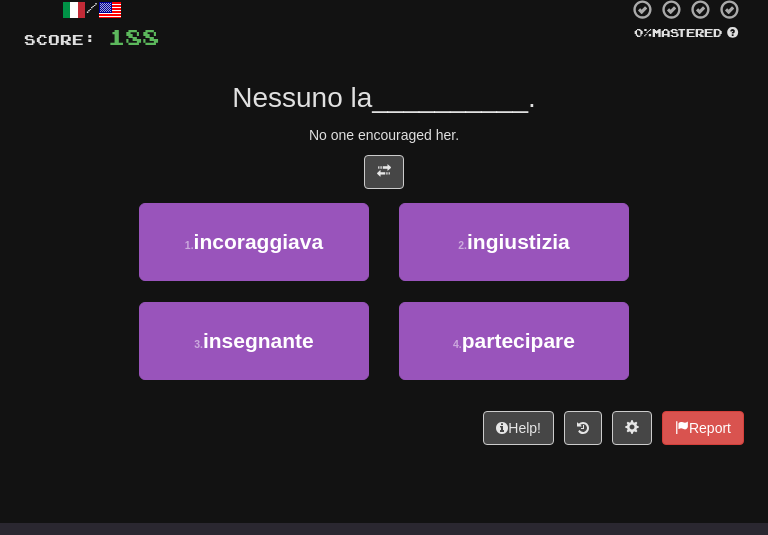 click on "No one encouraged her." at bounding box center [384, 135] 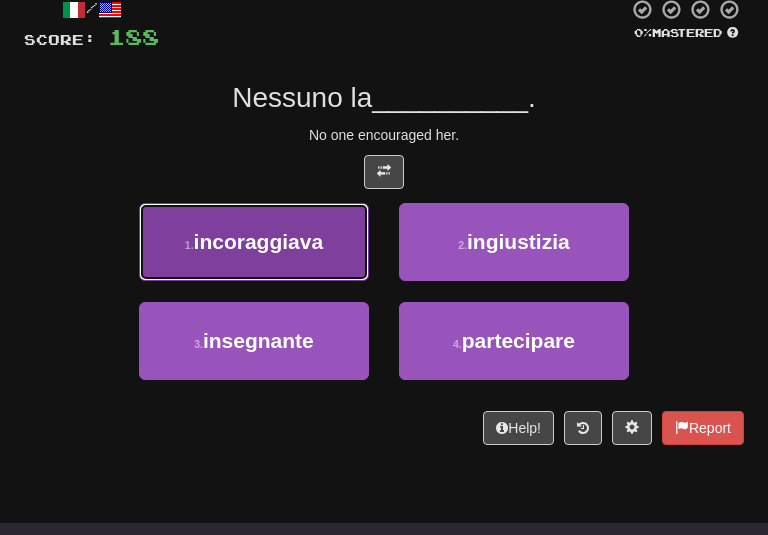 click on "1 .  incoraggiava" at bounding box center [254, 242] 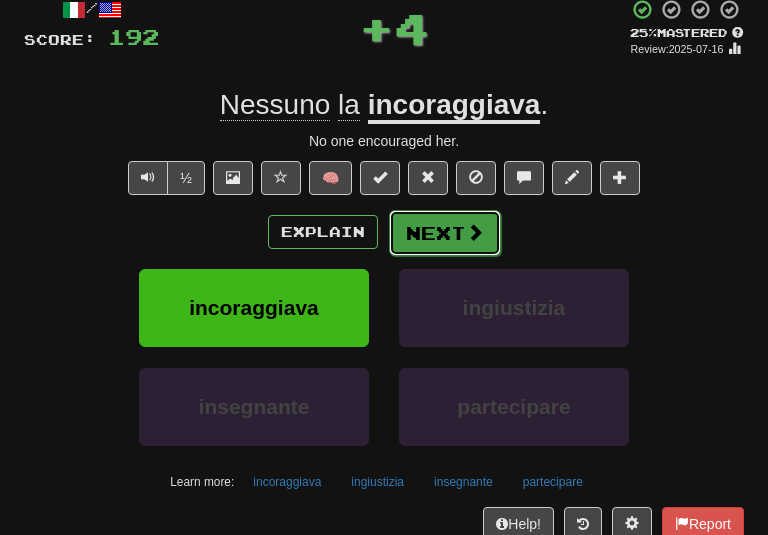 click on "Next" at bounding box center [445, 233] 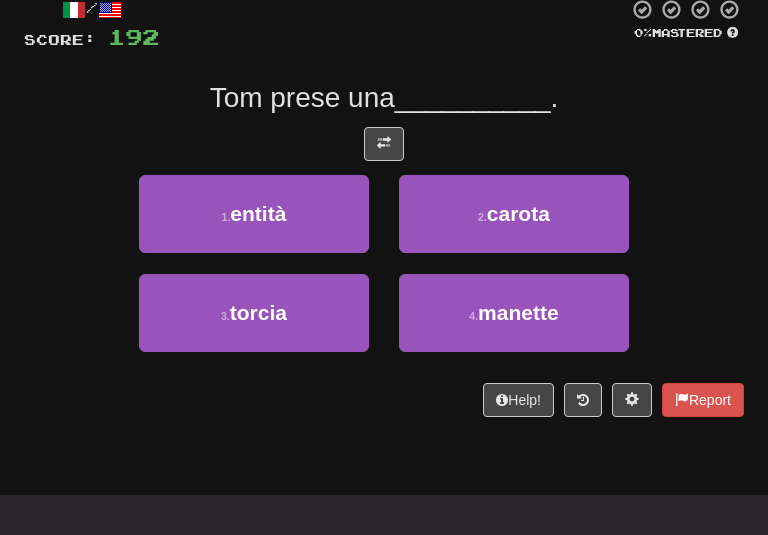 click on "/ Score: 192 0 % Mastered Tom grabbed a __________ . 1 . entità 2 . carota 3 . torcia 4 . manette Help! Report" at bounding box center (384, 207) 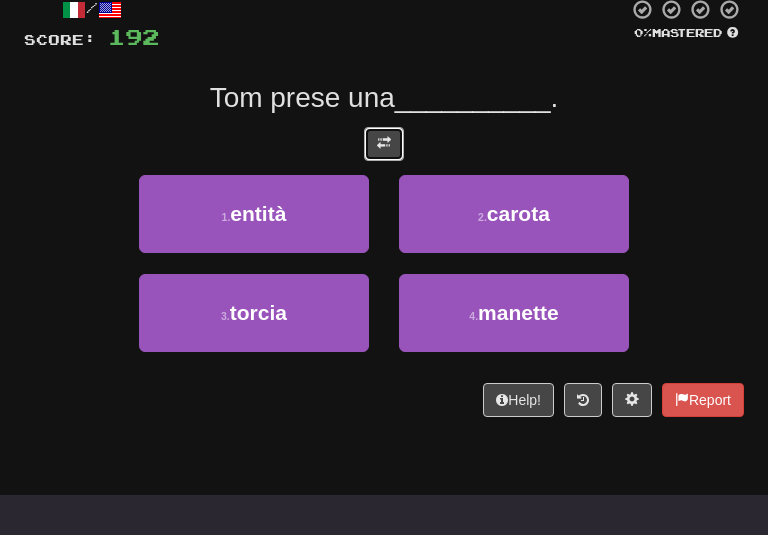 click at bounding box center (384, 144) 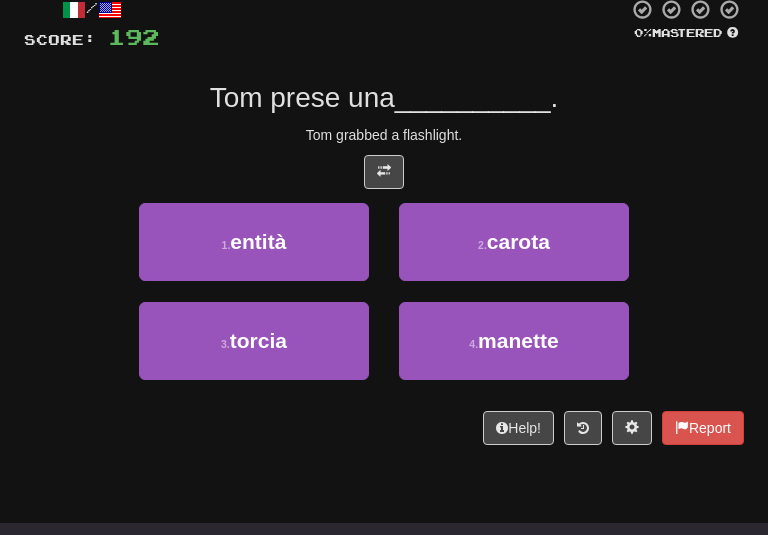 click on "Tom grabbed a flashlight." at bounding box center [384, 135] 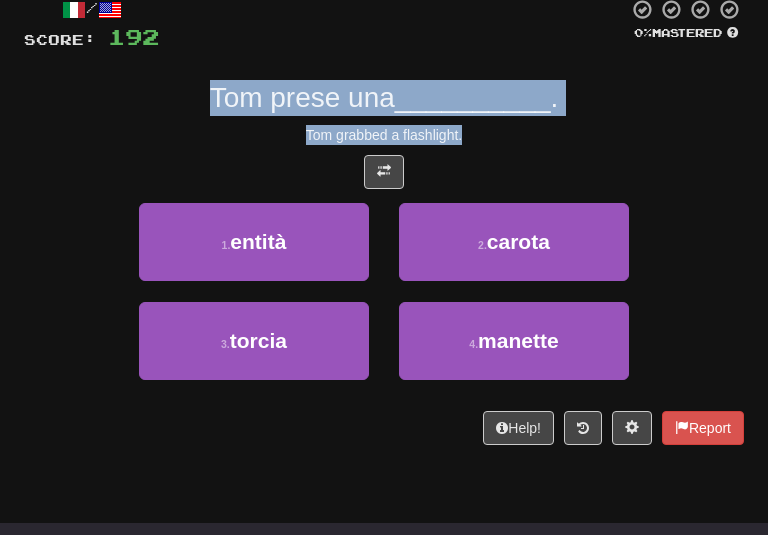 drag, startPoint x: 465, startPoint y: 130, endPoint x: 202, endPoint y: 97, distance: 265.06226 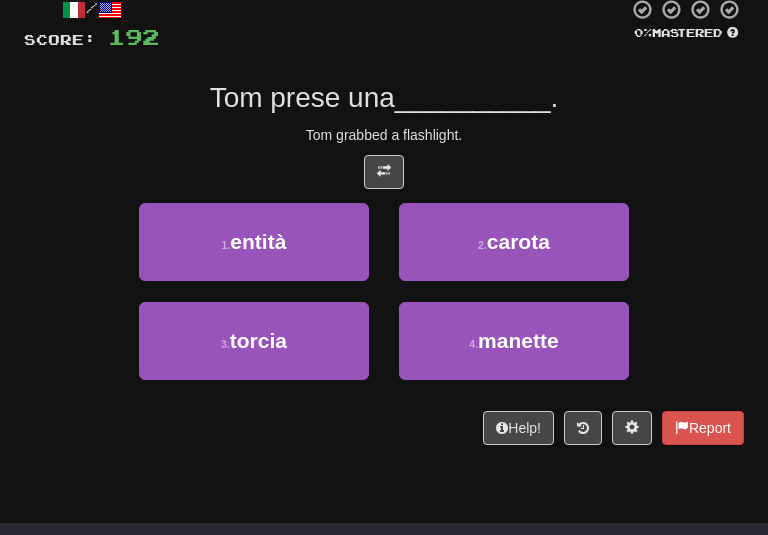 click on "/ Score: 192 0 % Mastered Tom grabbed a flashlight. 1 . entità 2 . carota 3 . torcia 4 . manette Help! Report" at bounding box center [384, 221] 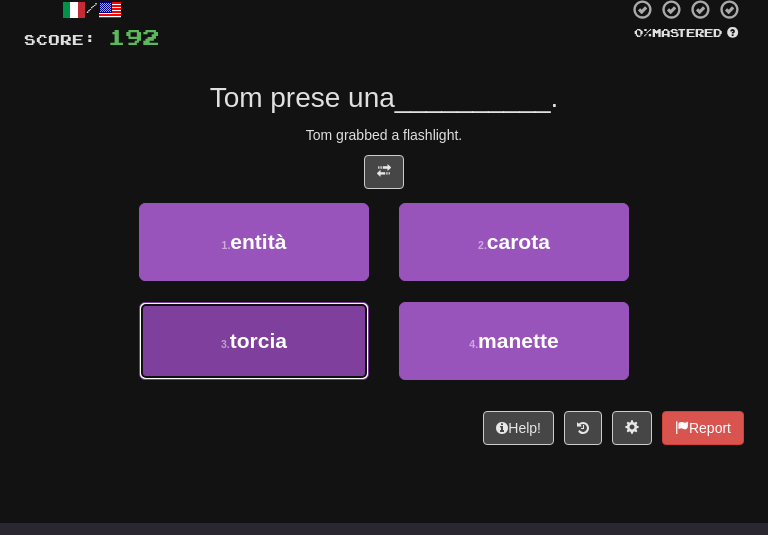 click on "torcia" at bounding box center [258, 340] 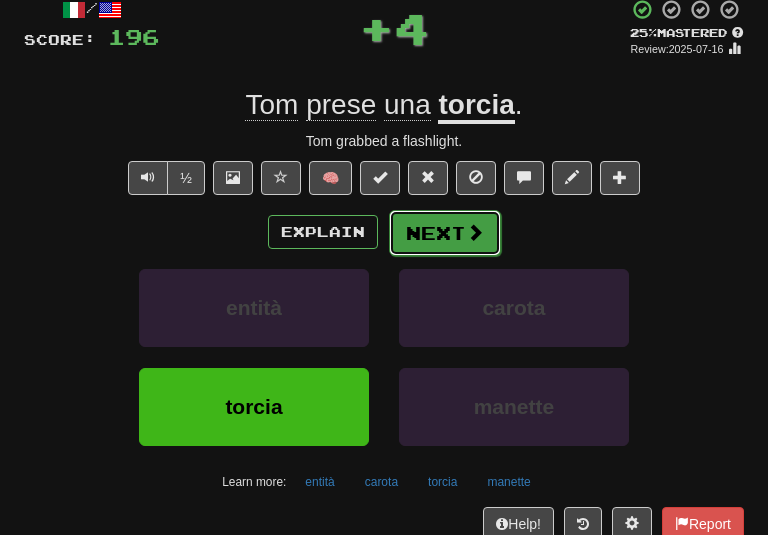 click on "Next" at bounding box center (445, 233) 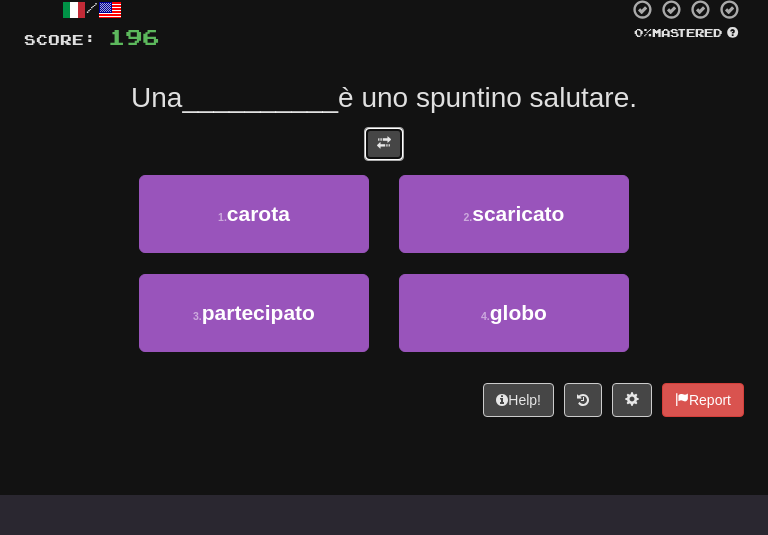 click at bounding box center (384, 144) 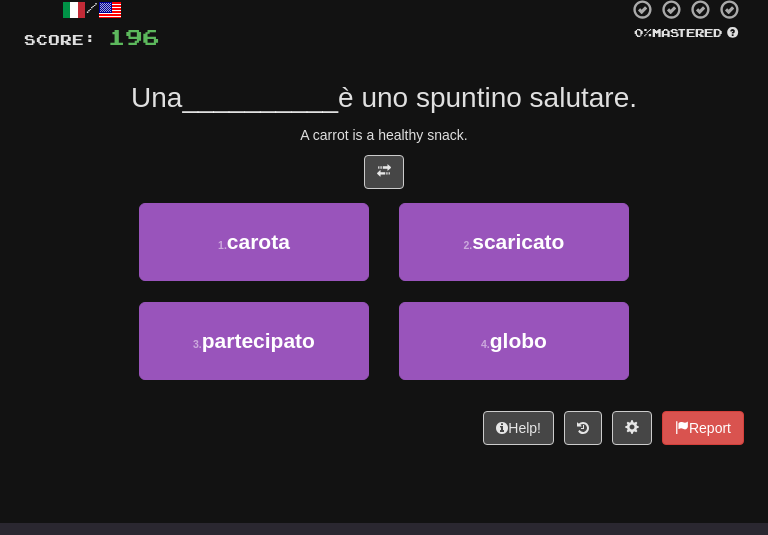 click on "A carrot is a healthy snack." at bounding box center [384, 135] 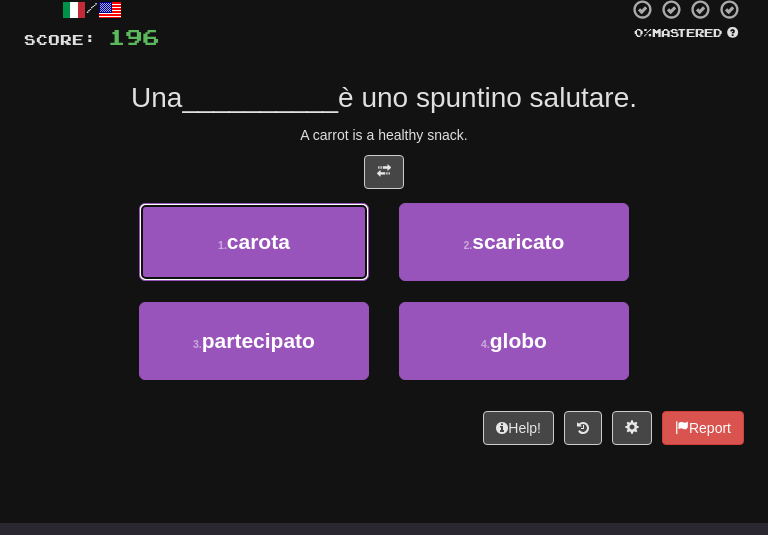 drag, startPoint x: 282, startPoint y: 210, endPoint x: 333, endPoint y: 199, distance: 52.17279 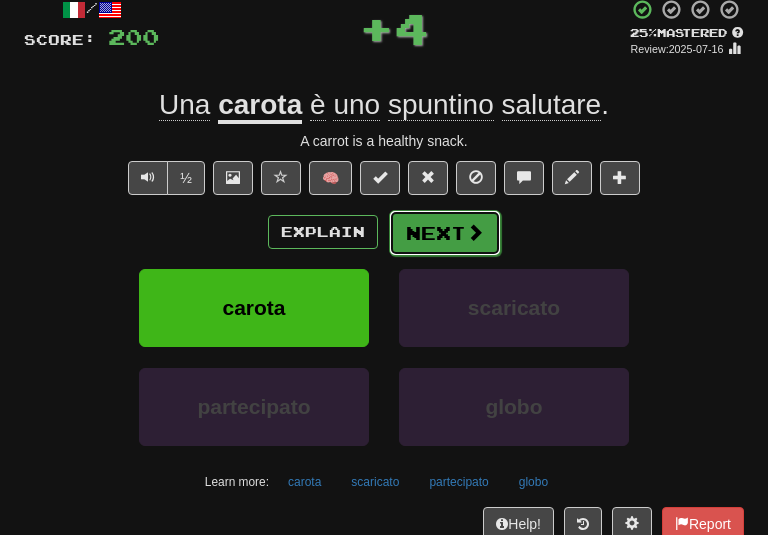 click on "Next" at bounding box center (445, 233) 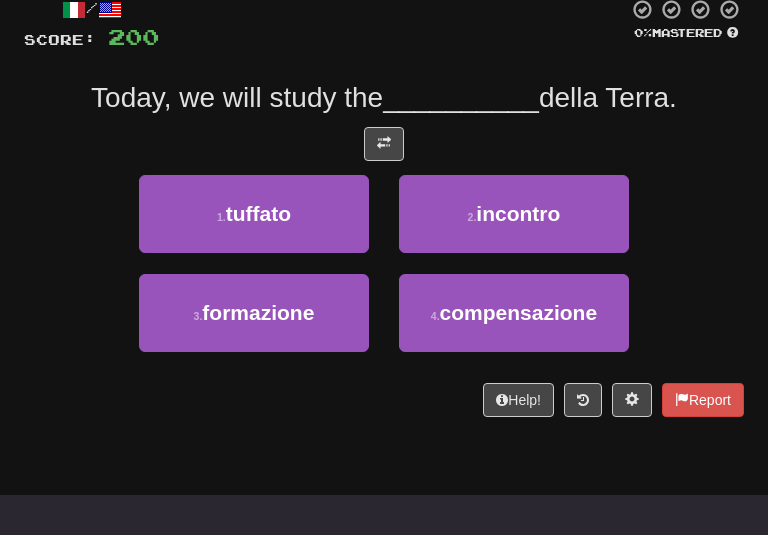 click on "/  Score:   200 0 %  Mastered Oggi, andremo a studiare la  __________  della Terra. 1 .  tuffato 2 .  incontro 3 .  formazione 4 .  compensazione  Help!  Report" at bounding box center [384, 207] 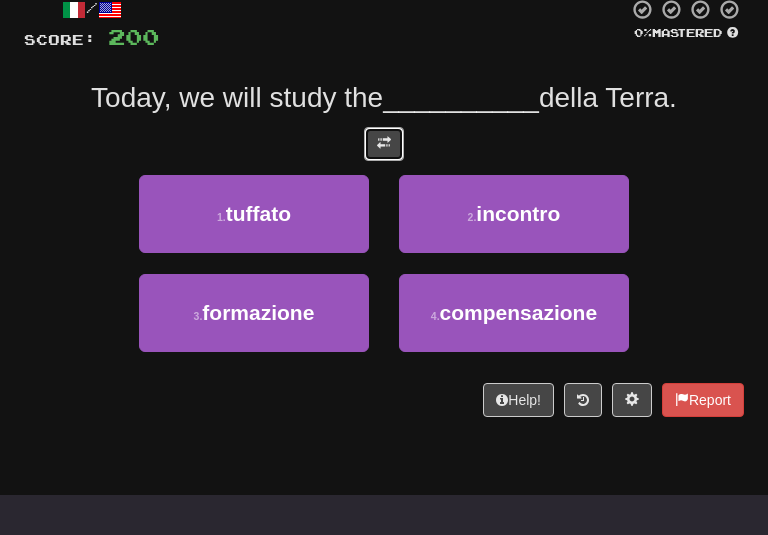 click at bounding box center [384, 144] 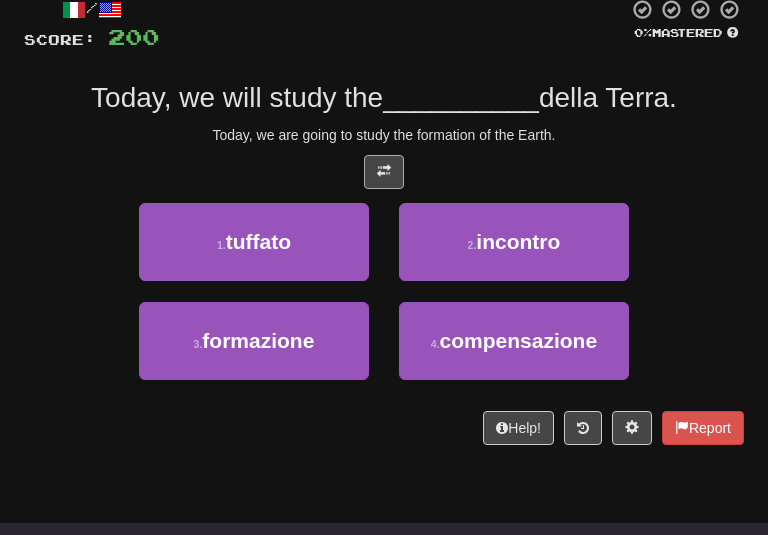 click on "Today, we are going to study the formation of the Earth." at bounding box center (384, 135) 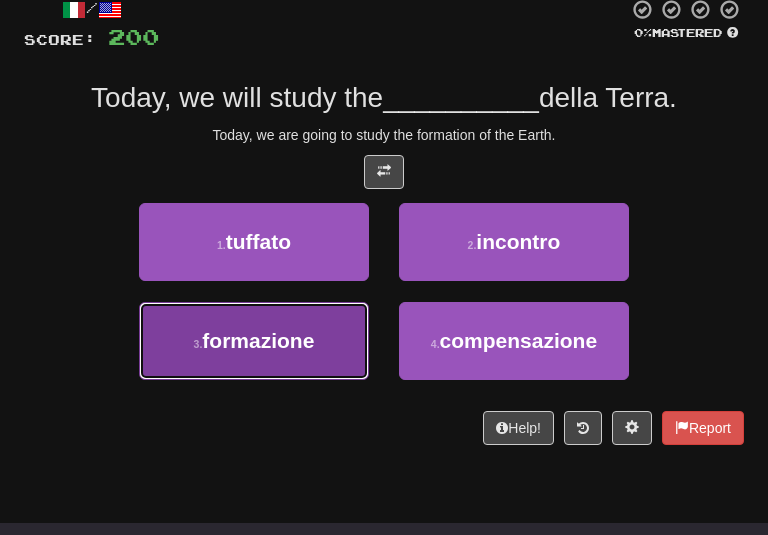 click on "3 .  formazione" at bounding box center (254, 341) 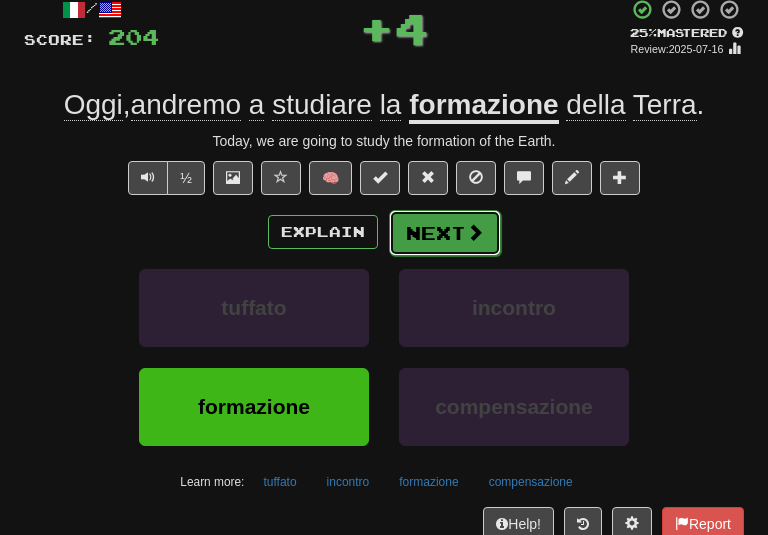 click at bounding box center (475, 232) 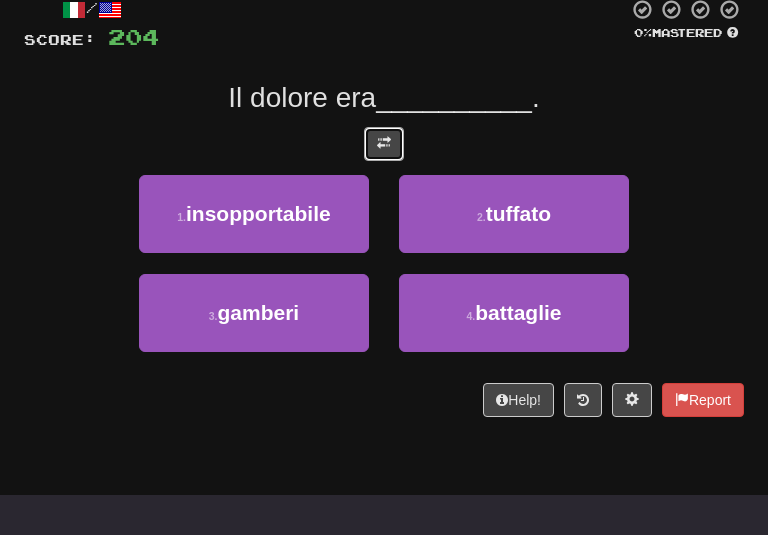 click at bounding box center [384, 143] 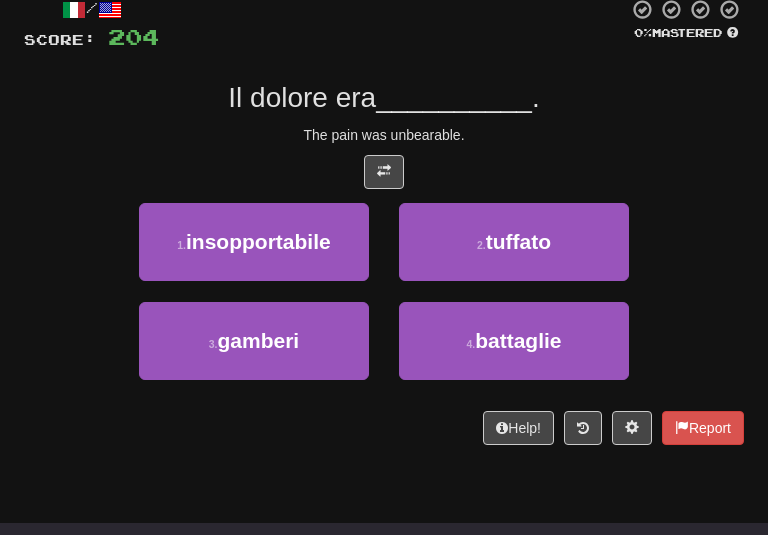click on "Il dolore era  __________ ." at bounding box center (384, 98) 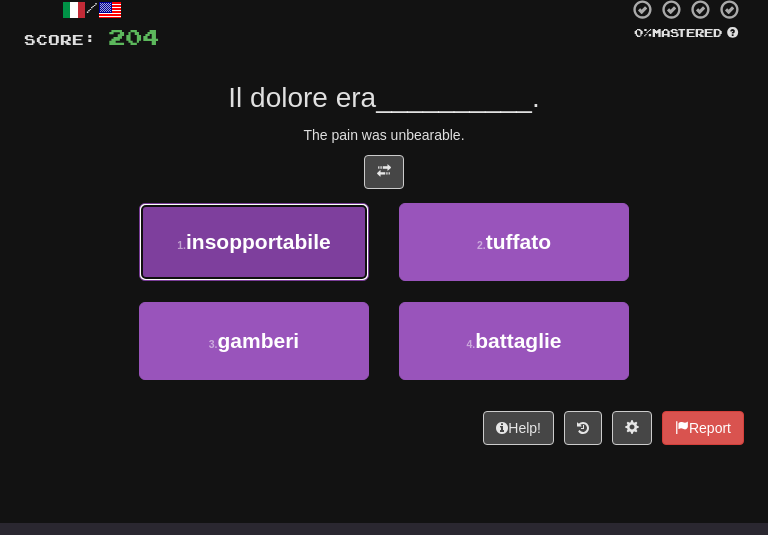 click on "1 .  insopportabile" at bounding box center (254, 242) 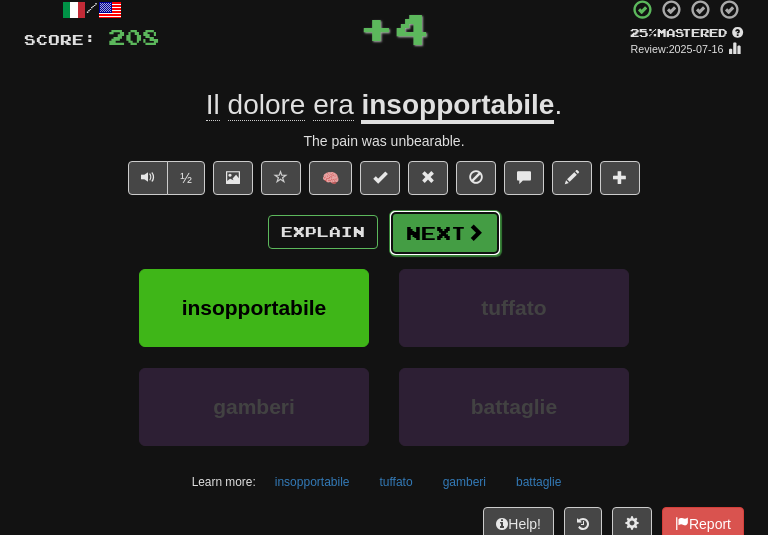 click on "Next" at bounding box center (445, 233) 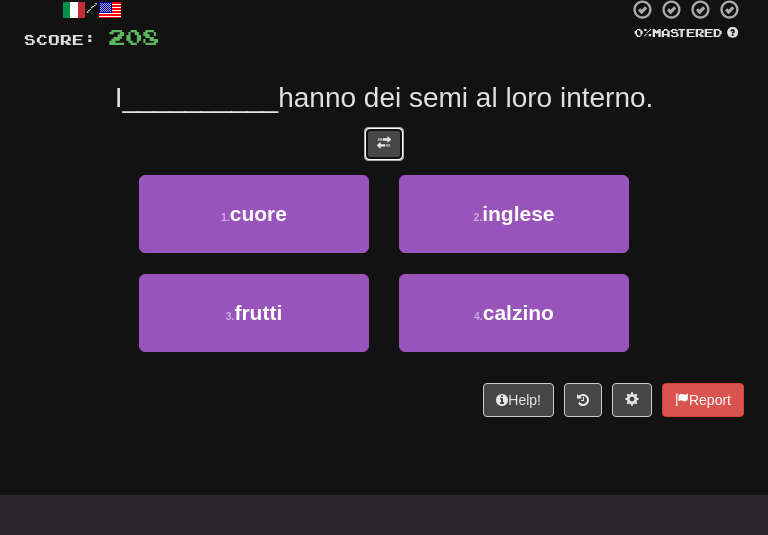 click at bounding box center [384, 144] 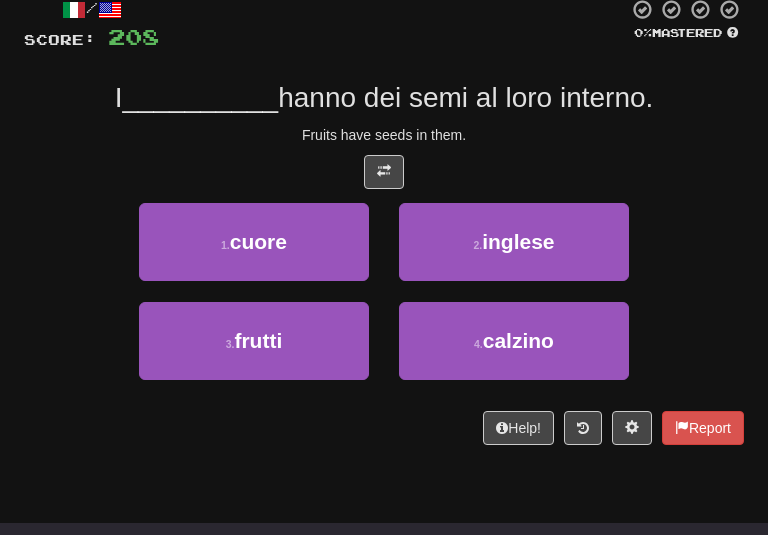 click on "hanno dei semi al loro interno." at bounding box center (465, 97) 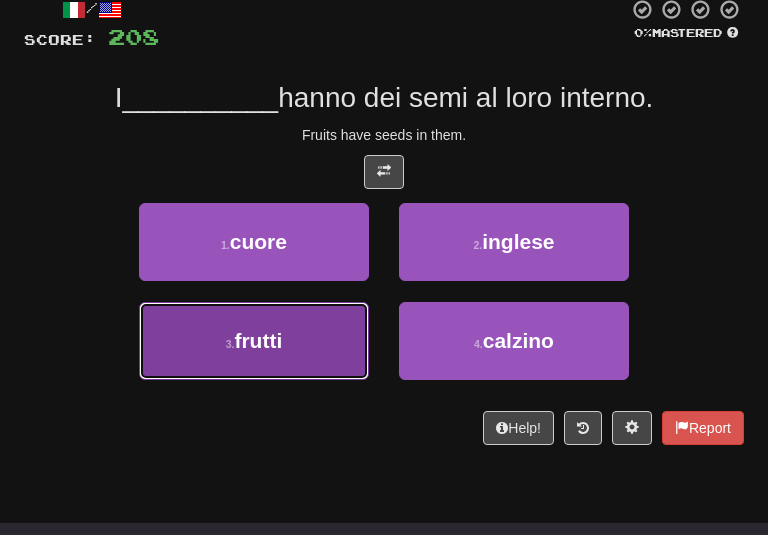 click on "3 .  frutti" at bounding box center (254, 341) 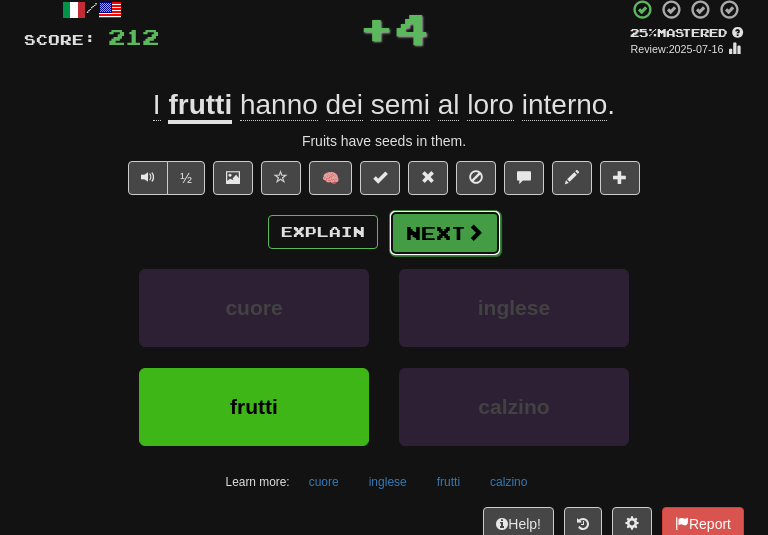 click on "Next" at bounding box center (445, 233) 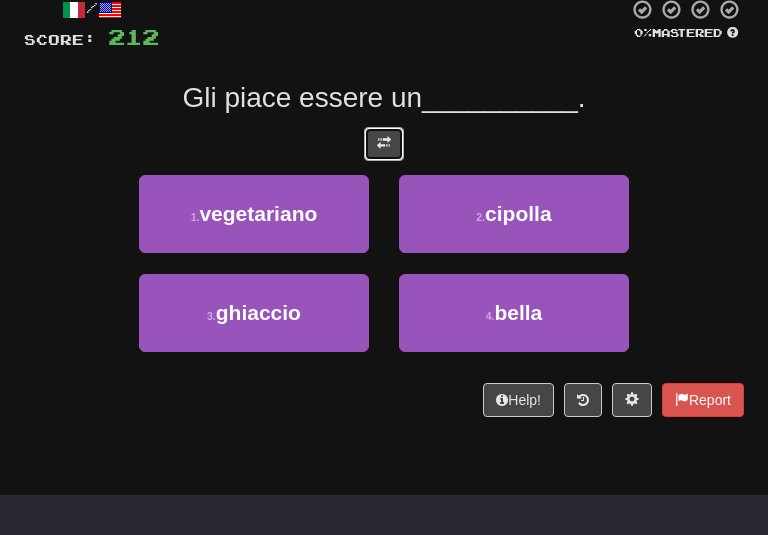 click at bounding box center [384, 144] 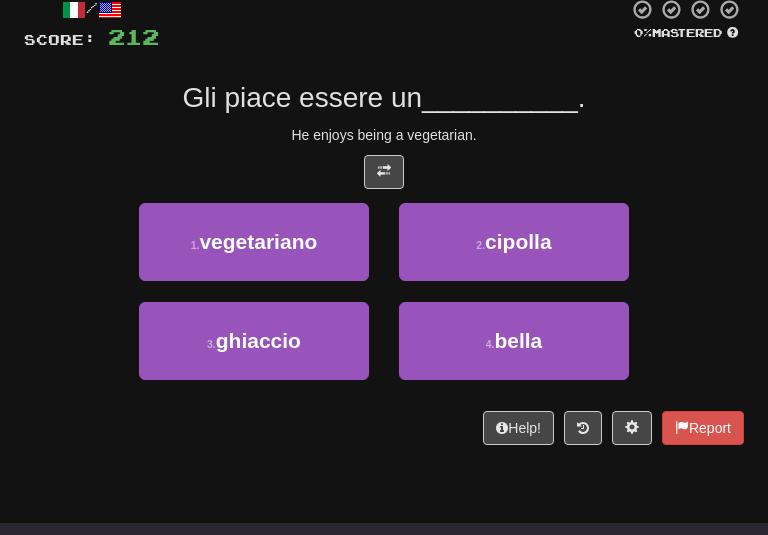 click on "He enjoys being a vegetarian." at bounding box center [384, 135] 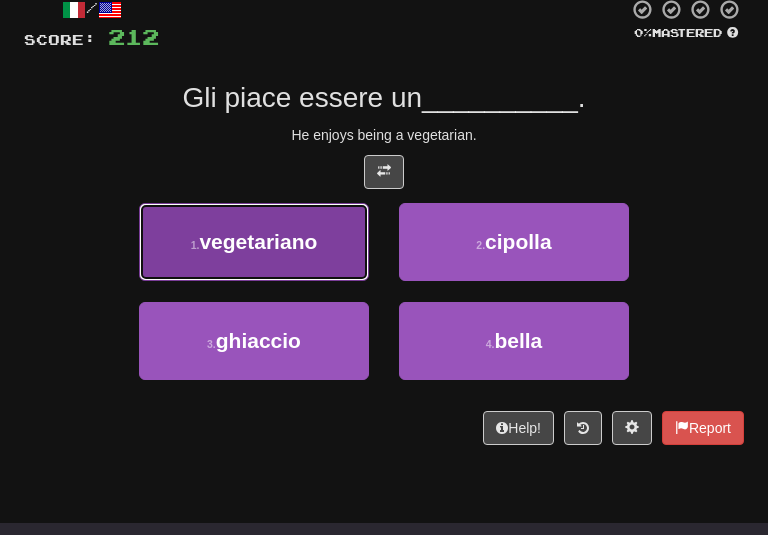 click on "1 .  vegetariano" at bounding box center [254, 242] 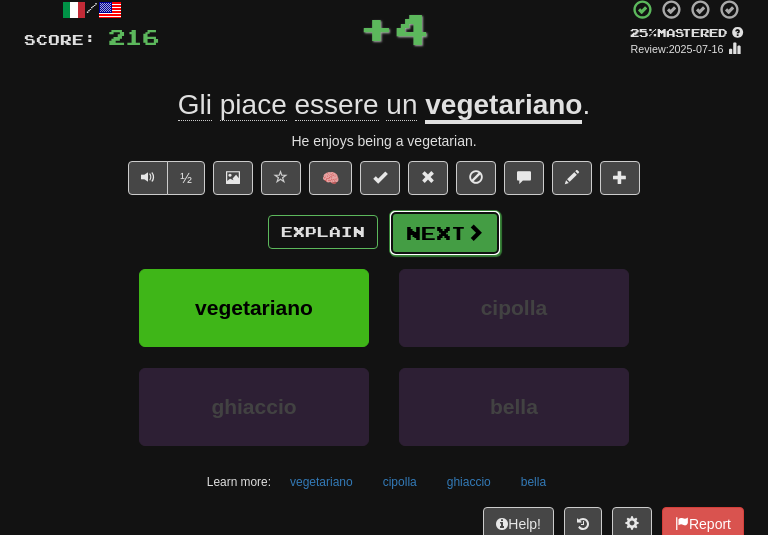 click on "Next" at bounding box center [445, 233] 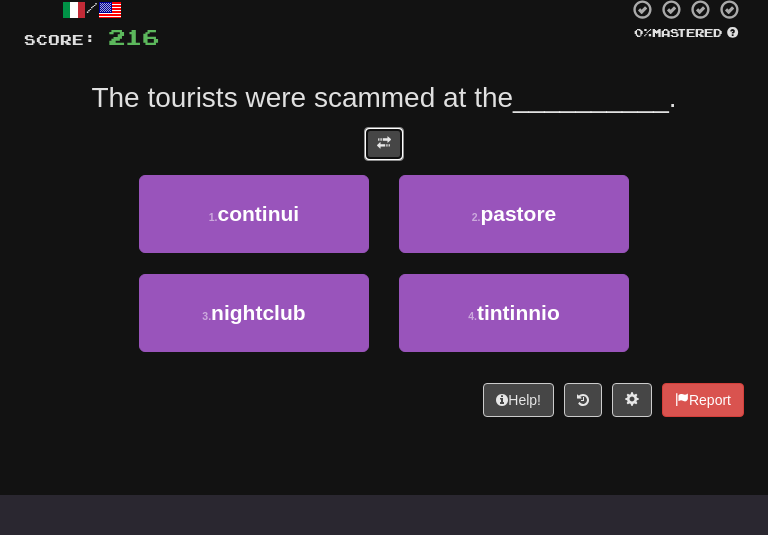 click at bounding box center (384, 144) 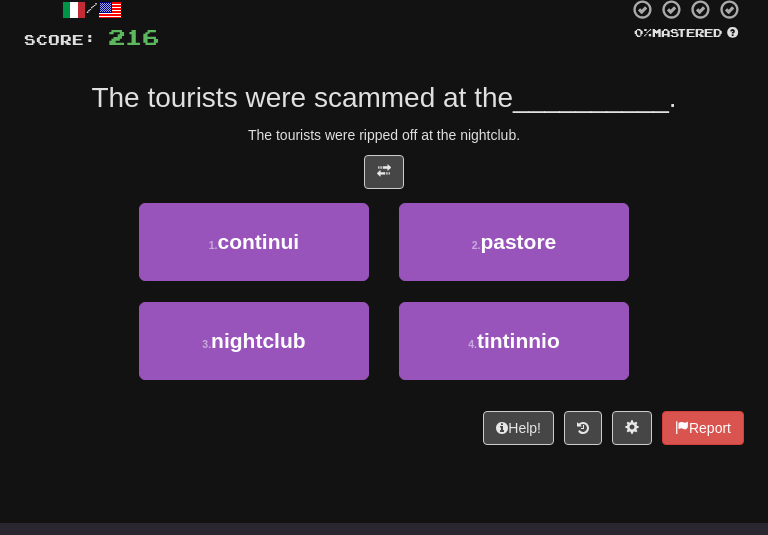 click on "The tourists were ripped off at the nightclub." at bounding box center [384, 135] 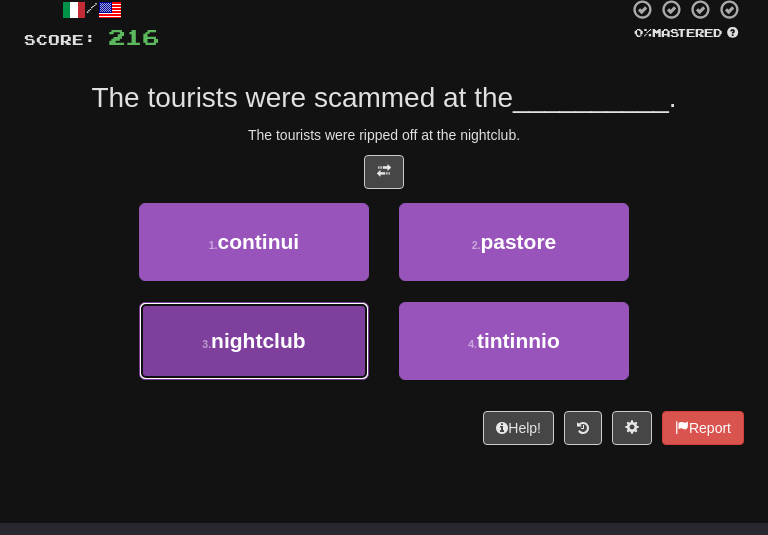 click on "3 .  nightclub" at bounding box center (254, 341) 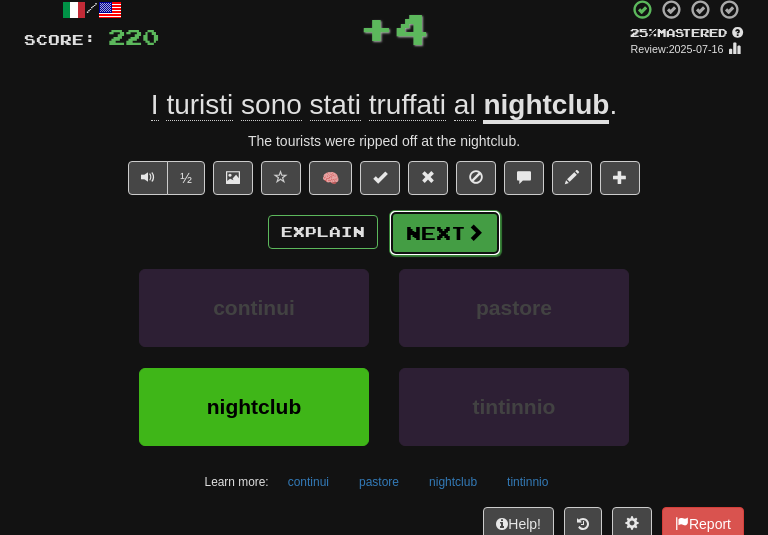 click on "Next" at bounding box center (445, 233) 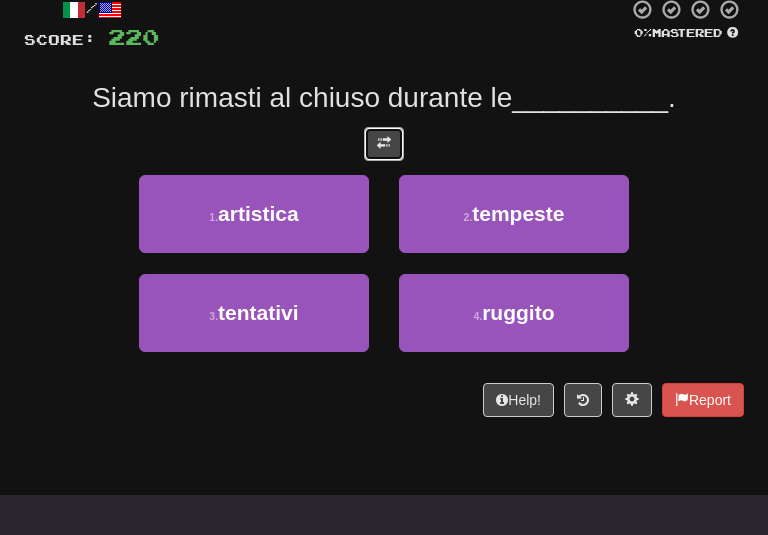 click at bounding box center [384, 144] 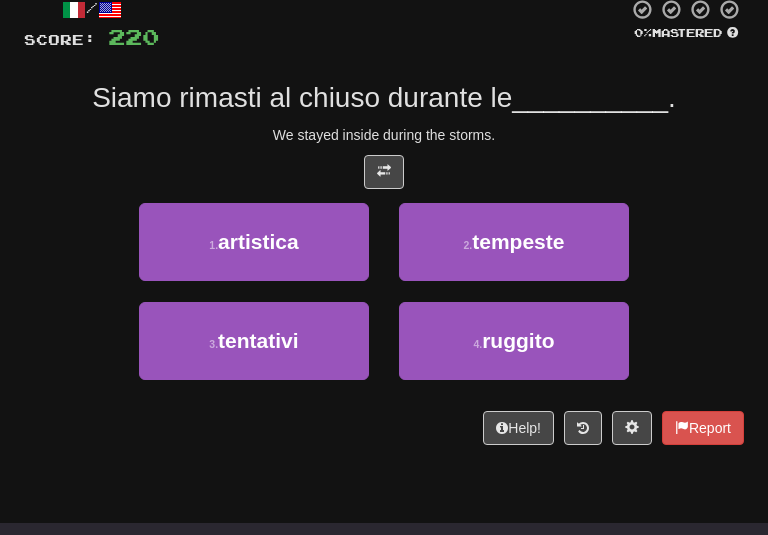 drag, startPoint x: 562, startPoint y: 147, endPoint x: 544, endPoint y: 154, distance: 19.313208 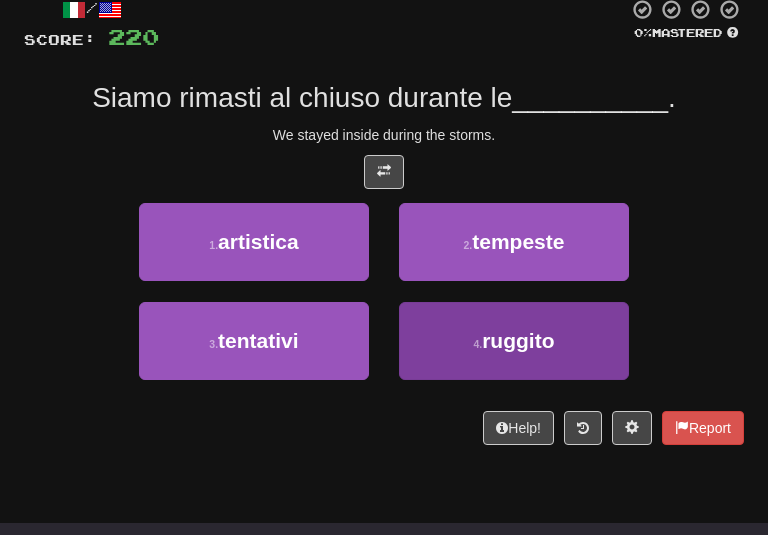 drag, startPoint x: 526, startPoint y: 285, endPoint x: 517, endPoint y: 249, distance: 37.107952 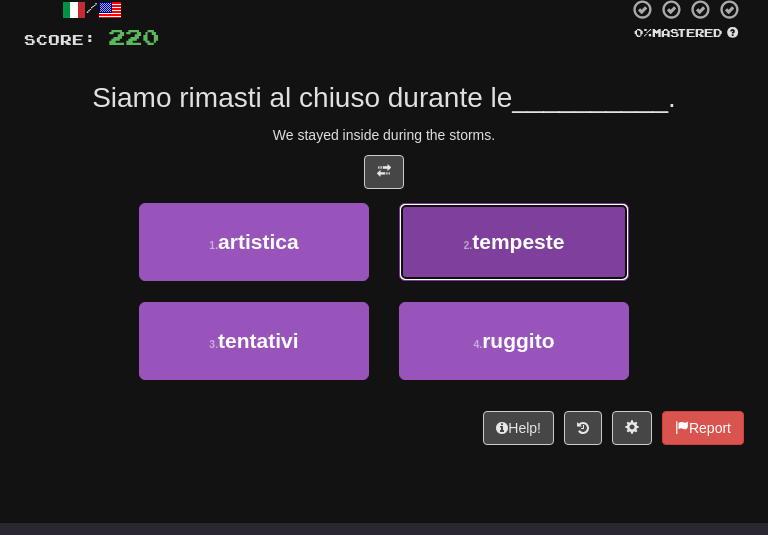 click on "2 .  tempeste" at bounding box center (514, 242) 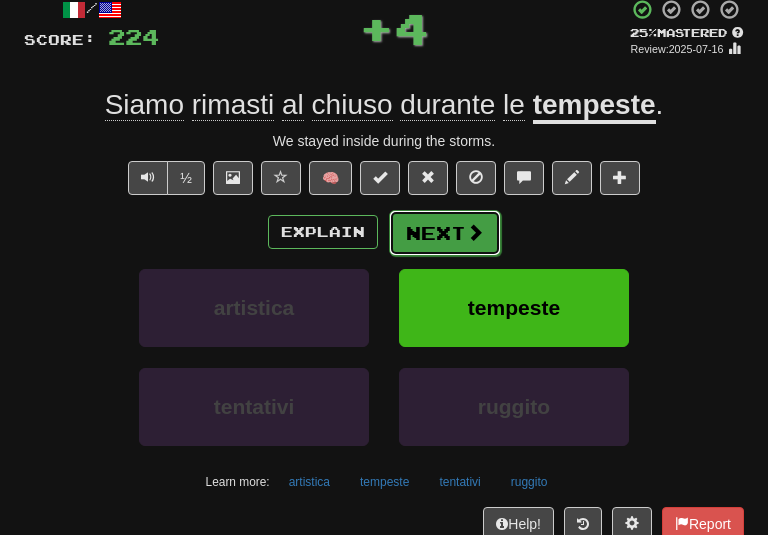 click on "Next" at bounding box center (445, 233) 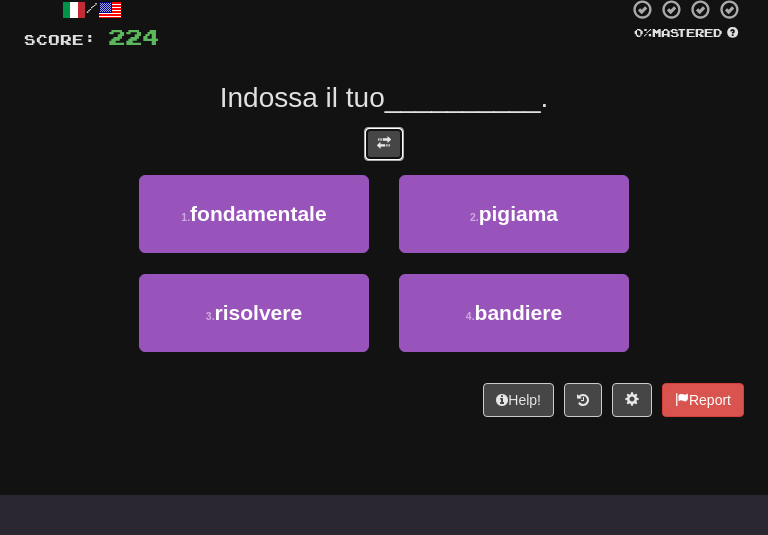 click at bounding box center (384, 144) 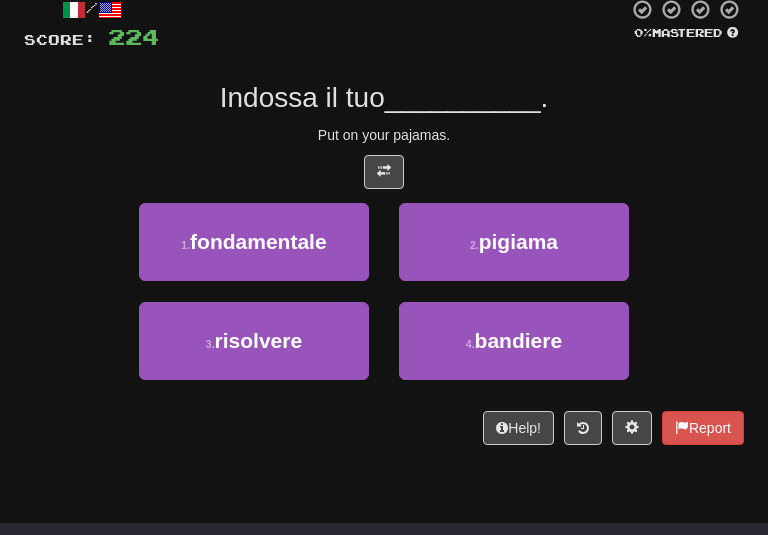 drag, startPoint x: 504, startPoint y: 135, endPoint x: 486, endPoint y: 183, distance: 51.264023 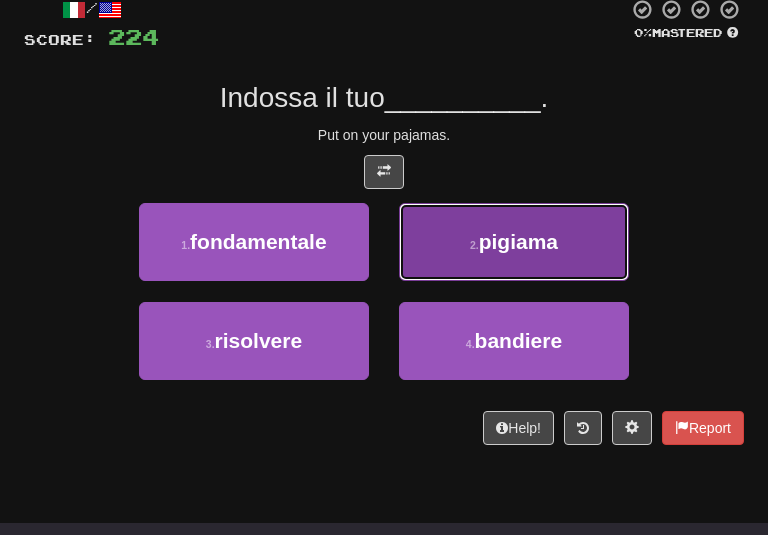 click on "2 .  pigiama" at bounding box center (514, 242) 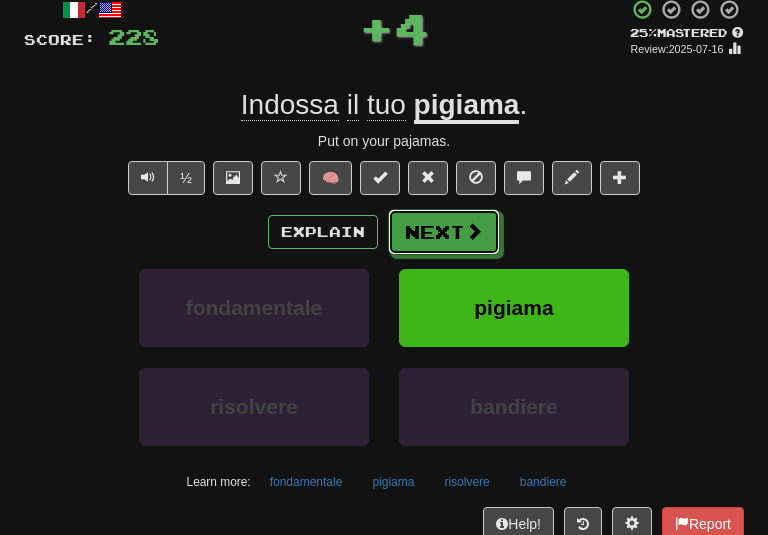 click on "Next" at bounding box center [444, 232] 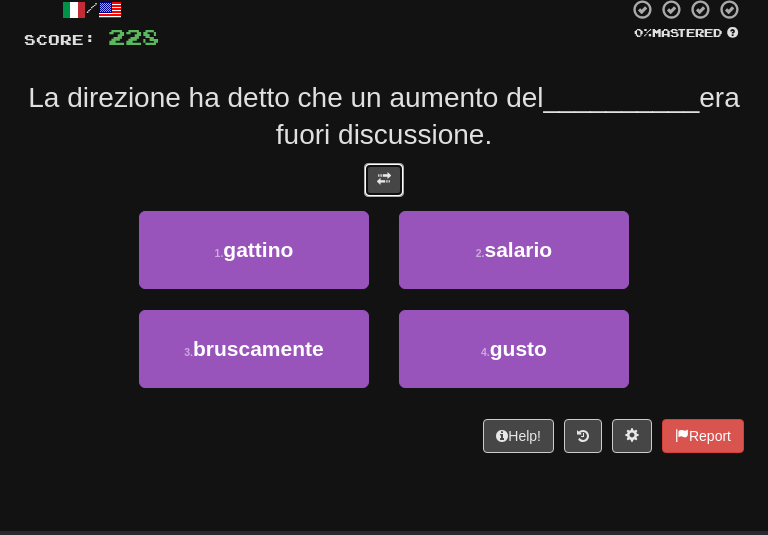 click at bounding box center [384, 180] 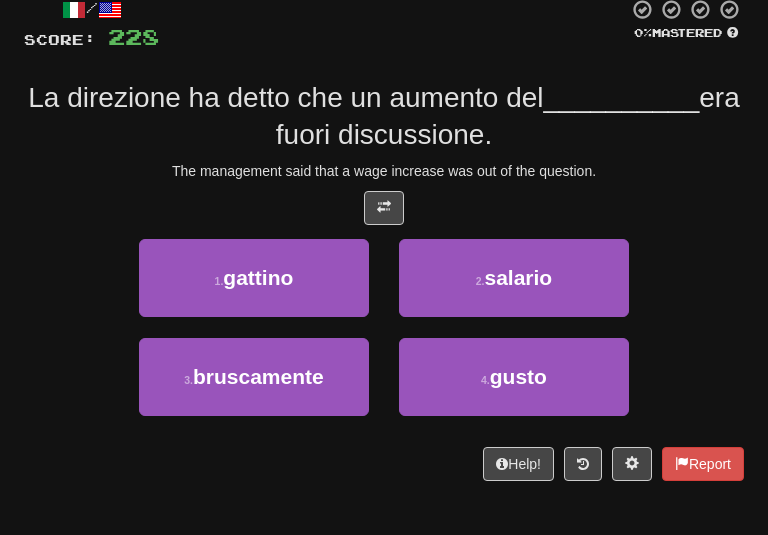 click on "era fuori discussione." at bounding box center [508, 115] 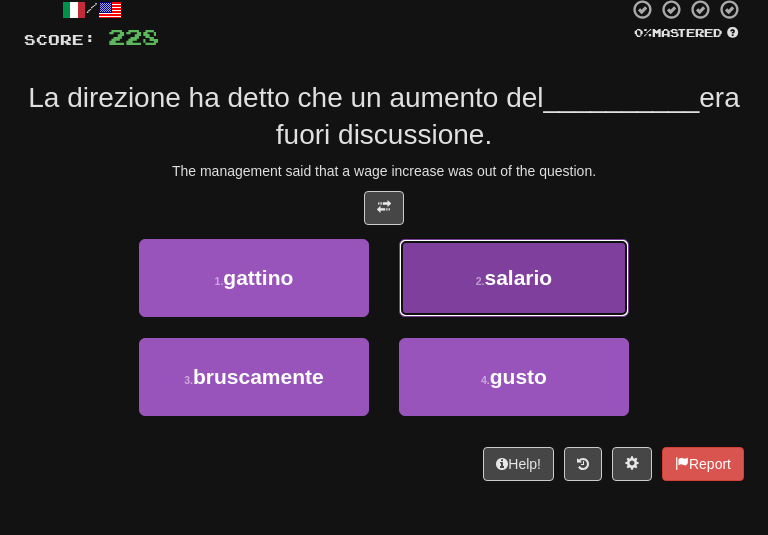 click on "2 .  salario" at bounding box center (514, 278) 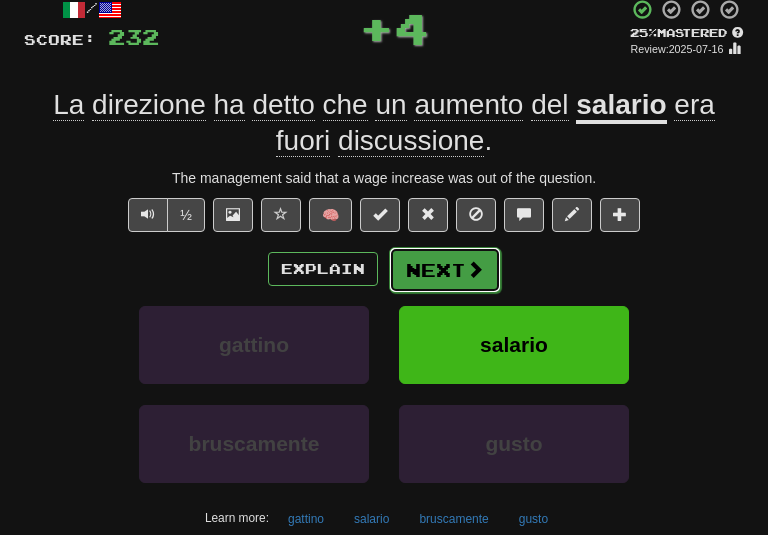 click on "Next" at bounding box center (445, 270) 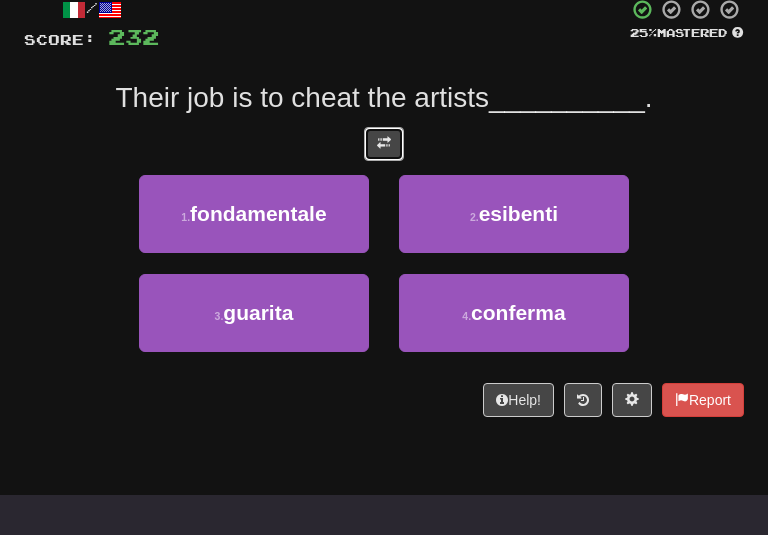 click at bounding box center [384, 144] 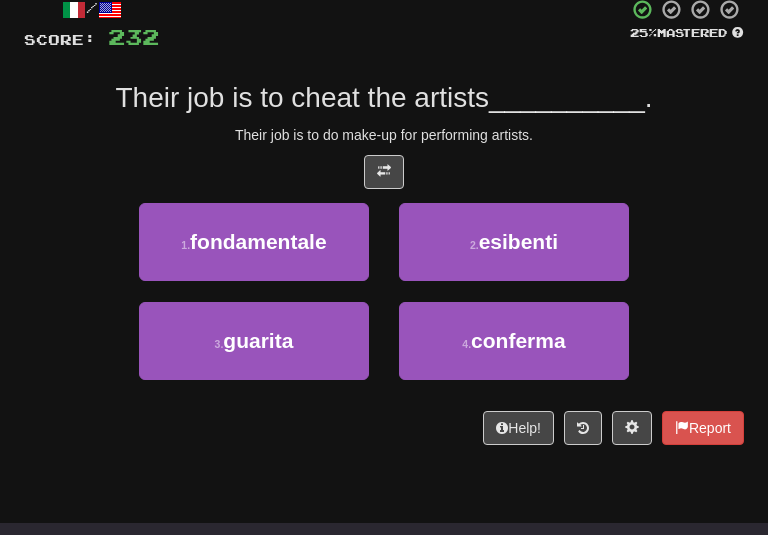 click on "Their job is to do make-up for performing artists." at bounding box center (384, 135) 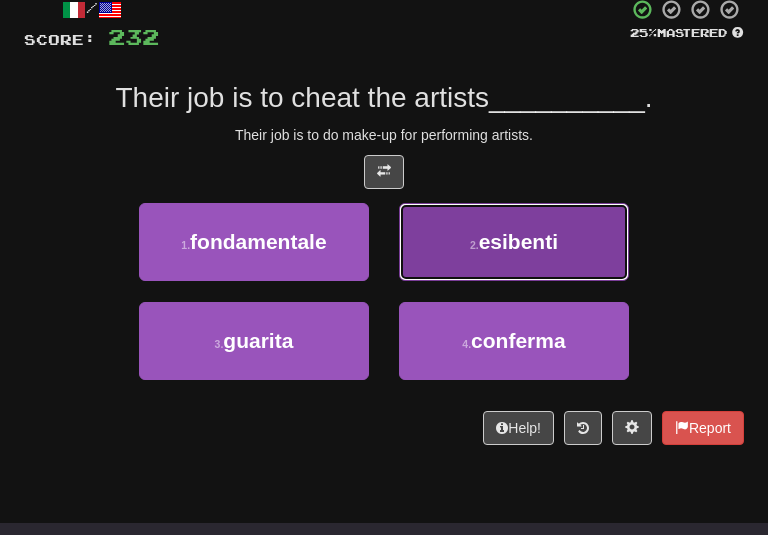 click on "2 .  esibenti" at bounding box center (514, 242) 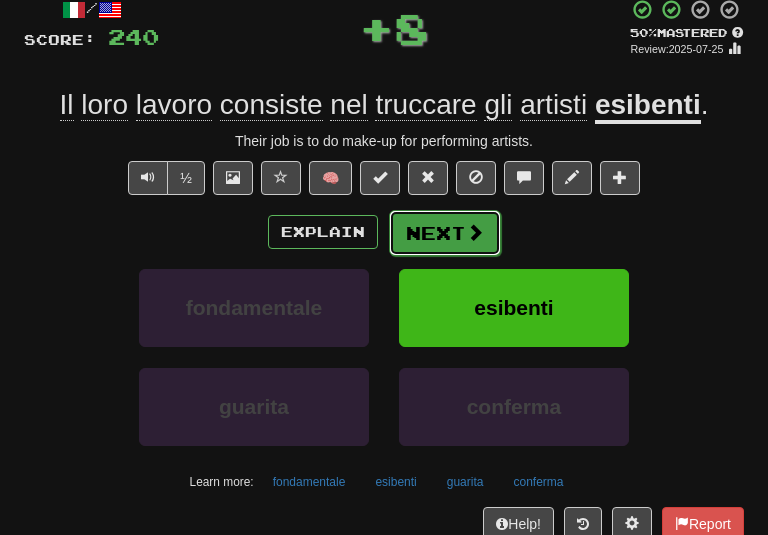 click on "Next" at bounding box center [445, 233] 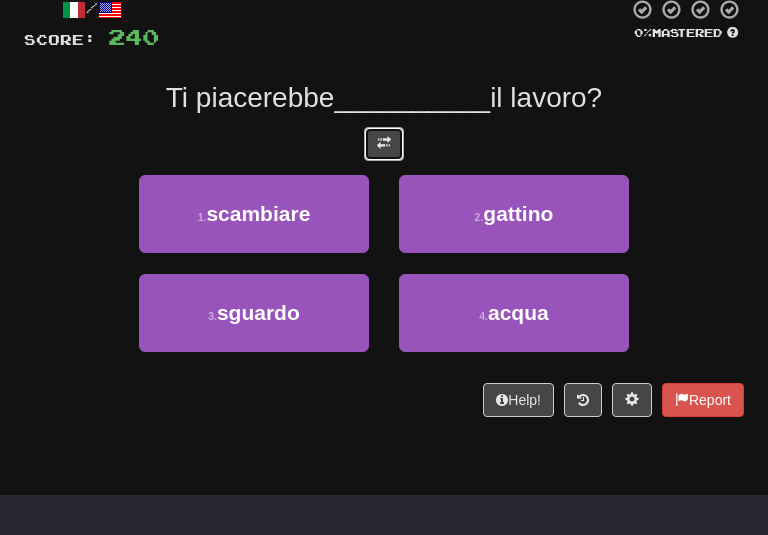 click at bounding box center [384, 144] 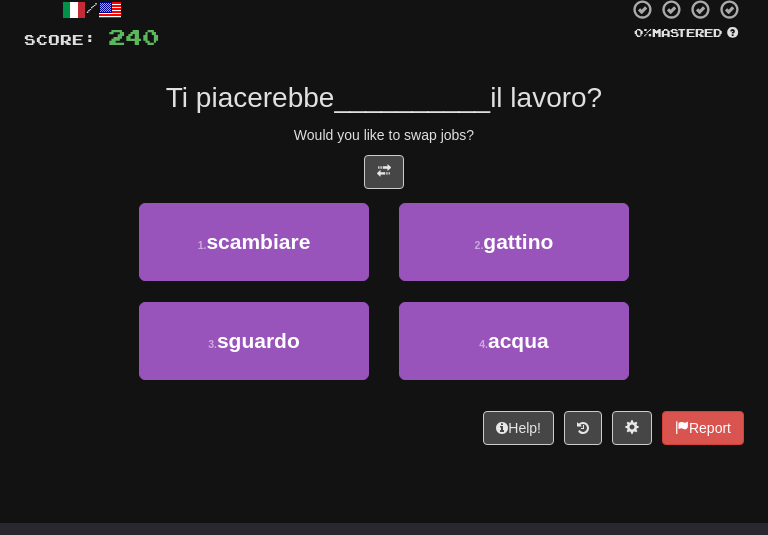 click on "Would you like to swap jobs?" at bounding box center [384, 135] 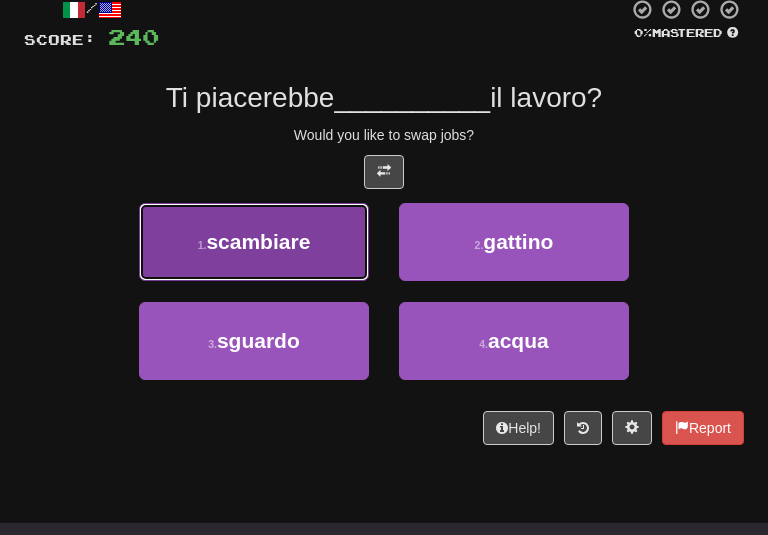 click on "1 .  scambiare" at bounding box center [254, 242] 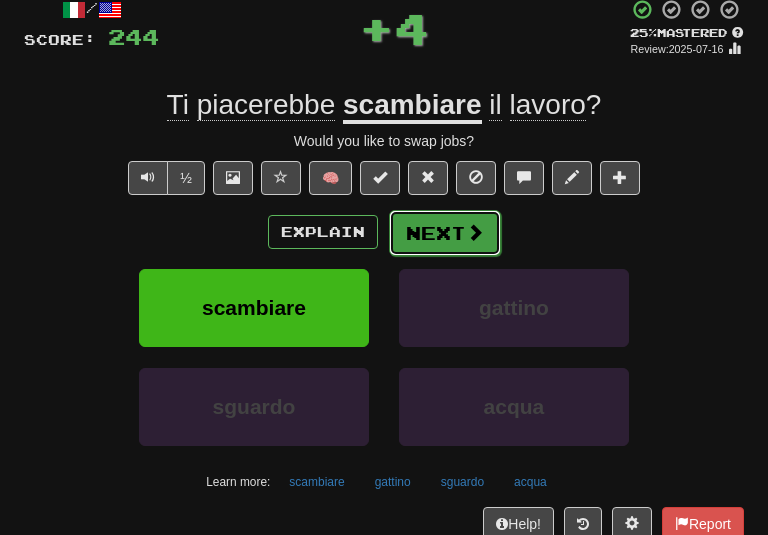 click on "Next" at bounding box center [445, 233] 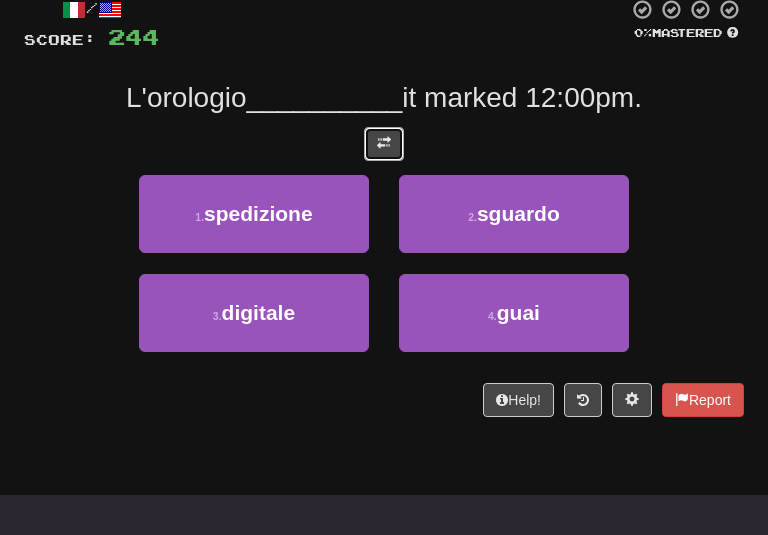 click at bounding box center (384, 144) 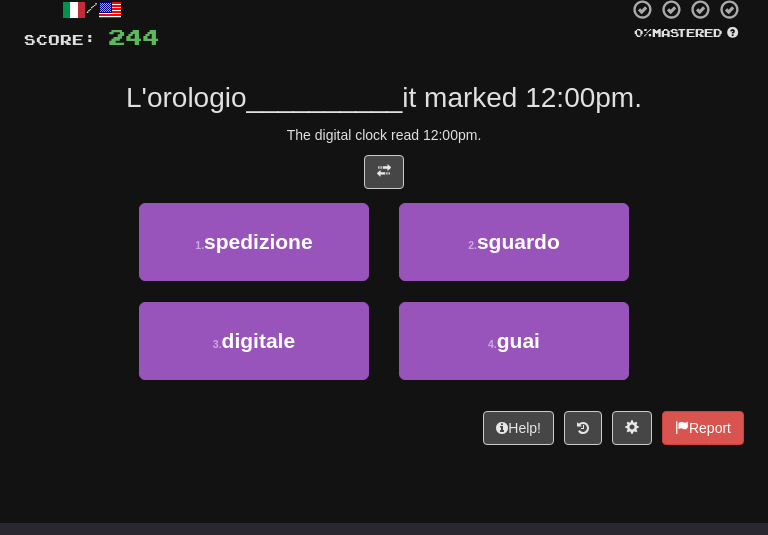click at bounding box center [384, 172] 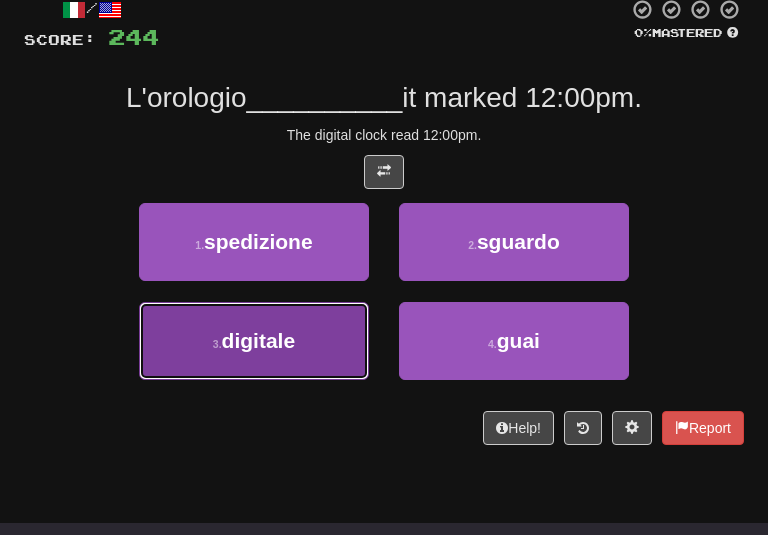 click on "digitale" at bounding box center (259, 340) 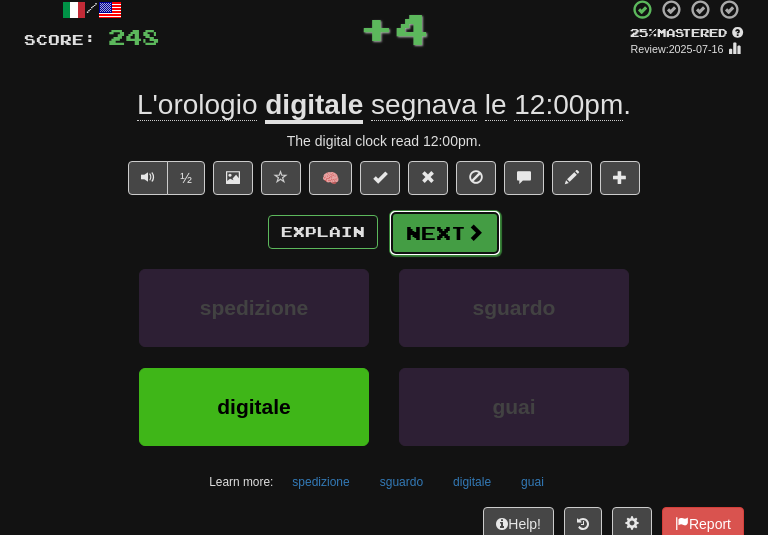 click on "Next" at bounding box center (445, 233) 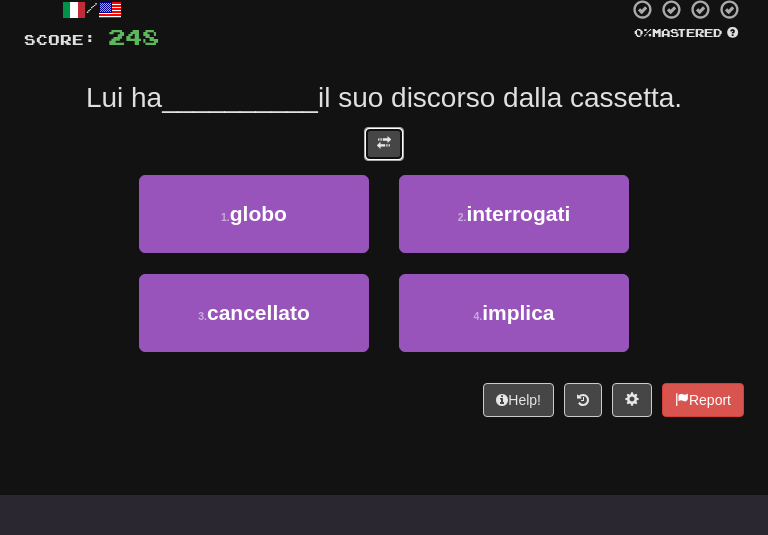click at bounding box center [384, 144] 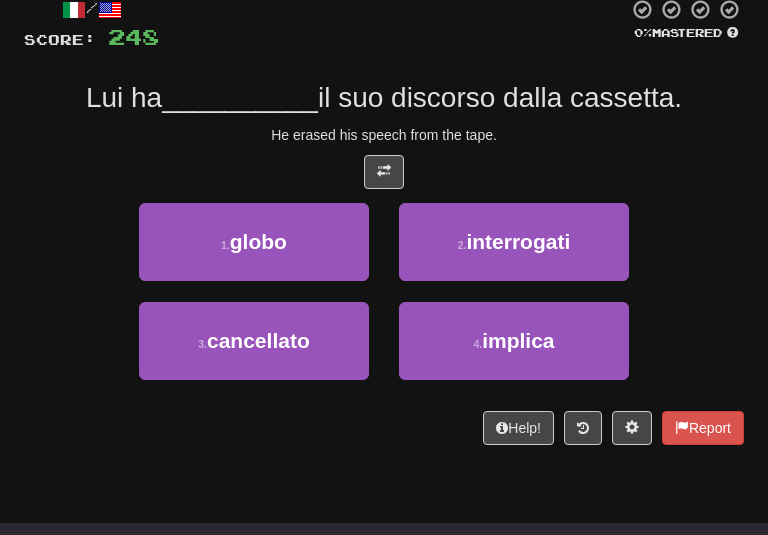 click on "il suo discorso dalla cassetta." at bounding box center (500, 97) 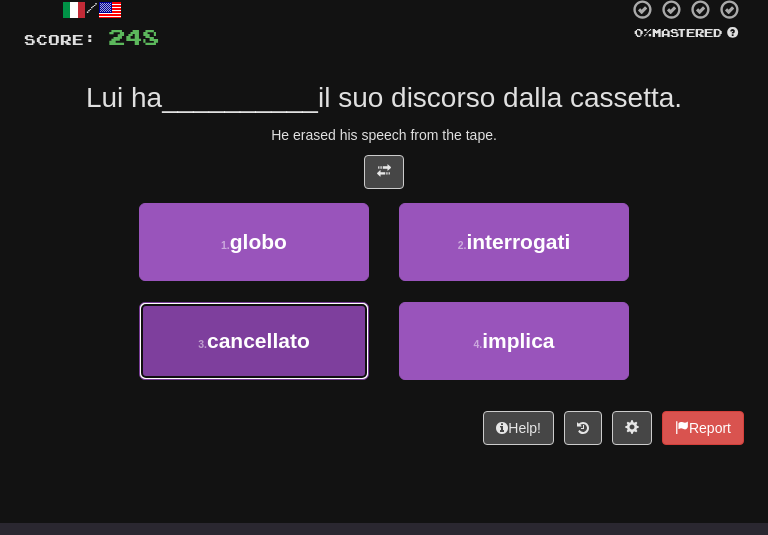 click on "cancellato" at bounding box center (258, 340) 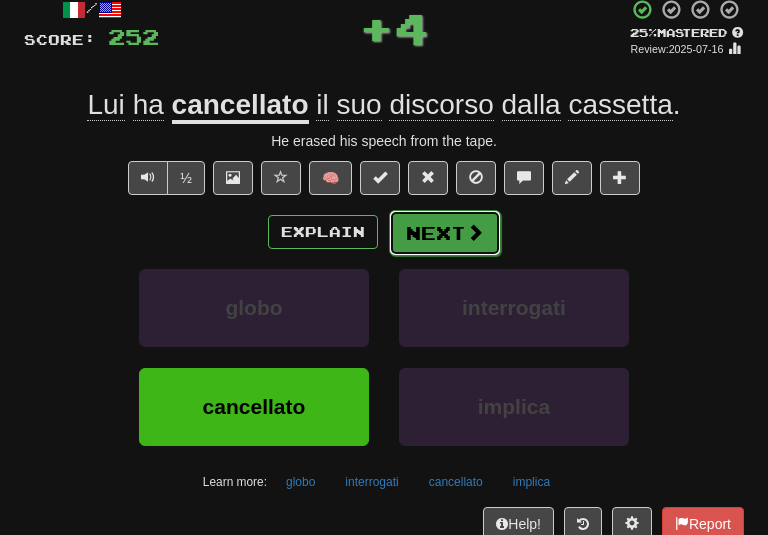 click on "Next" at bounding box center (445, 233) 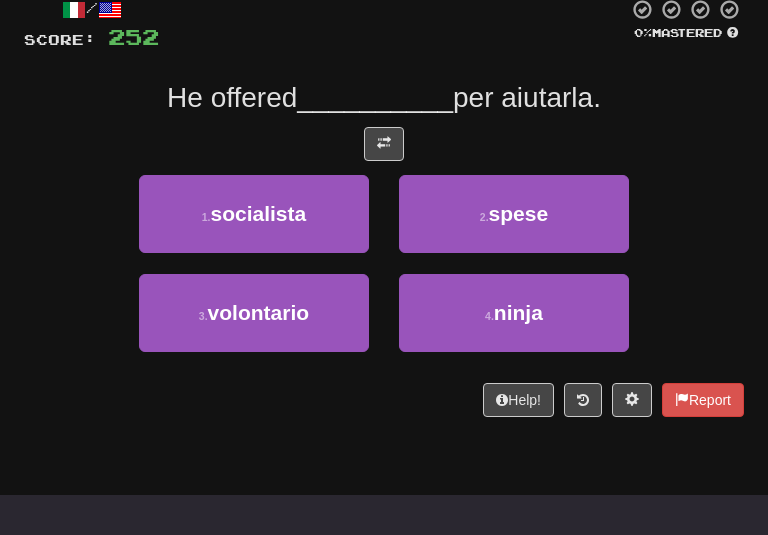 click on "__________" at bounding box center [375, 97] 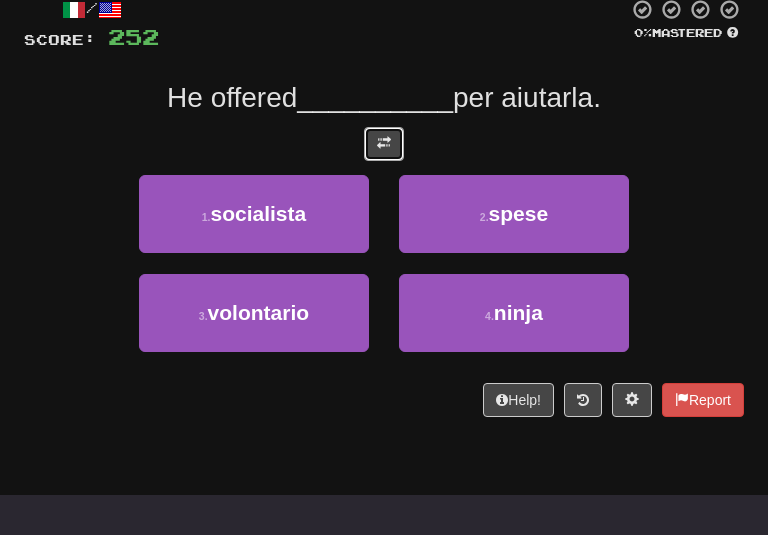 click at bounding box center (384, 143) 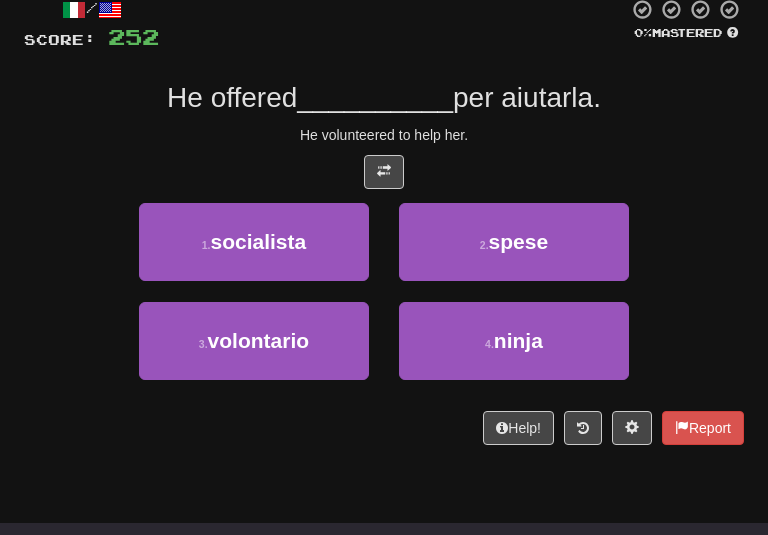 click on "Lui si è offerto [VOLUNTARILY] per aiutarla. He volunteered to help her." at bounding box center (384, 221) 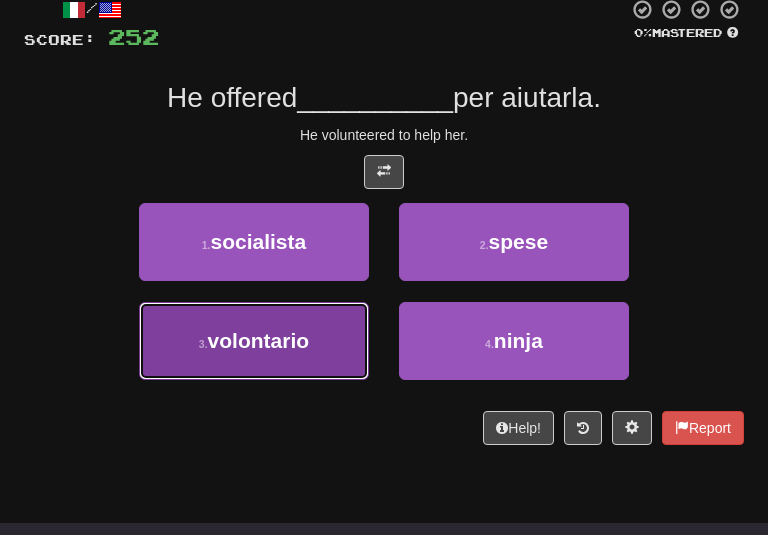 click on "3 .  volontario" at bounding box center [254, 341] 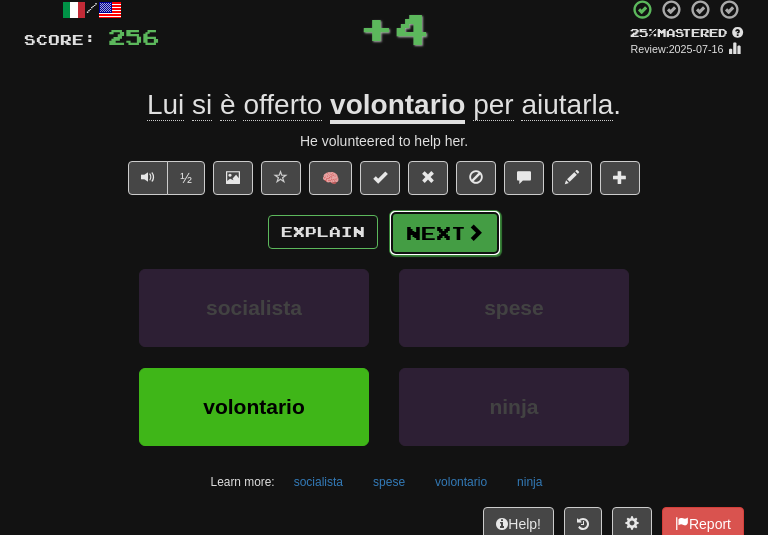 click on "Next" at bounding box center [445, 233] 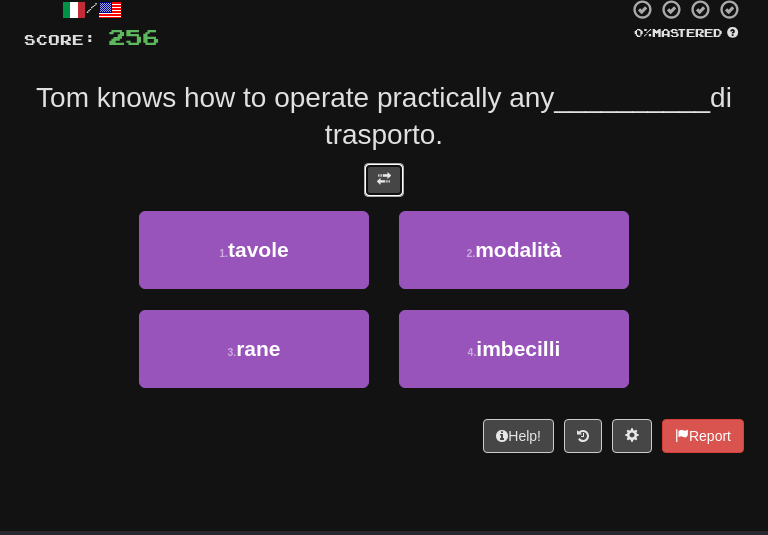 click at bounding box center [384, 180] 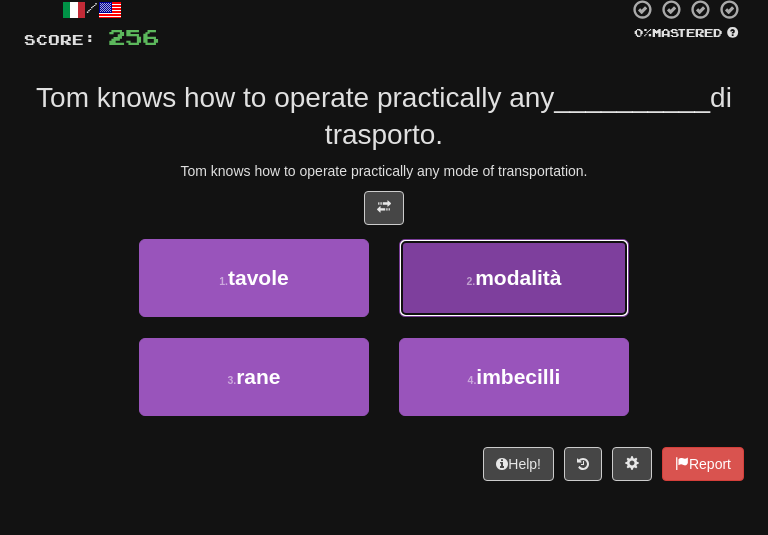 click on "modalità" at bounding box center (518, 277) 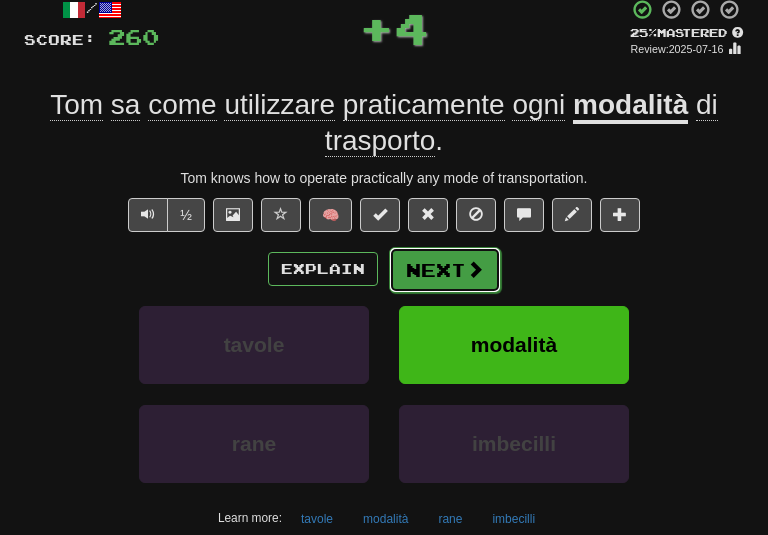 click on "Next" at bounding box center [445, 270] 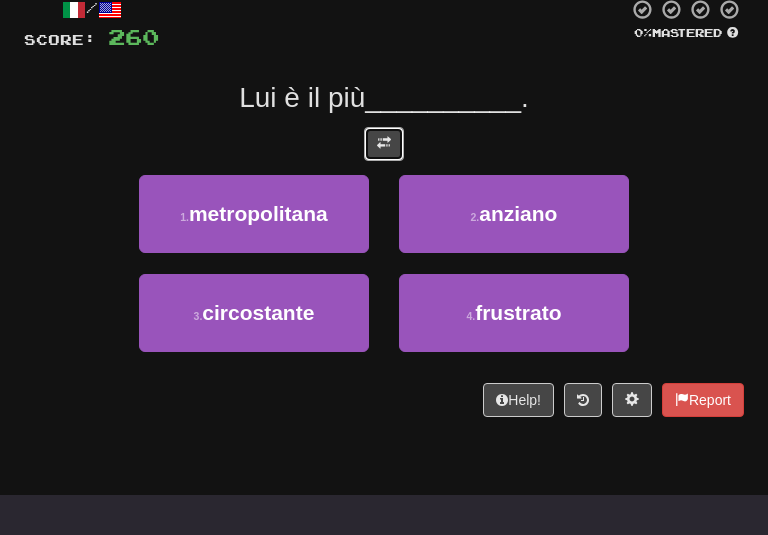 click at bounding box center [384, 144] 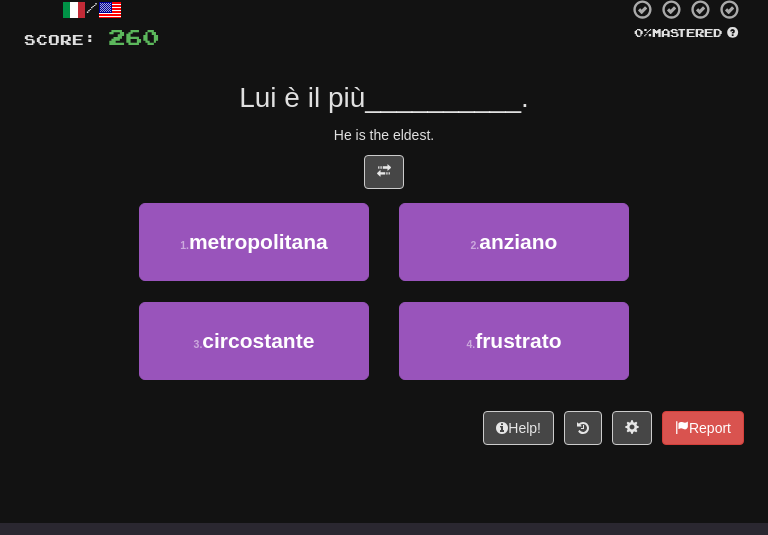 drag, startPoint x: 514, startPoint y: 108, endPoint x: 504, endPoint y: 103, distance: 11.18034 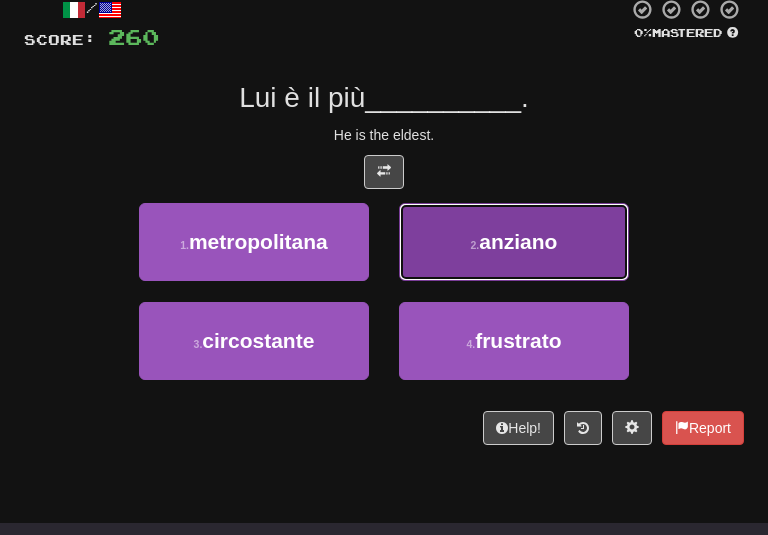 click on "2 .  anziano" at bounding box center (514, 242) 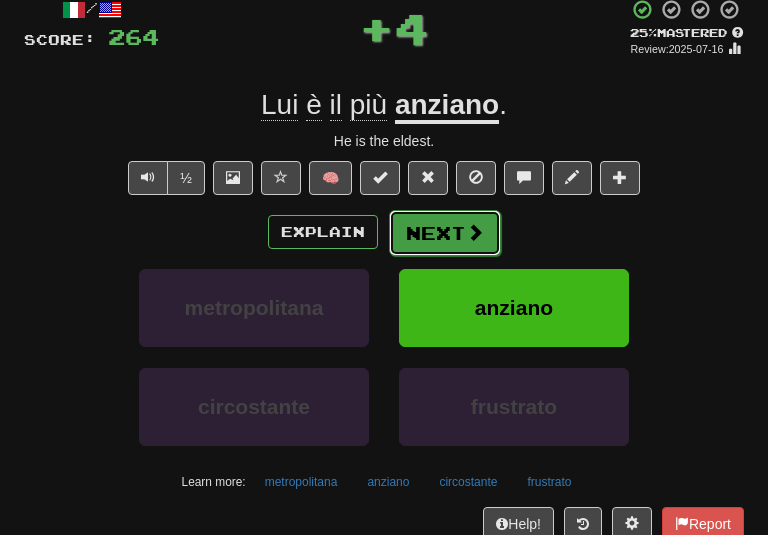 click on "Next" at bounding box center [445, 233] 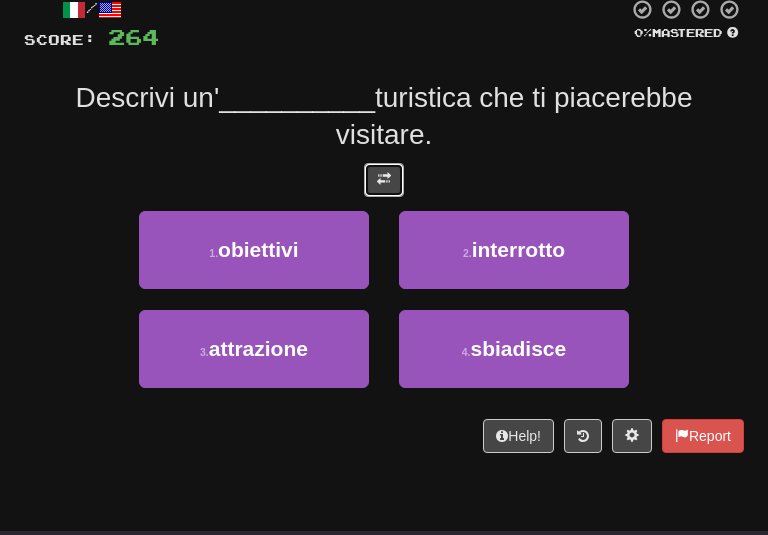 click at bounding box center [384, 179] 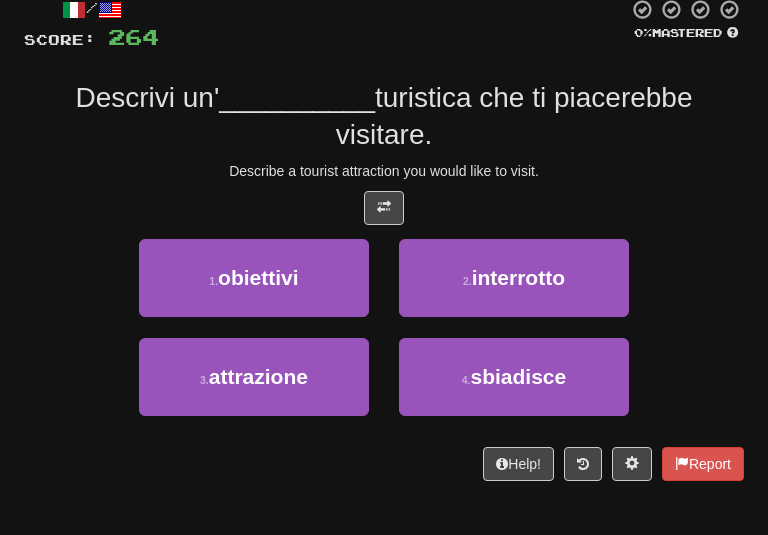 click on "Describe a tourist attraction you would like to visit." at bounding box center (384, 171) 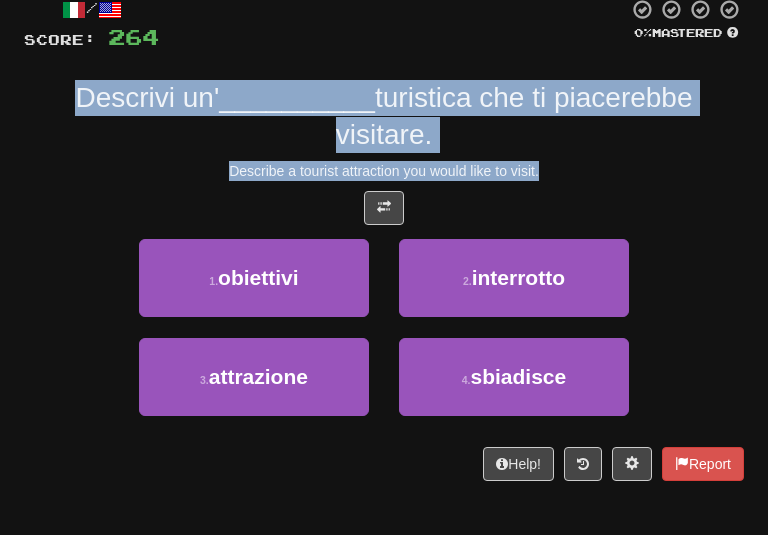 drag, startPoint x: 64, startPoint y: 84, endPoint x: 583, endPoint y: 169, distance: 525.9144 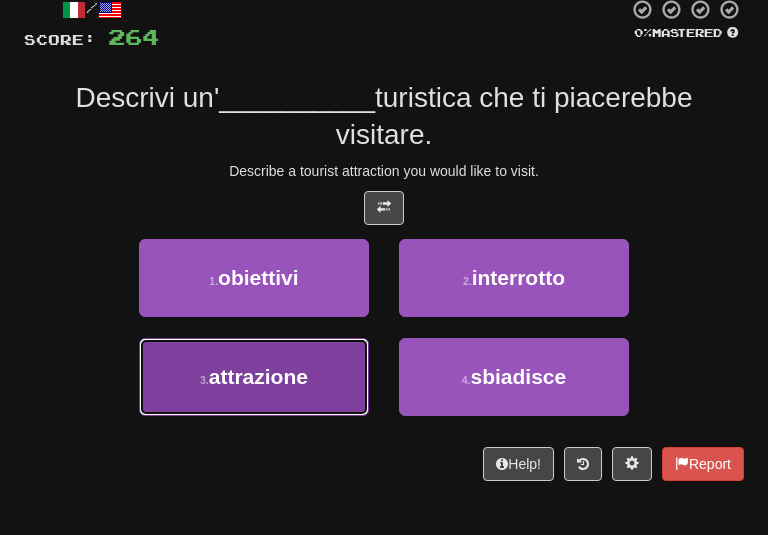 click on "3 .  attrazione" at bounding box center [254, 377] 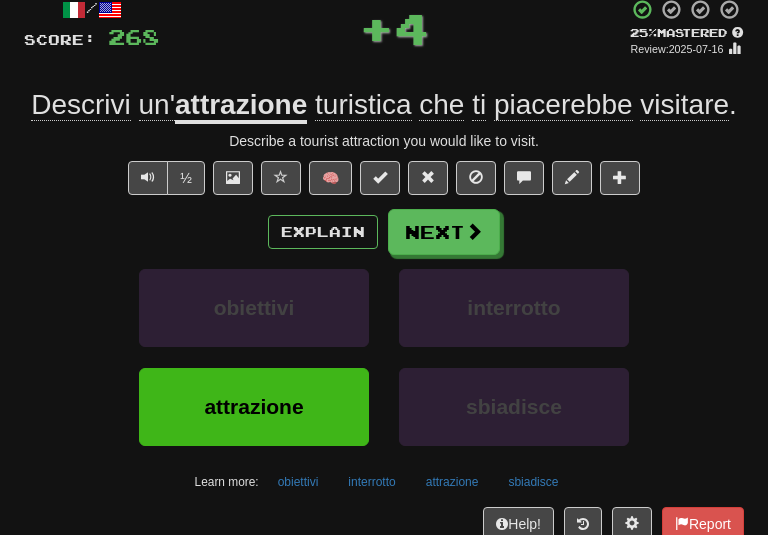 click on "Explain Next obiettivi interrotto attrazione sbiadisce Learn more: obiettivi interrotto attrazione sbiadisce" at bounding box center [384, 353] 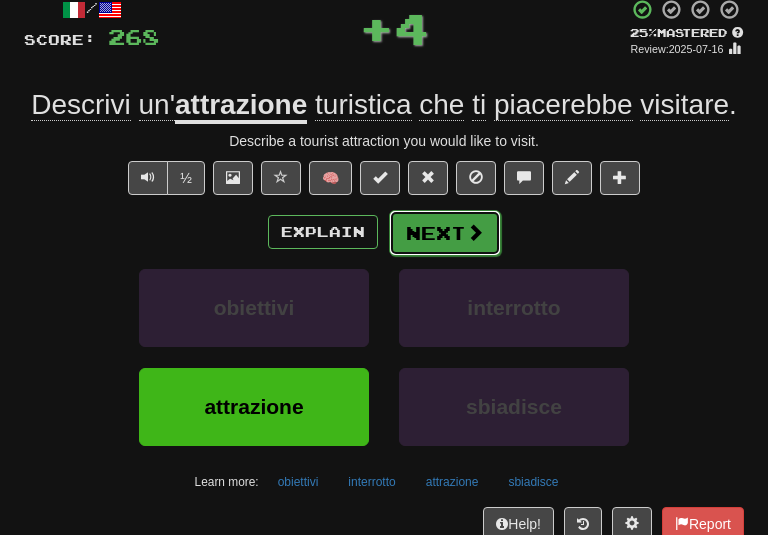 click on "Next" at bounding box center [445, 233] 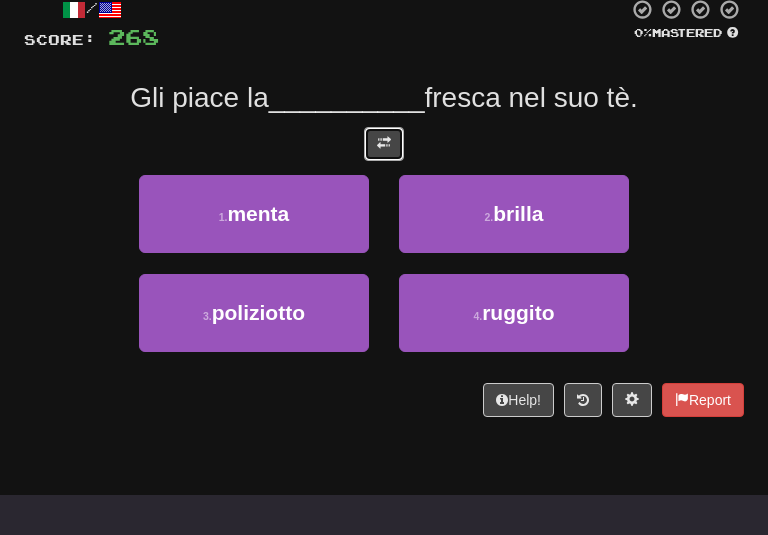 click at bounding box center [384, 143] 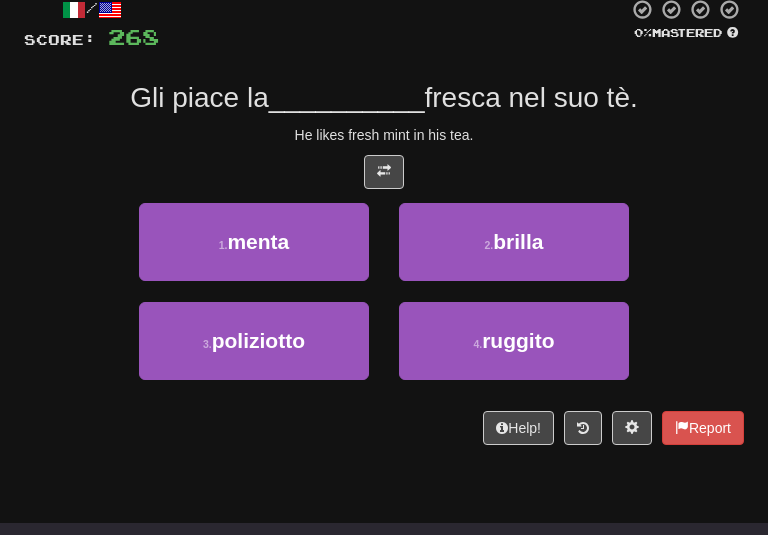 click on "Gli piace la [MINT] fresca nel suo tè. He likes fresh mint in his tea." at bounding box center (384, 221) 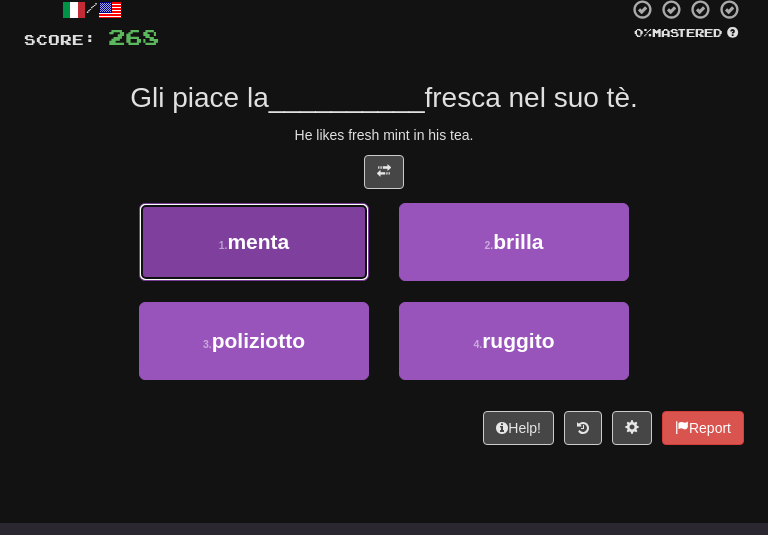 click on "1 .  menta" at bounding box center (254, 242) 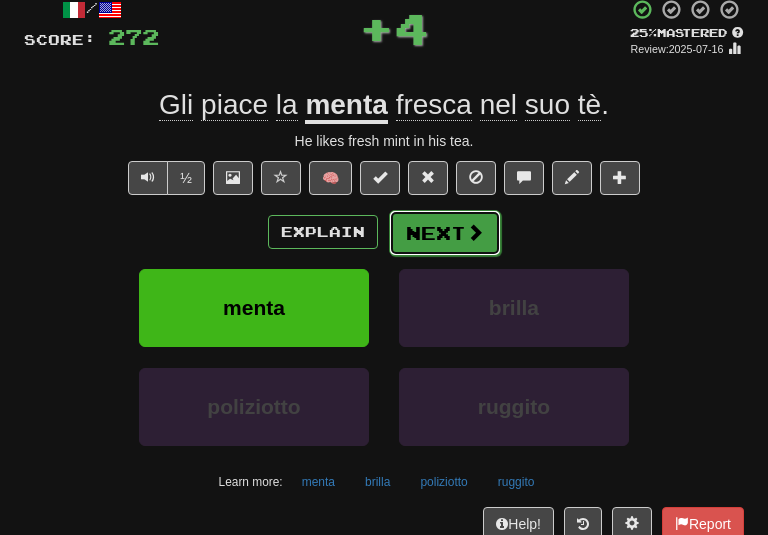 click on "Next" at bounding box center [445, 233] 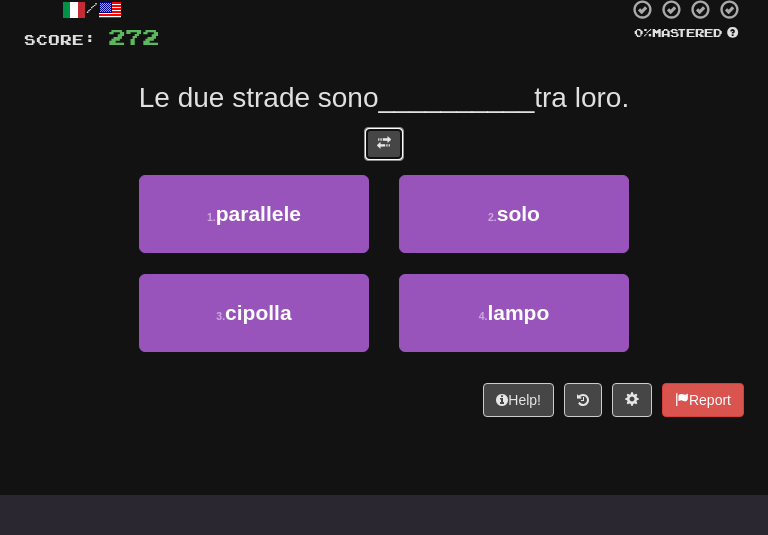 drag, startPoint x: 391, startPoint y: 144, endPoint x: 420, endPoint y: 141, distance: 29.15476 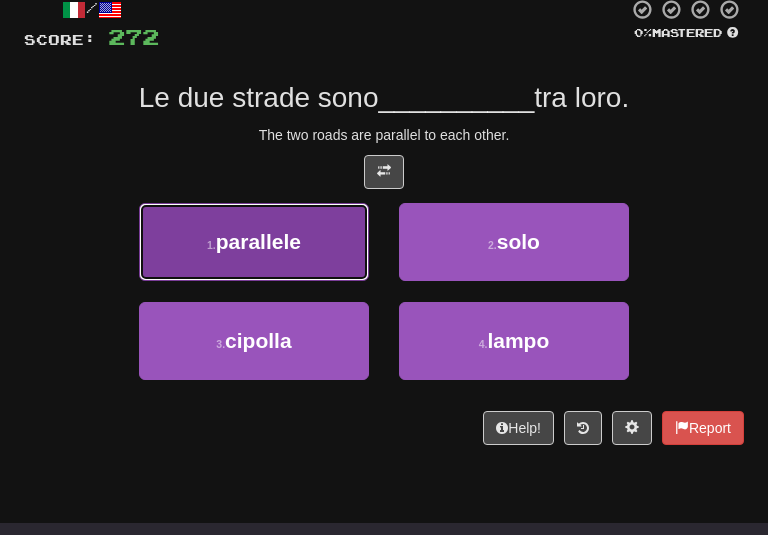 click on "1 .  parallele" at bounding box center (254, 242) 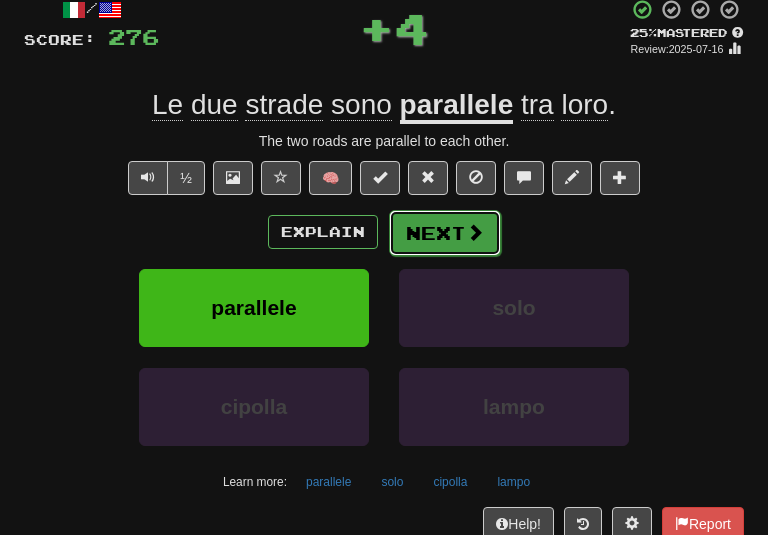 click on "Next" at bounding box center (445, 233) 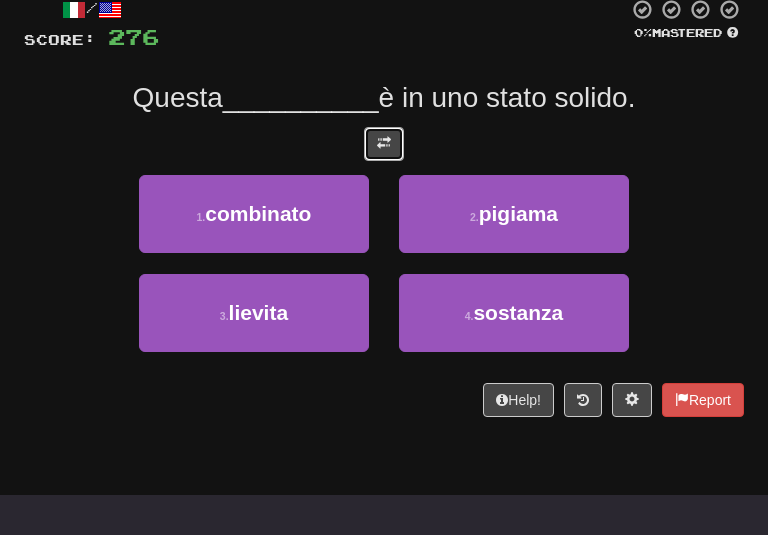 click at bounding box center (384, 144) 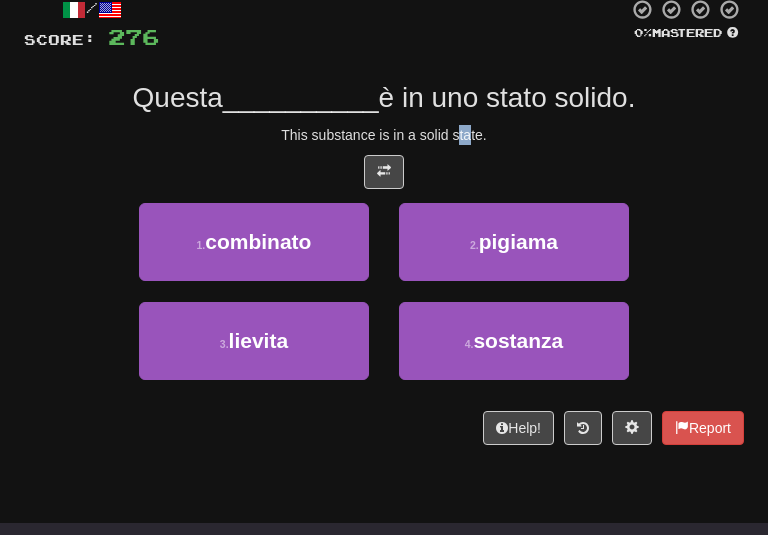drag, startPoint x: 469, startPoint y: 118, endPoint x: 459, endPoint y: 120, distance: 10.198039 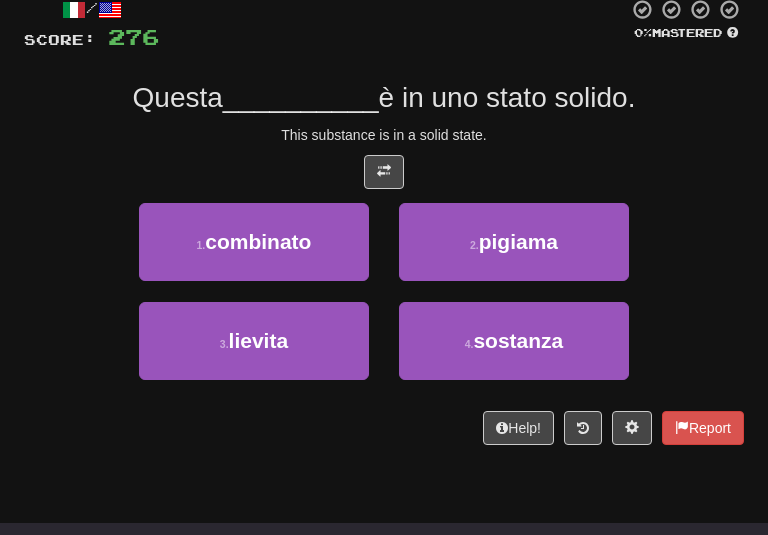 drag, startPoint x: 459, startPoint y: 120, endPoint x: 331, endPoint y: 108, distance: 128.56126 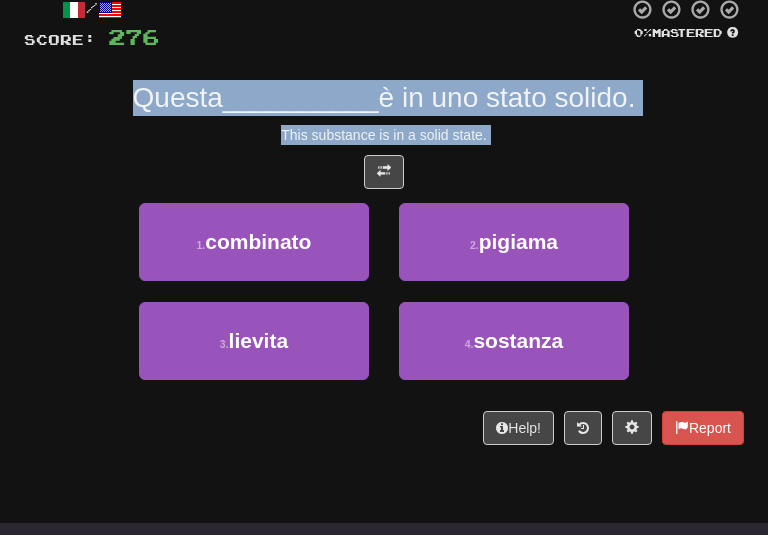 drag, startPoint x: 126, startPoint y: 76, endPoint x: 607, endPoint y: 159, distance: 488.10858 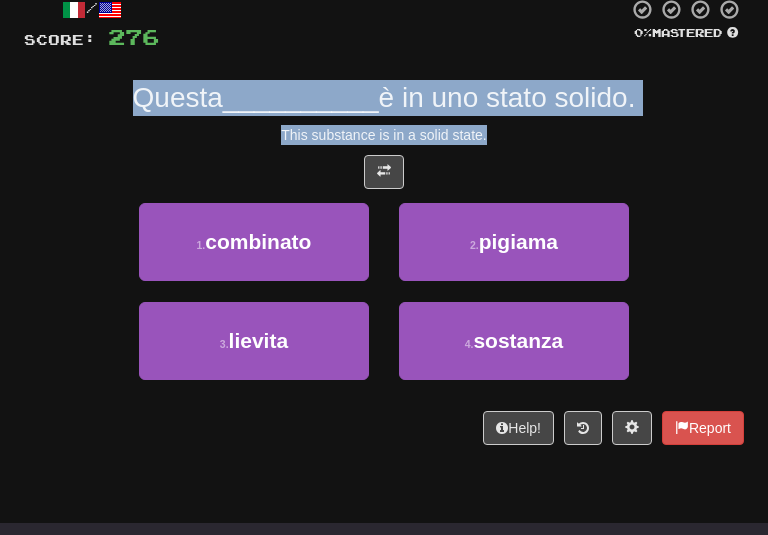drag, startPoint x: 499, startPoint y: 114, endPoint x: 87, endPoint y: 85, distance: 413.01938 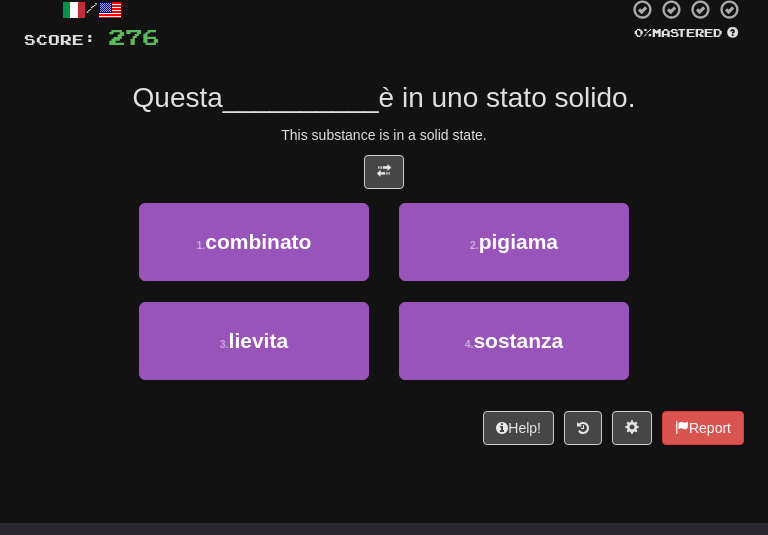 click on "Questa  __________  è in uno stato solido." at bounding box center [384, 98] 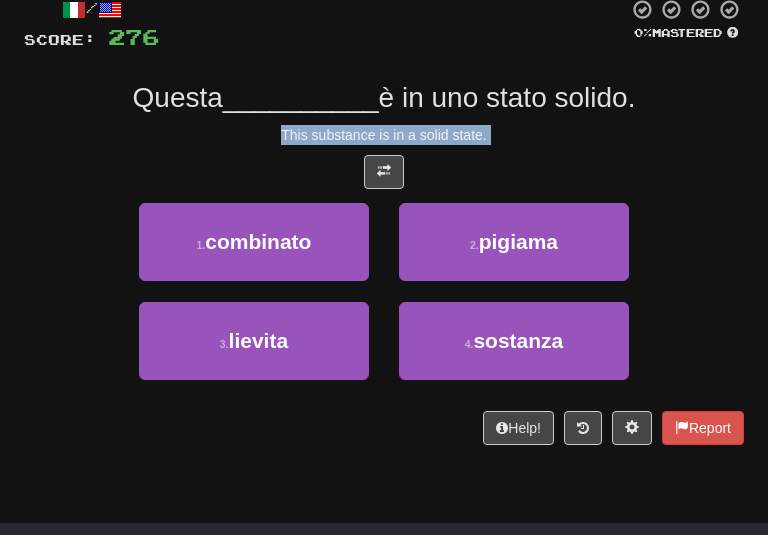 drag, startPoint x: 273, startPoint y: 118, endPoint x: 552, endPoint y: 148, distance: 280.60828 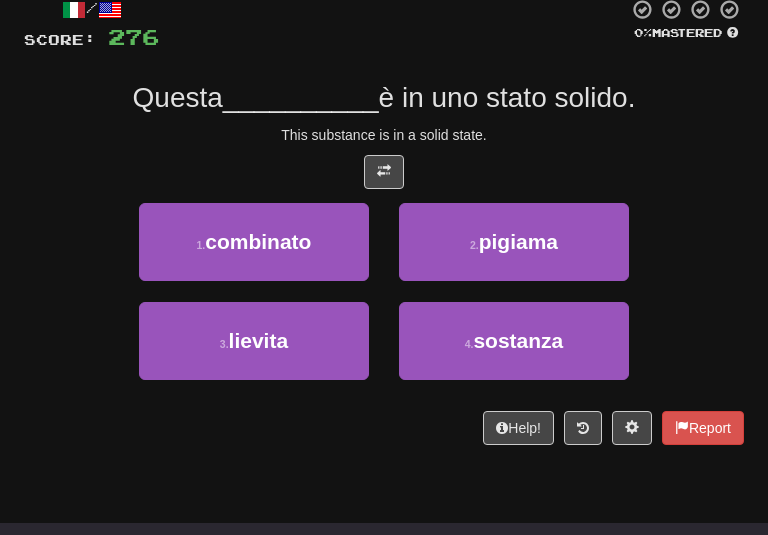 drag, startPoint x: 552, startPoint y: 148, endPoint x: 426, endPoint y: 105, distance: 133.13527 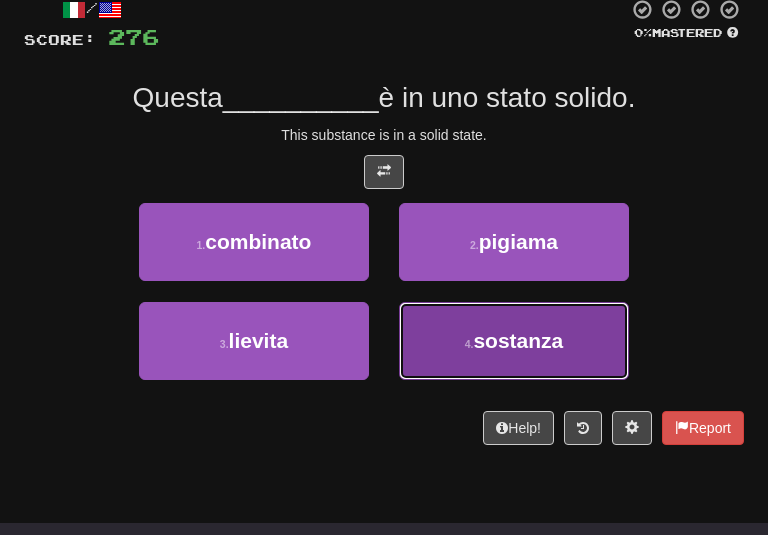 click on "sostanza" at bounding box center [518, 340] 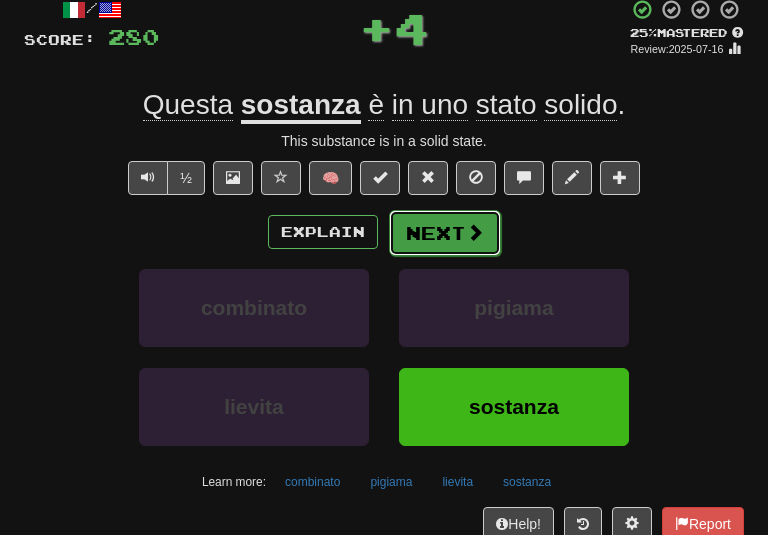 click on "Next" at bounding box center (445, 233) 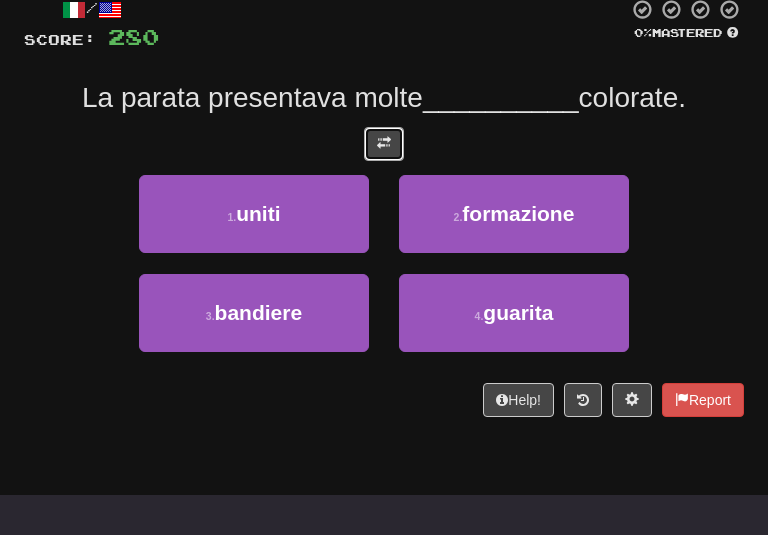 click at bounding box center (384, 144) 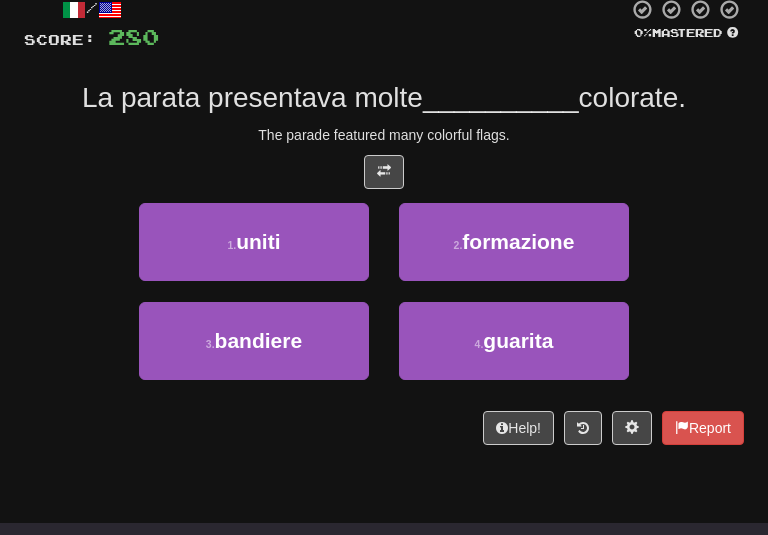 click on "/ Score: 280 0 % Mastered The parade featured many colorful flags. 1 . uniti 2 . formazione 3 . bandiere 4 . guarita Help! Report" at bounding box center (384, 221) 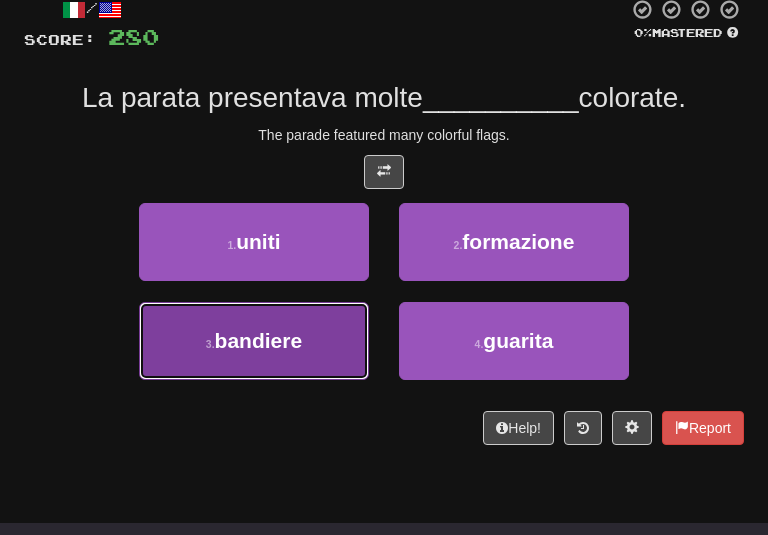 click on "3 .  bandiere" at bounding box center [254, 341] 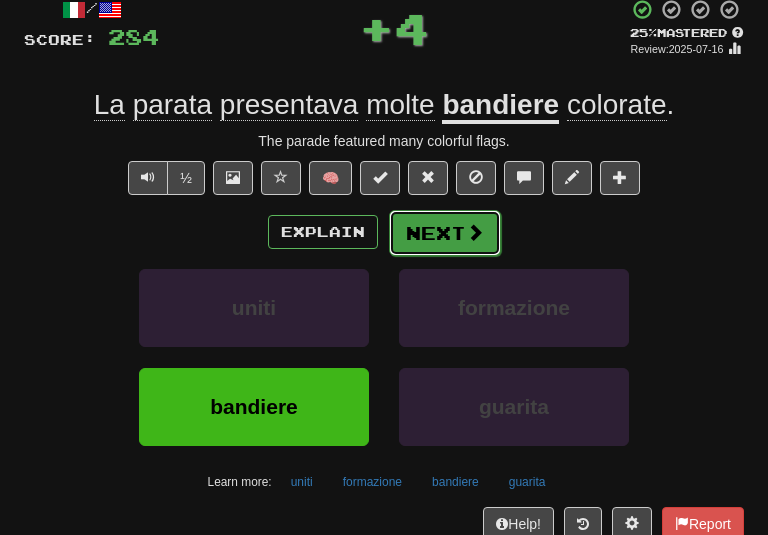 click on "Next" at bounding box center (445, 233) 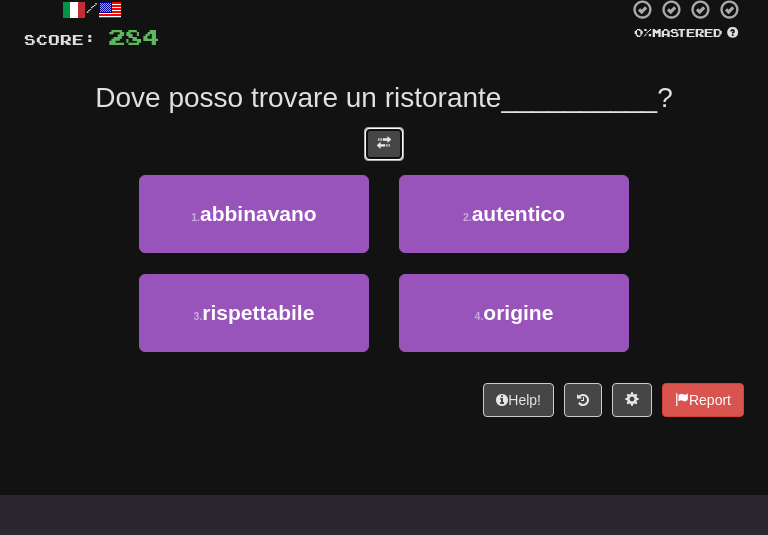 click at bounding box center [384, 143] 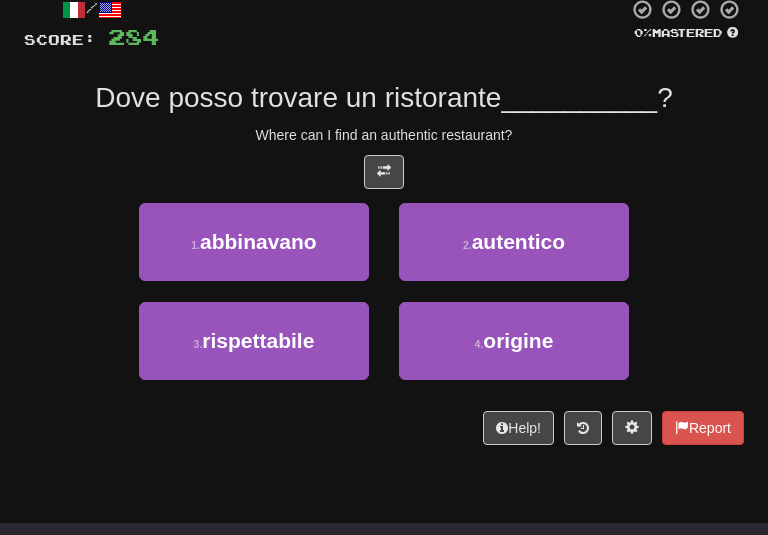 click on "/ Score: 284 0 % Mastered Where can I find an authentic restaurant? 1 . abbinavano 2 . autentico 3 . rispettabile 4 . origine Help! Report" at bounding box center [384, 221] 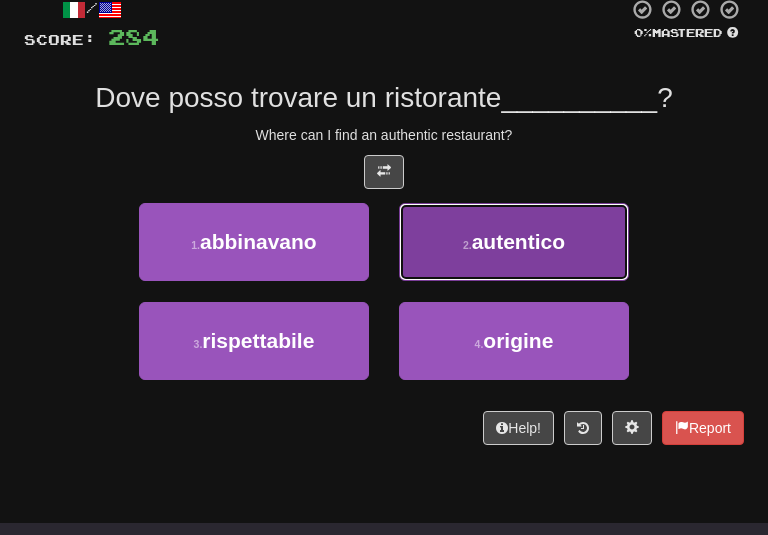 click on "2 .  autentico" at bounding box center [514, 242] 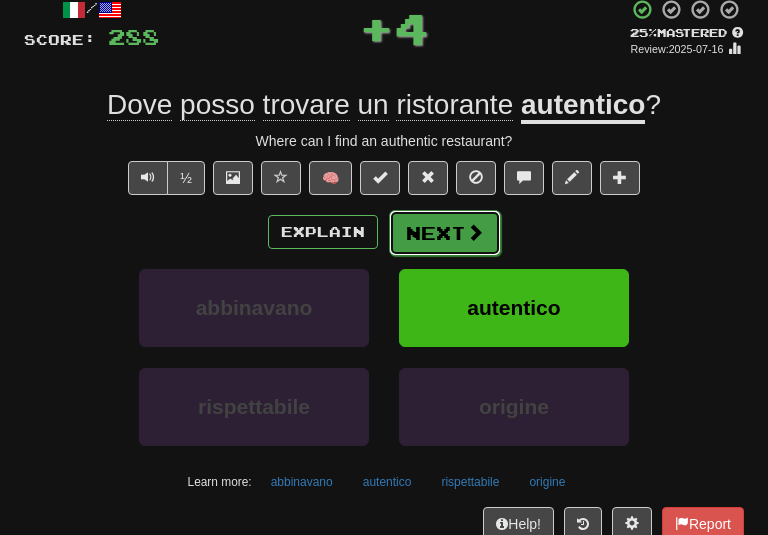 click on "Next" at bounding box center [445, 233] 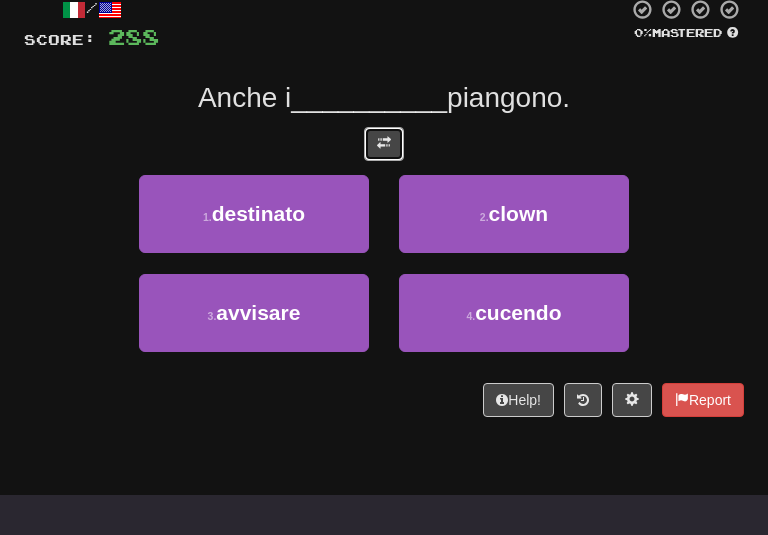 click at bounding box center [384, 144] 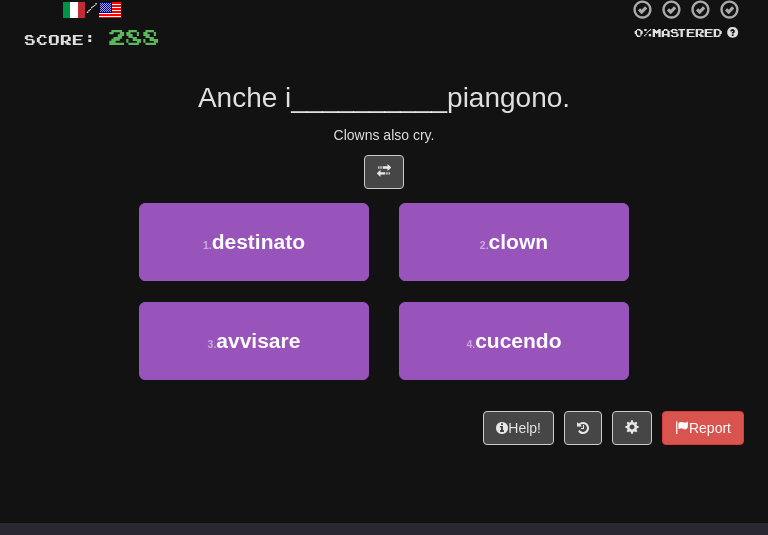 click on "Clowns also cry." at bounding box center [384, 135] 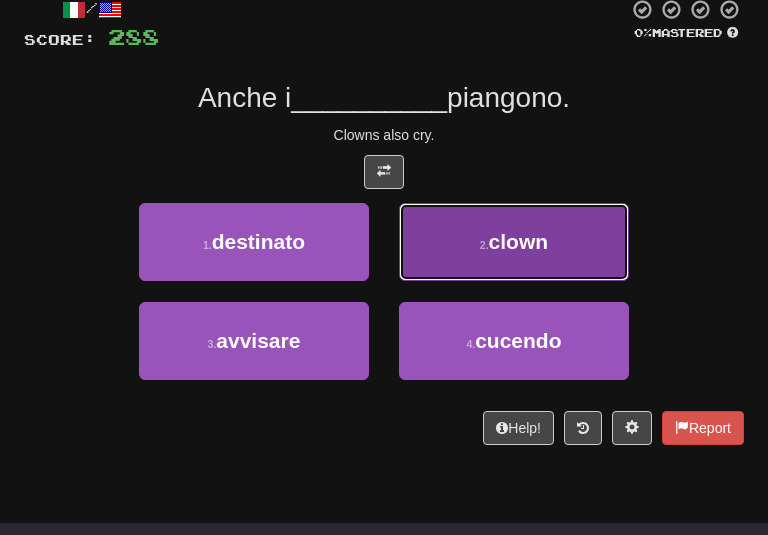 click on "2 .  clown" at bounding box center [514, 242] 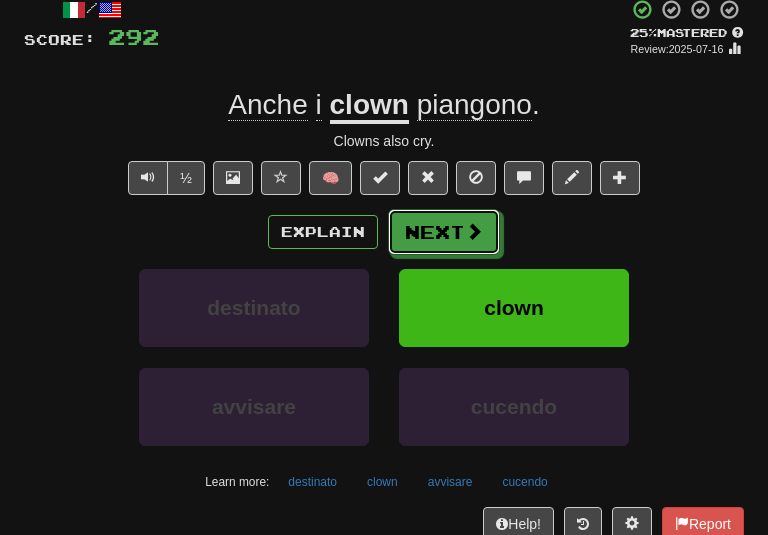 click on "Next" at bounding box center [444, 232] 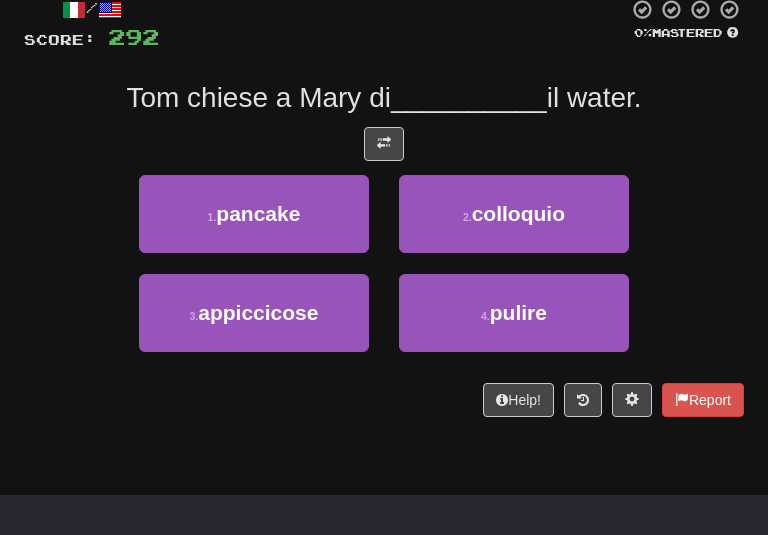 click on "Tom chiese a Mary di [CLEAN] il water." at bounding box center (384, 207) 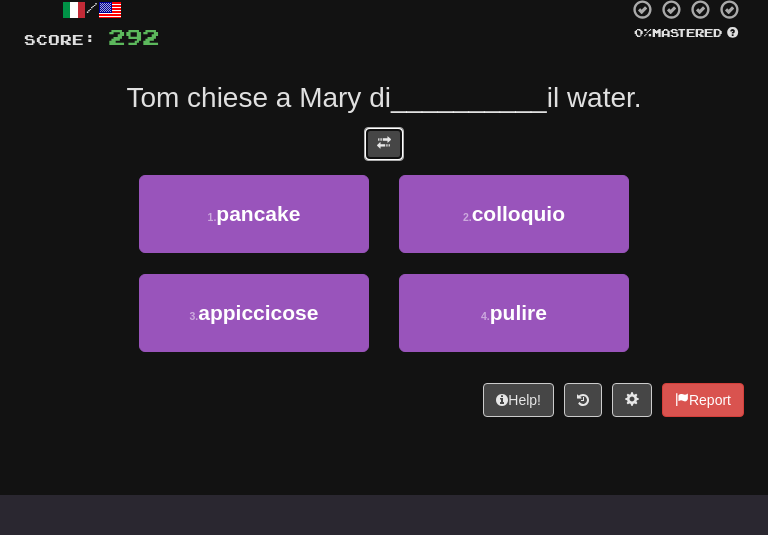 click at bounding box center [384, 144] 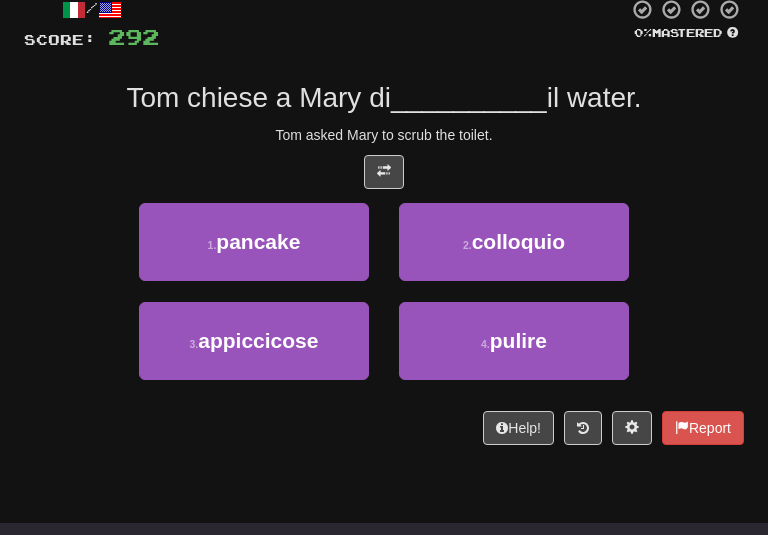 click on "Tom asked Mary to scrub the toilet." at bounding box center (384, 135) 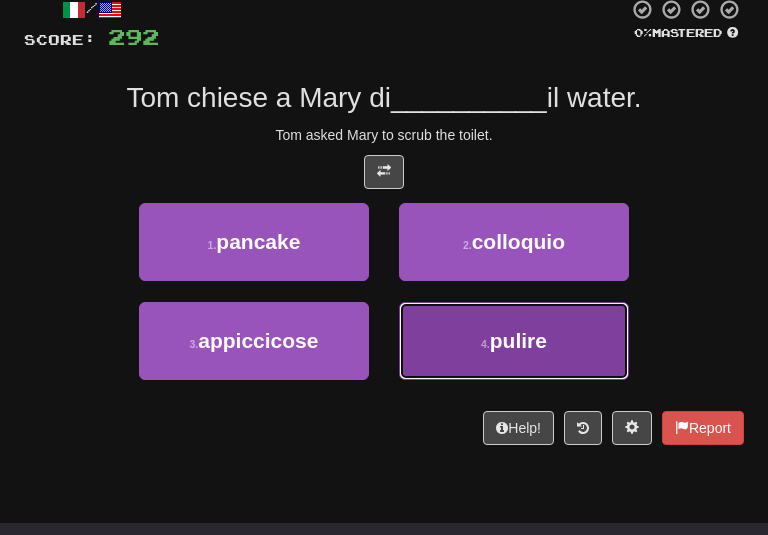 click on "4 .  pulire" at bounding box center (514, 341) 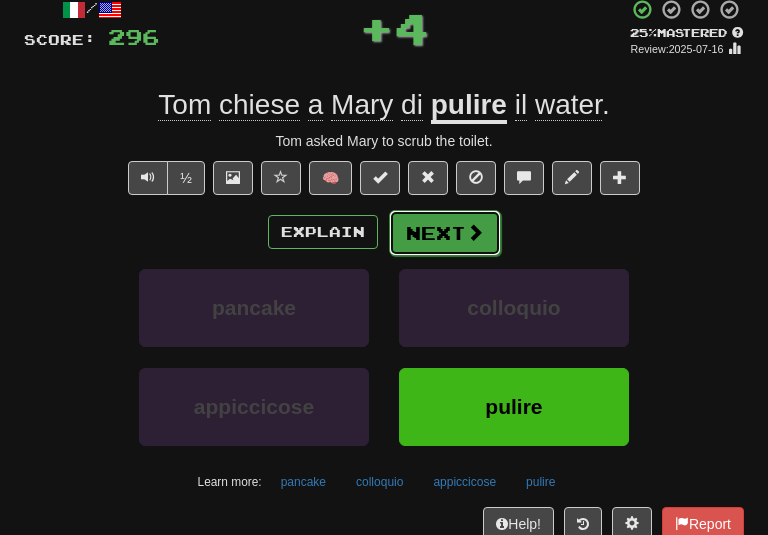 click on "Next" at bounding box center (445, 233) 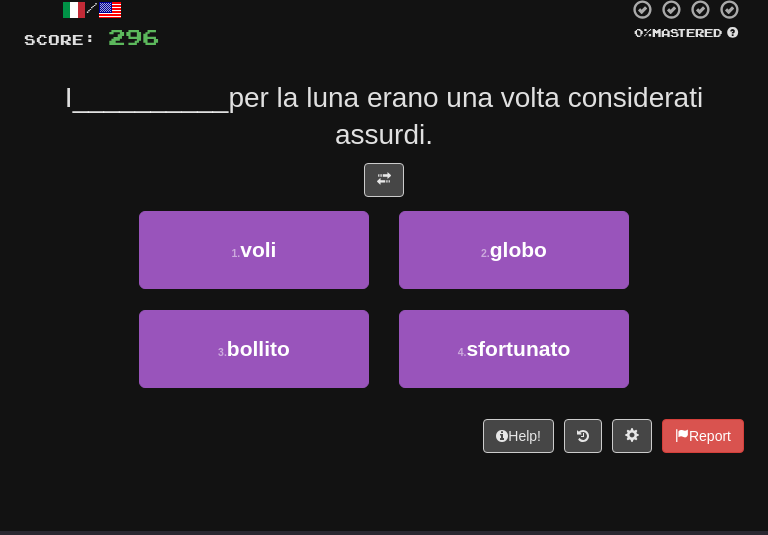 click on "I  __________  per la luna erano una volta considerati assurdi." at bounding box center [384, 116] 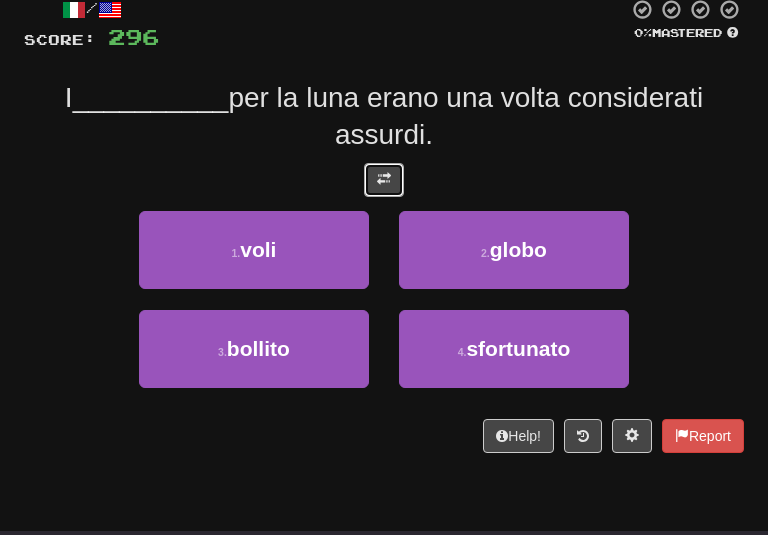click at bounding box center [384, 180] 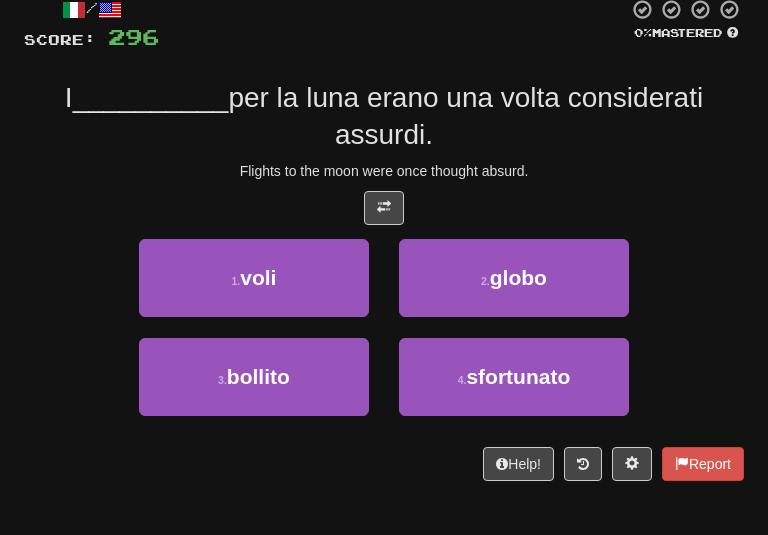 click on "/ Score: 296 0 % Mastered Flights to the moon were once thought absurd. 1 . voli 2 . globo 3 . bollito 4 . sfortunato Help! Report" at bounding box center (384, 239) 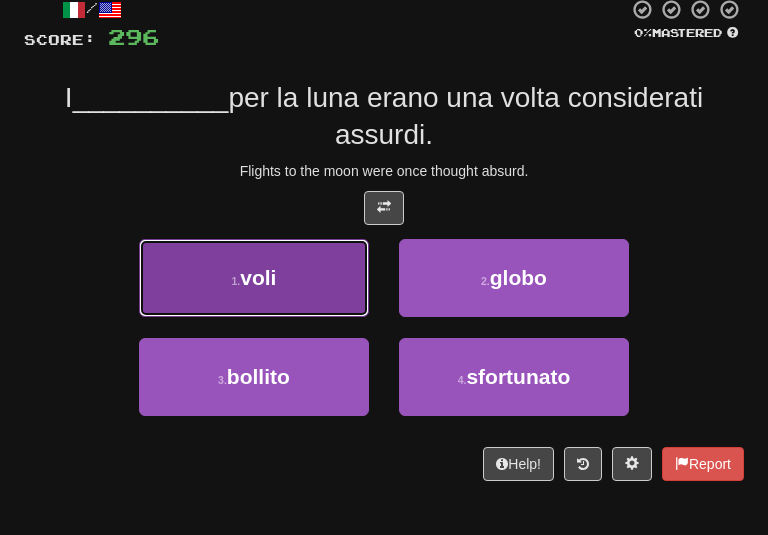 click on "1 .  voli" at bounding box center (254, 278) 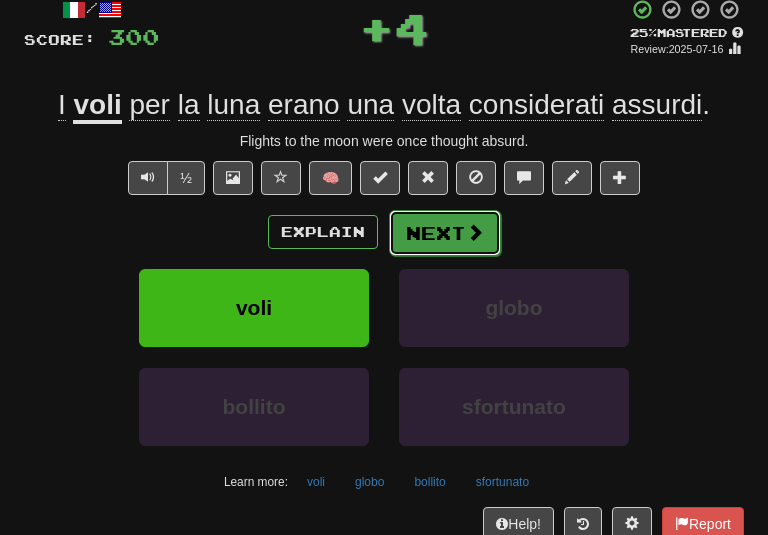 click on "Next" at bounding box center [445, 233] 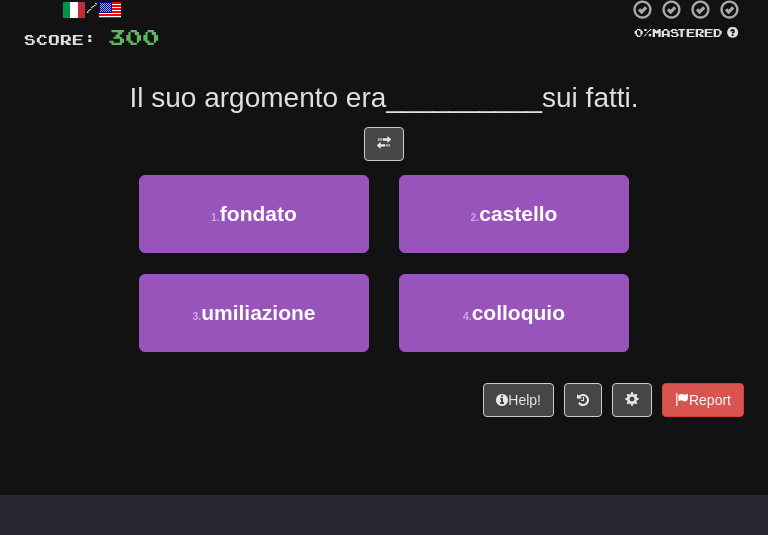 click on "Il suo argomento era  __________  sui fatti." at bounding box center (384, 98) 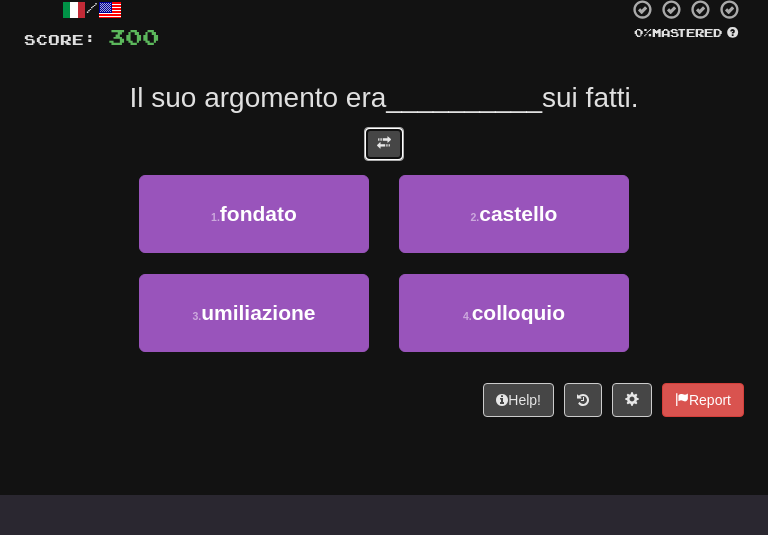 click at bounding box center [384, 143] 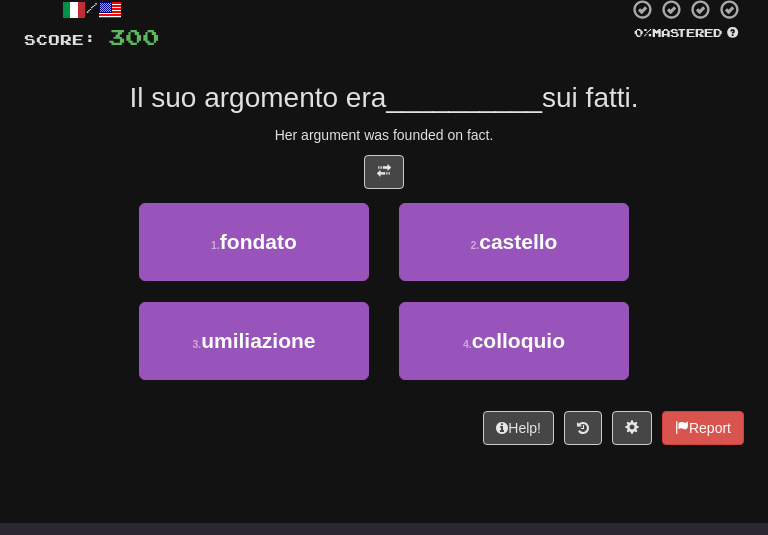 click on "Her argument was founded on fact." at bounding box center [384, 135] 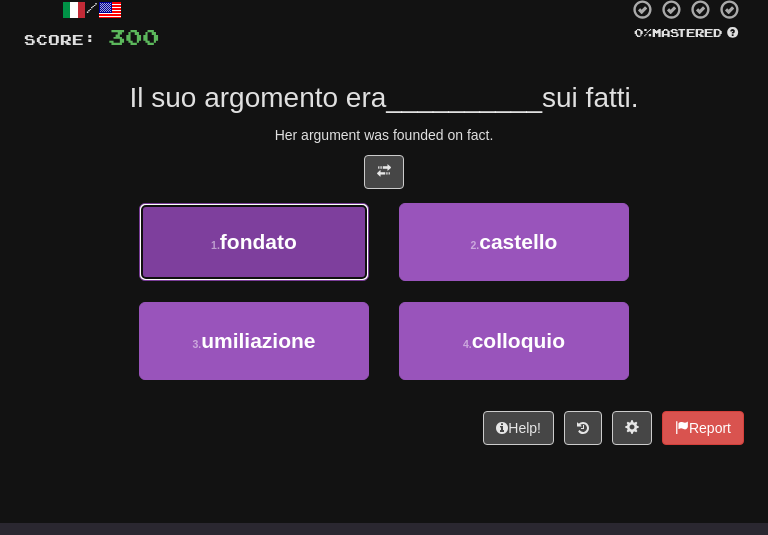 click on "1 .  fondato" at bounding box center [254, 242] 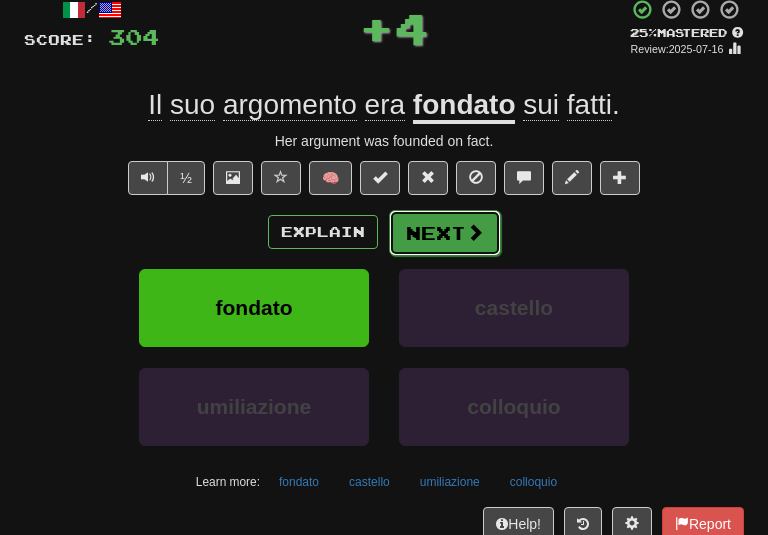 click on "Next" at bounding box center [445, 233] 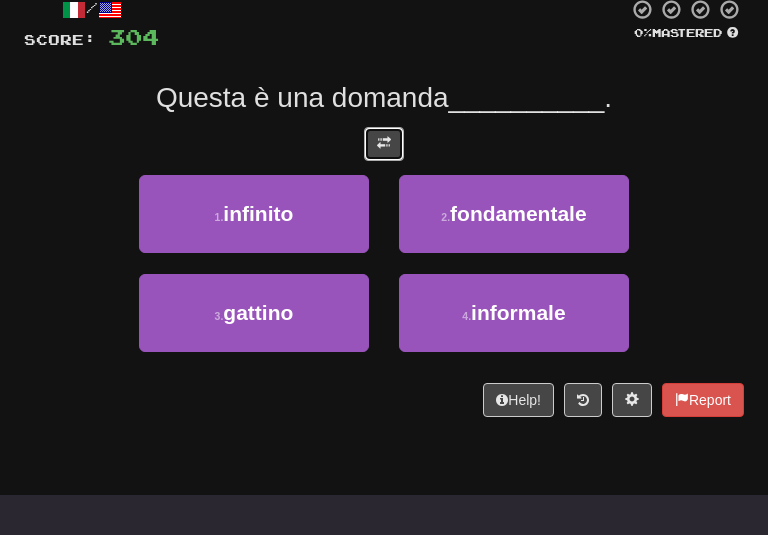 drag, startPoint x: 382, startPoint y: 136, endPoint x: 372, endPoint y: 135, distance: 10.049875 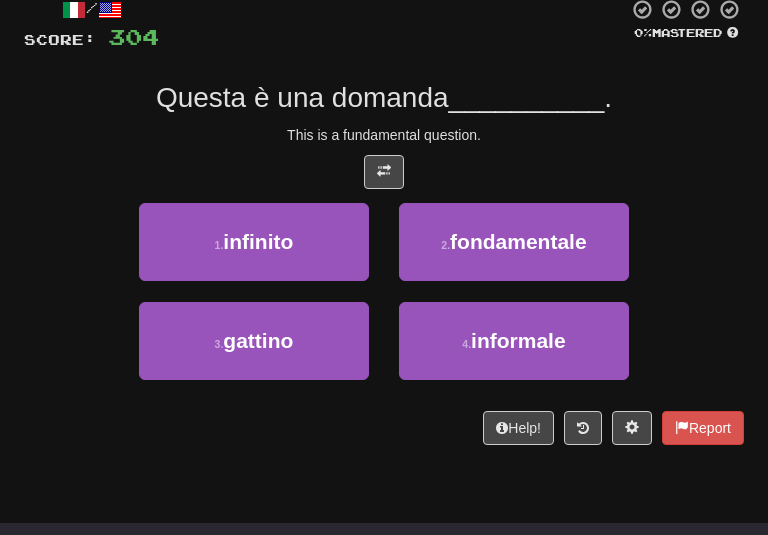 click on "This is a fundamental question." at bounding box center (384, 135) 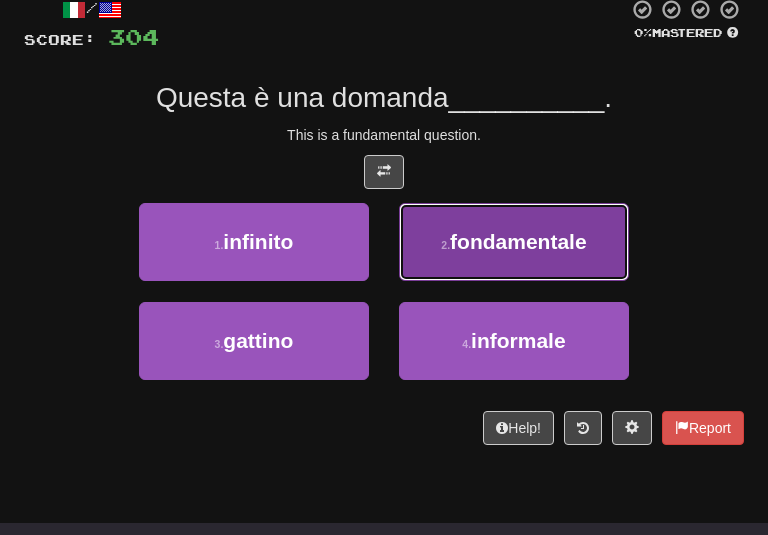 click on "2 .  fondamentale" at bounding box center [514, 242] 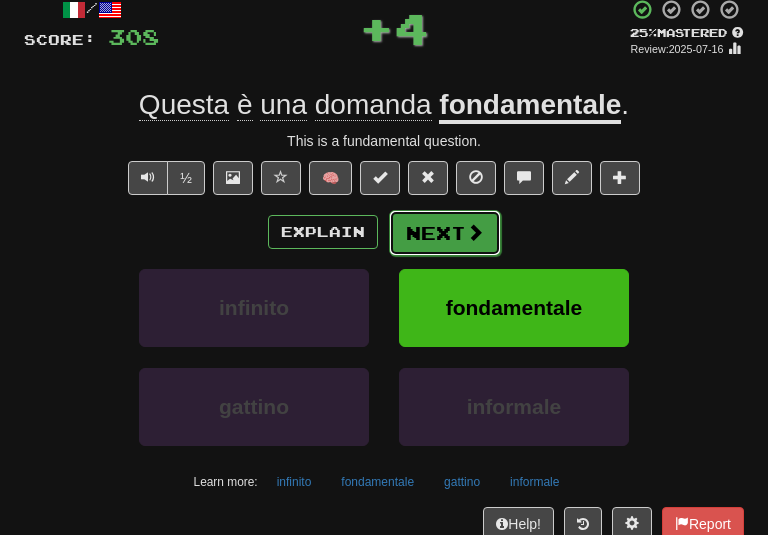 click on "Next" at bounding box center [445, 233] 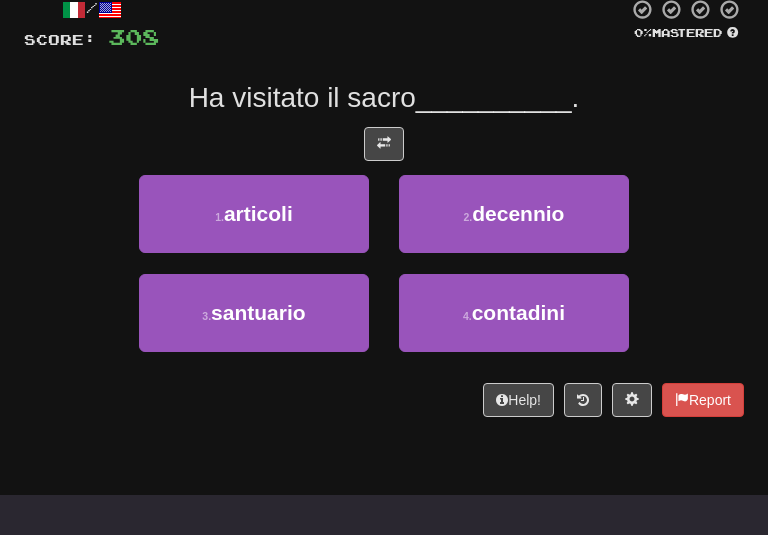 click on "/  Score:   308 0 %  Mastered Ha visitato il sacro  __________ . 1 .  articoli 2 .  decennio 3 .  santuario 4 .  contadini  Help!  Report" at bounding box center (384, 207) 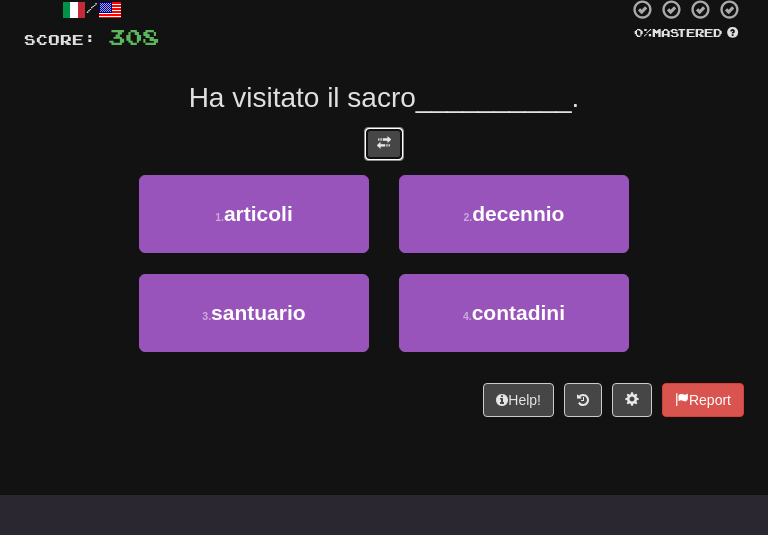 click at bounding box center (384, 144) 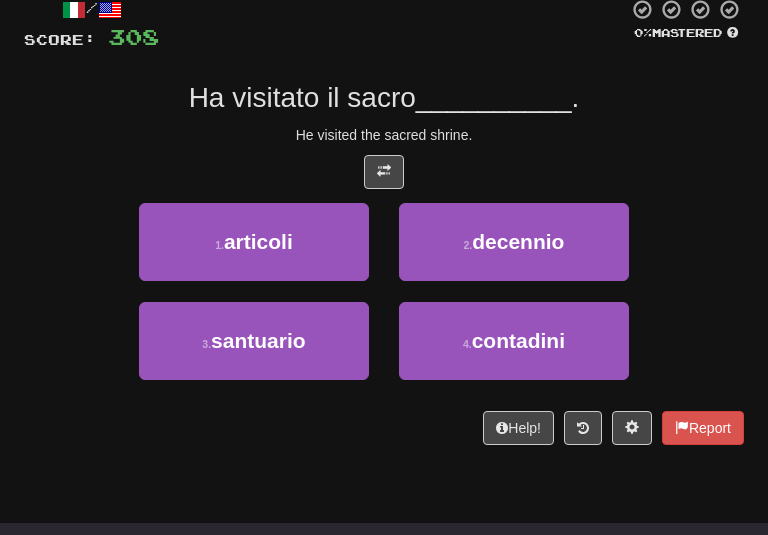 click on "He visited the sacred shrine." at bounding box center [384, 135] 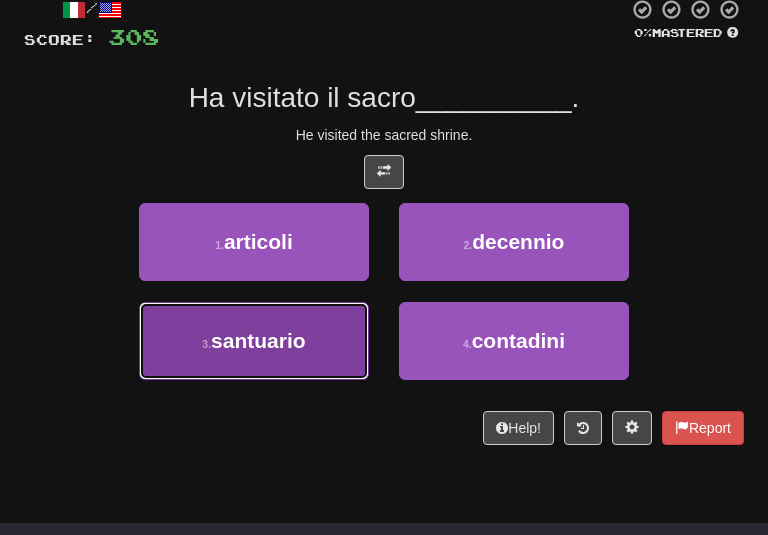 click on "3 .  santuario" at bounding box center [254, 341] 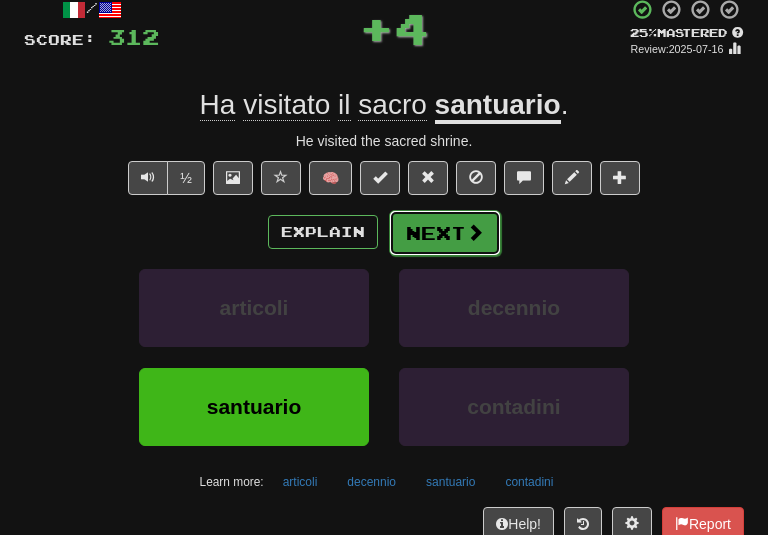 click at bounding box center [475, 232] 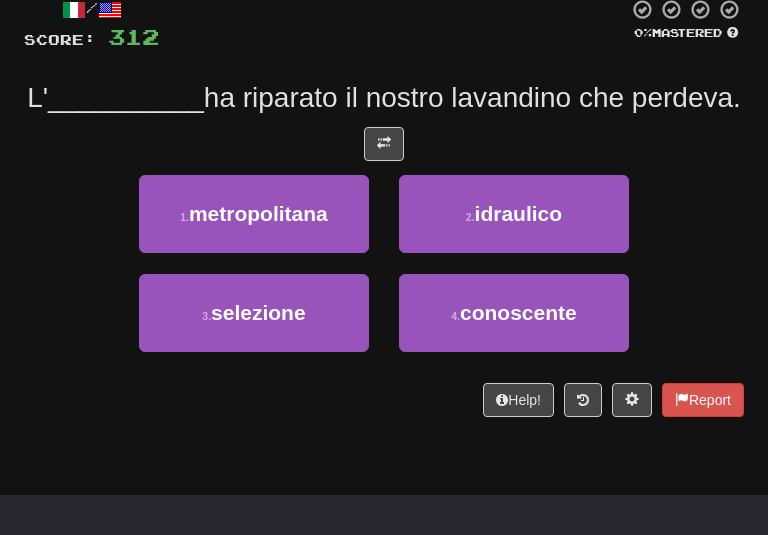click on "L'[PLUMBER] ha riparato il nostro lavandino che perdeva. The plumber repaired our leaky sink." at bounding box center [384, 207] 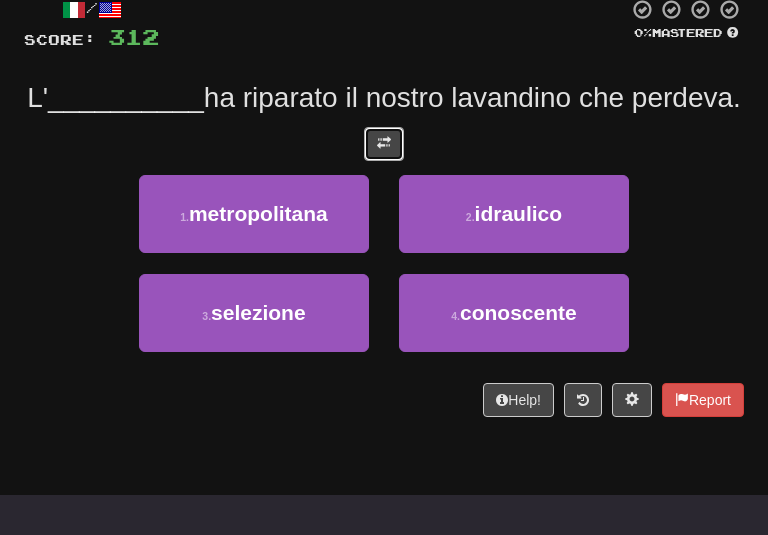 click at bounding box center [384, 144] 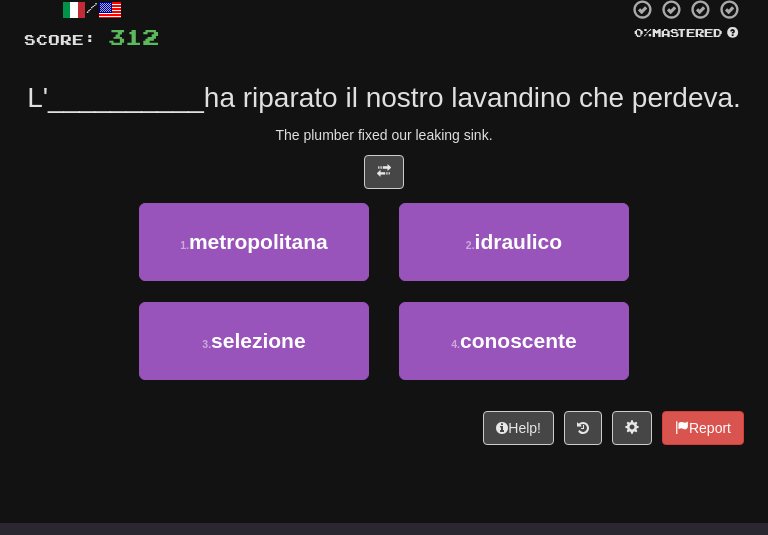 click on "The plumber fixed our leaking sink." at bounding box center (384, 135) 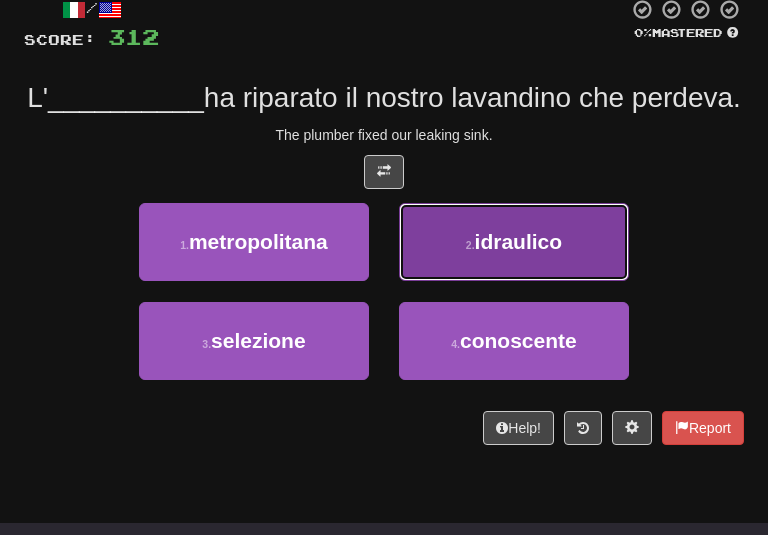 click on "2 .  idraulico" at bounding box center [514, 242] 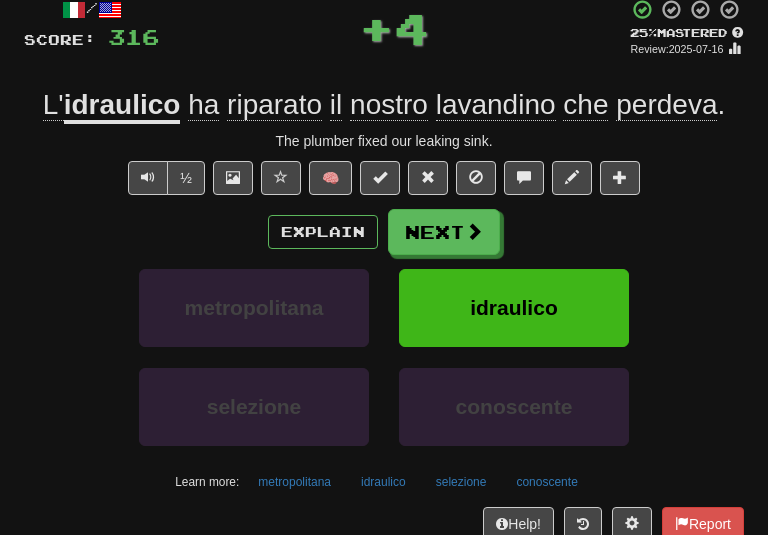 click on "Explain Next metropolitana idraulico selezione conoscente Learn more: metropolitana idraulico selezione conoscente" at bounding box center [384, 353] 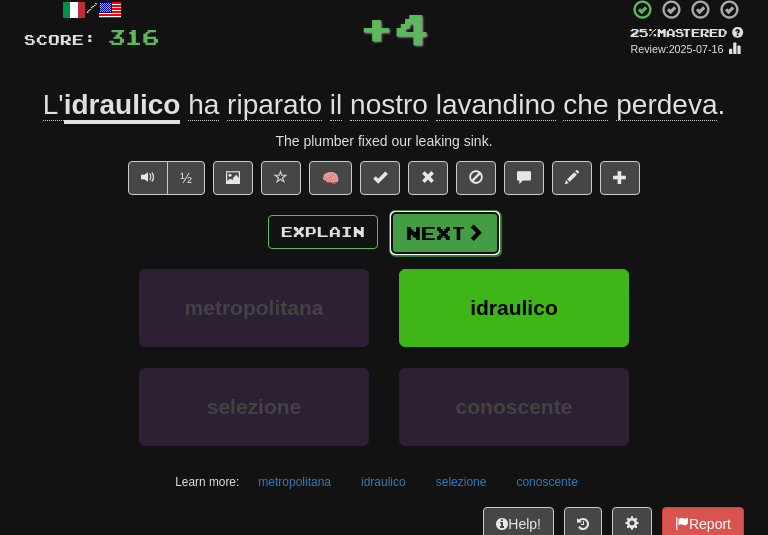 click on "Next" at bounding box center [445, 233] 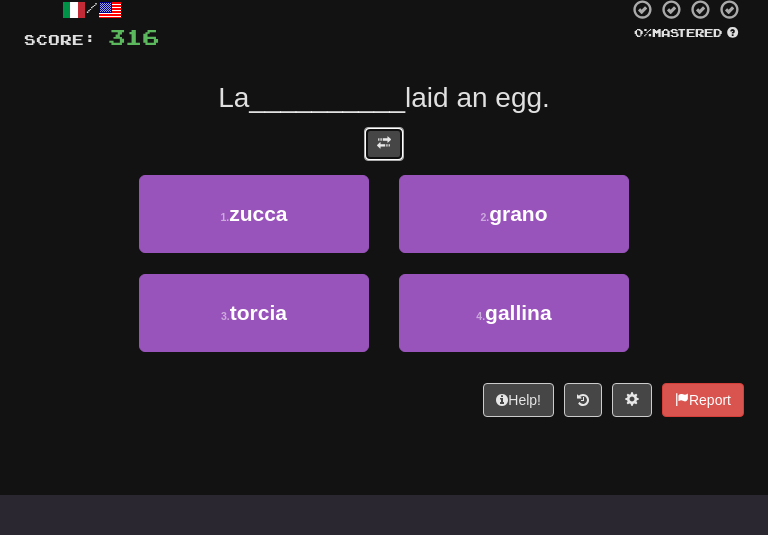 click at bounding box center [384, 143] 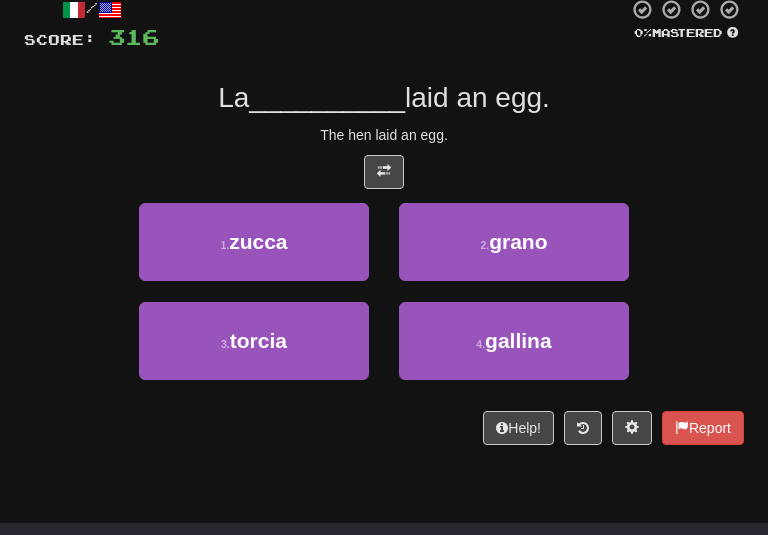 click on "The hen laid an egg." at bounding box center [384, 135] 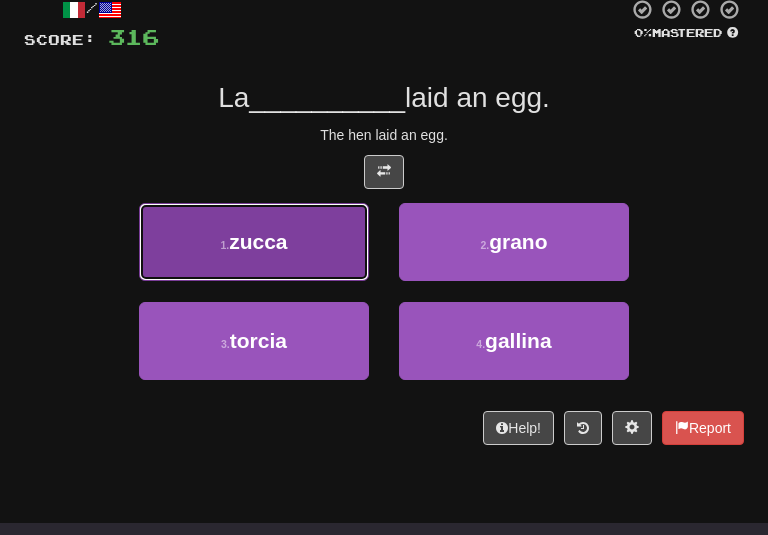 click on "1 .  zucca" at bounding box center (254, 242) 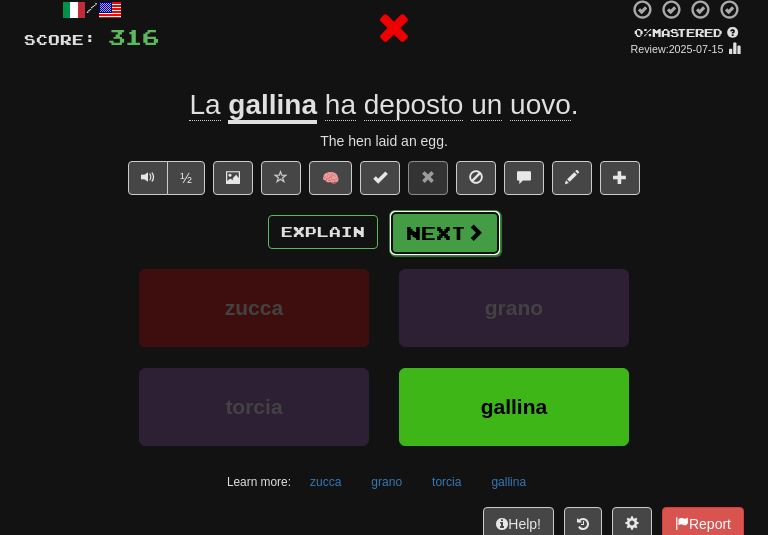 click on "Next" at bounding box center [445, 233] 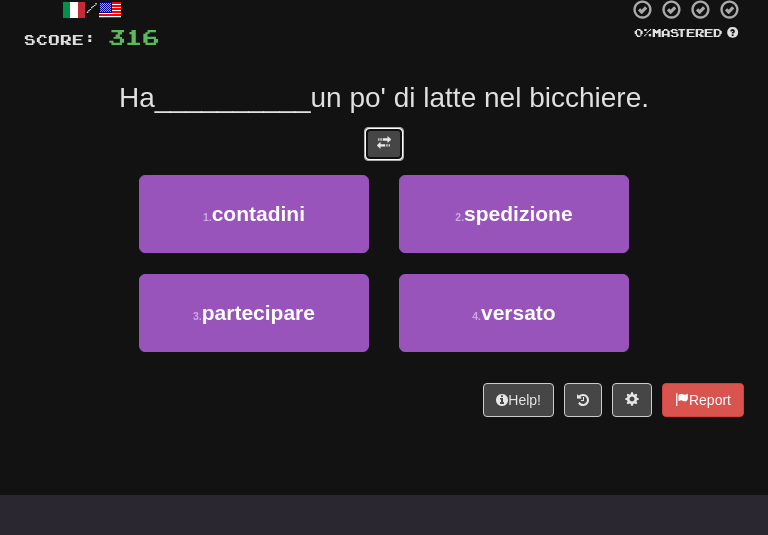 click at bounding box center (384, 144) 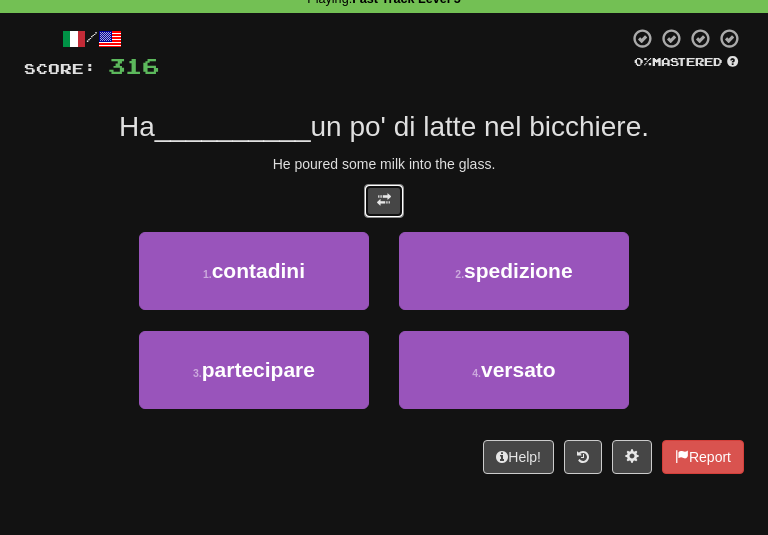scroll, scrollTop: 120, scrollLeft: 0, axis: vertical 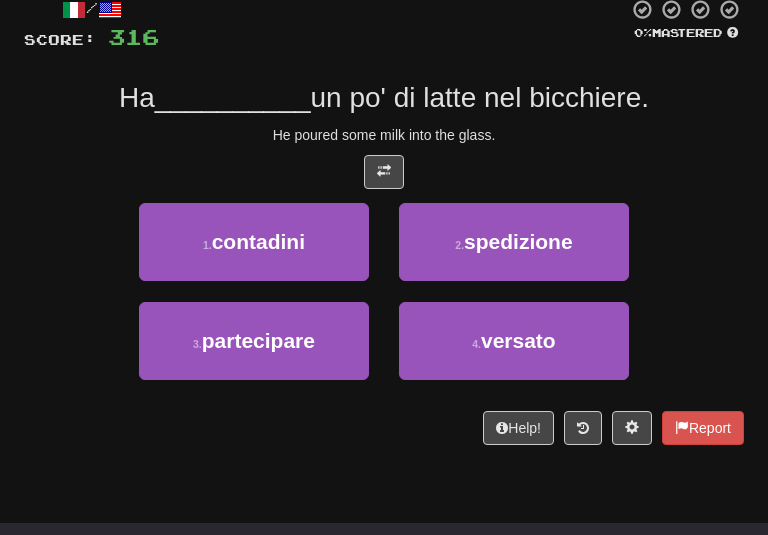 click on "He poured some milk into the glass." at bounding box center [384, 135] 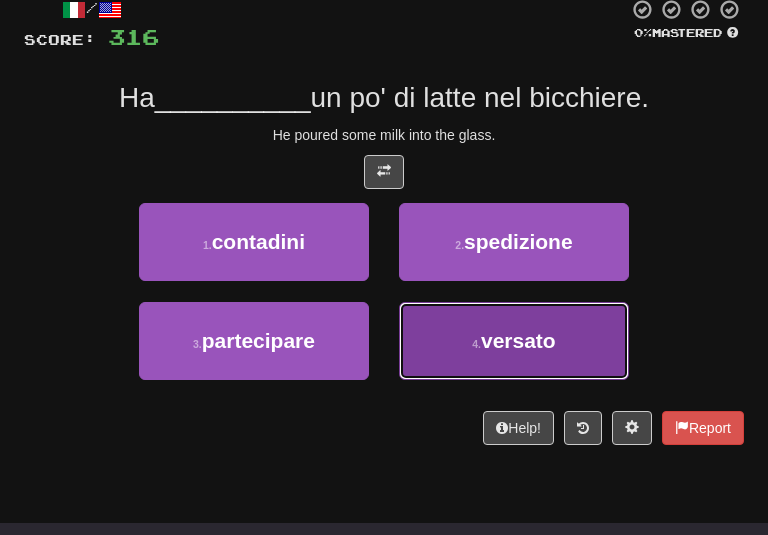 click on "versato" at bounding box center [518, 340] 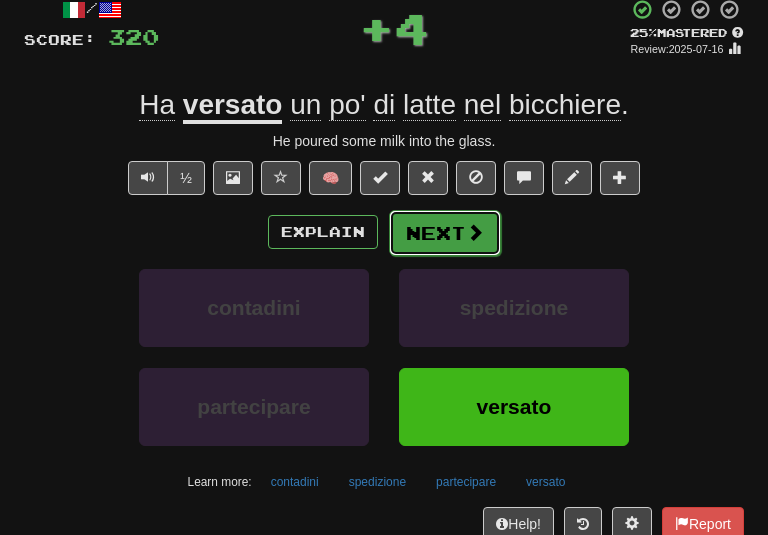 click on "Next" at bounding box center (445, 233) 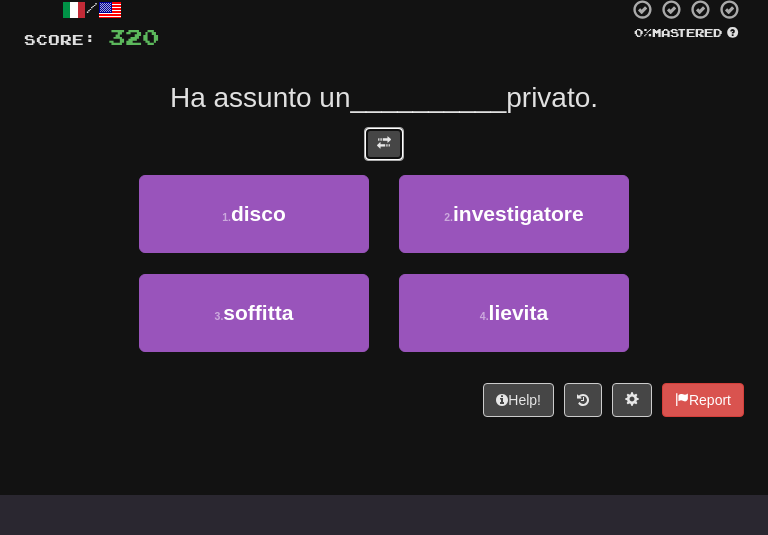 click at bounding box center (384, 144) 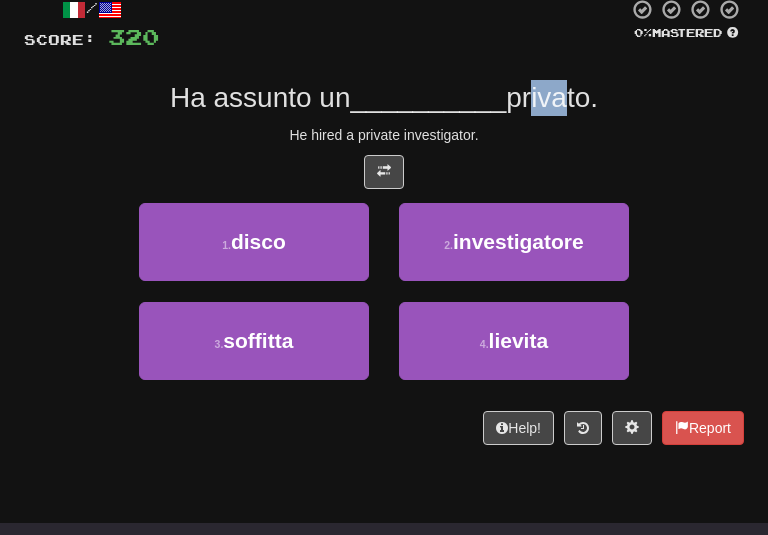 drag, startPoint x: 553, startPoint y: 103, endPoint x: 538, endPoint y: 108, distance: 15.811388 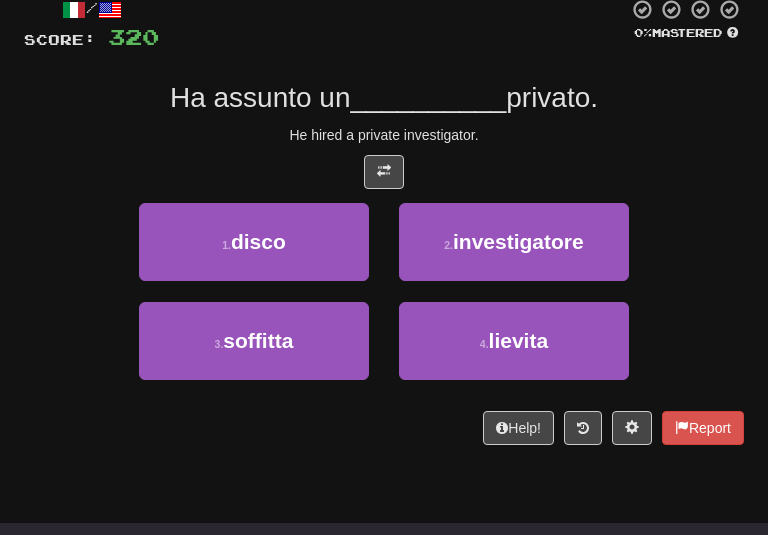 drag, startPoint x: 538, startPoint y: 108, endPoint x: 475, endPoint y: 166, distance: 85.632935 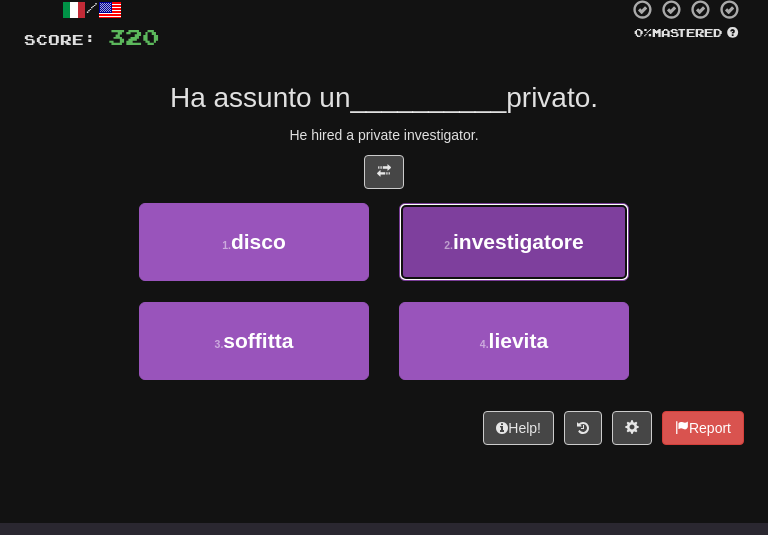 click on "investigatore" at bounding box center (518, 241) 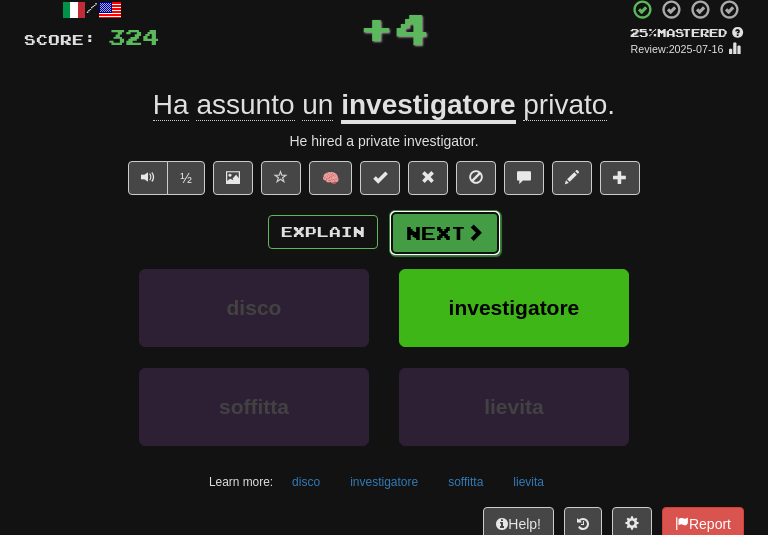 click on "Next" at bounding box center [445, 233] 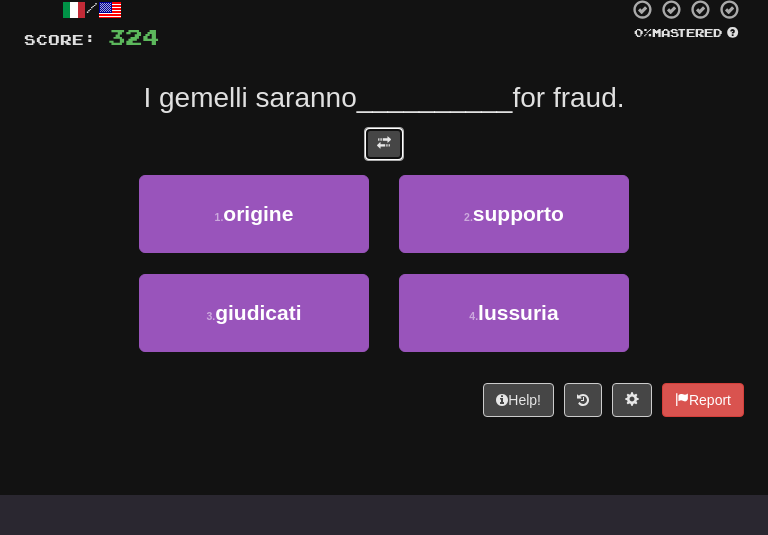 click at bounding box center (384, 144) 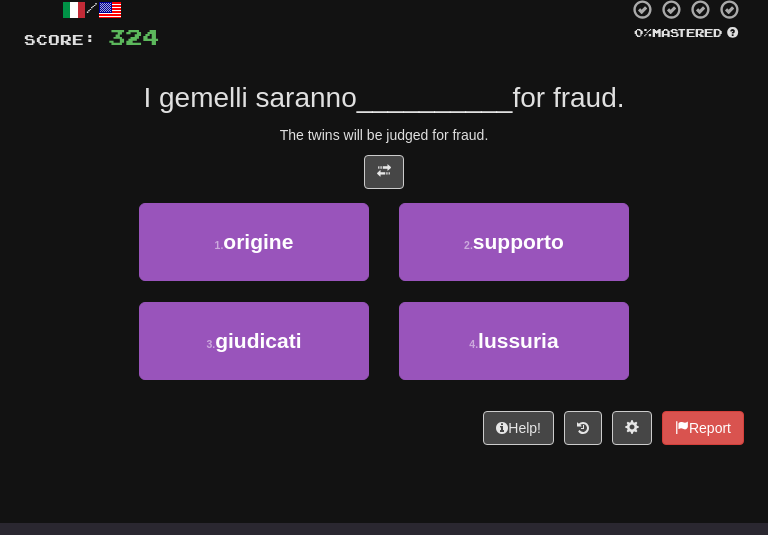 click on "The twins will be judged for fraud." at bounding box center (384, 135) 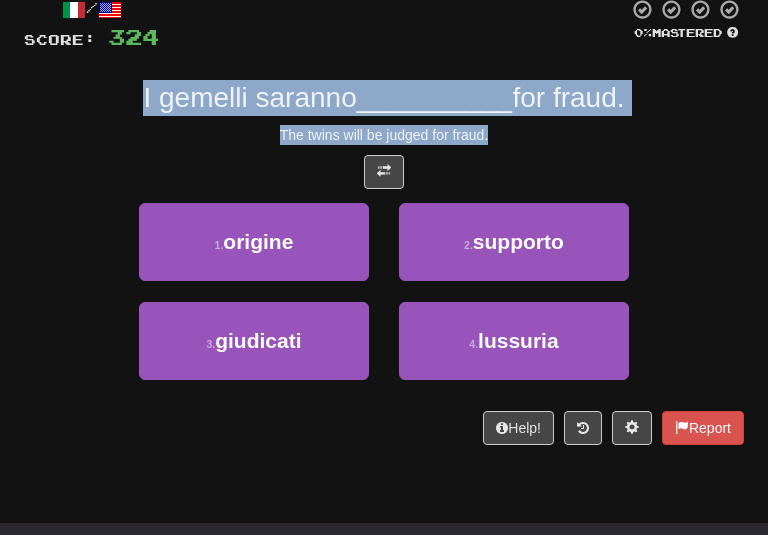 drag, startPoint x: 499, startPoint y: 127, endPoint x: 79, endPoint y: 99, distance: 420.9323 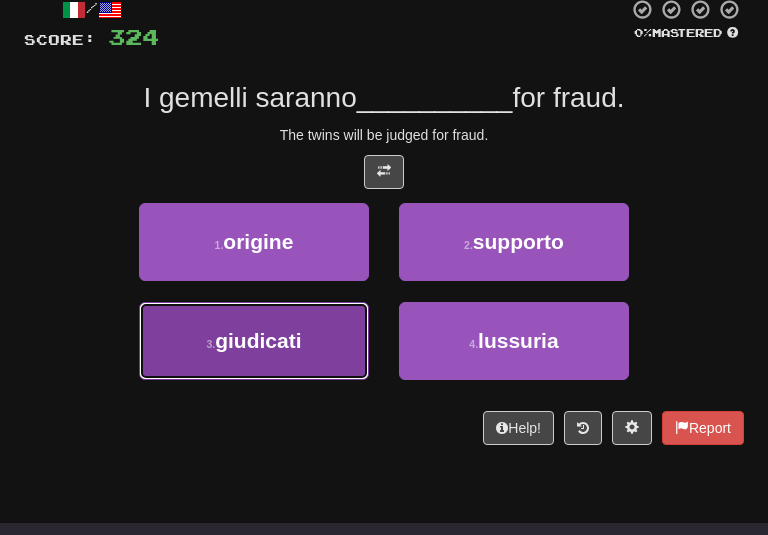 click on "3 .  giudicati" at bounding box center (254, 341) 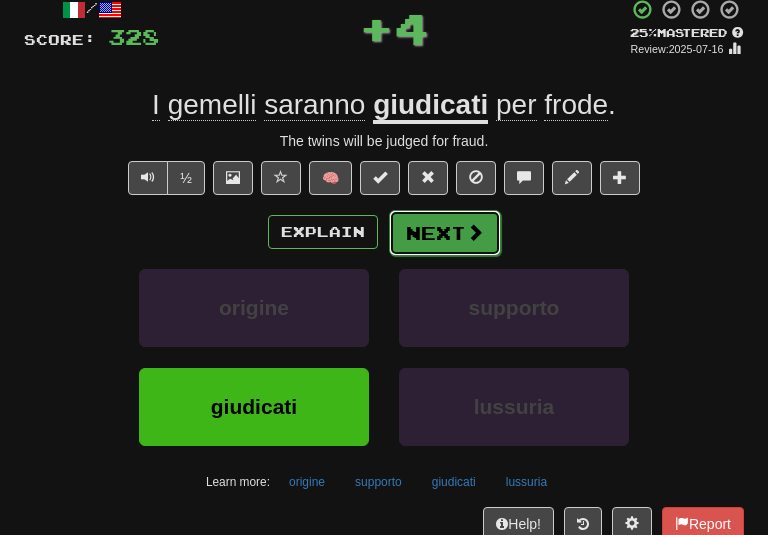 click on "Next" at bounding box center [445, 233] 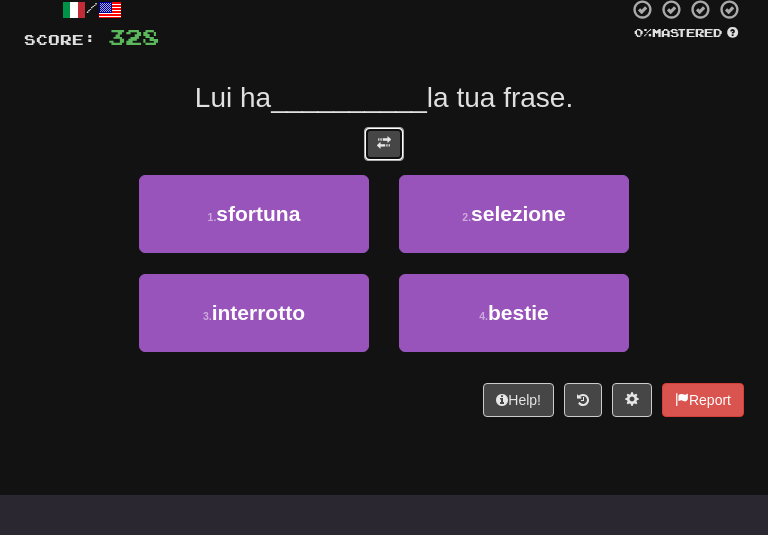 click at bounding box center (384, 143) 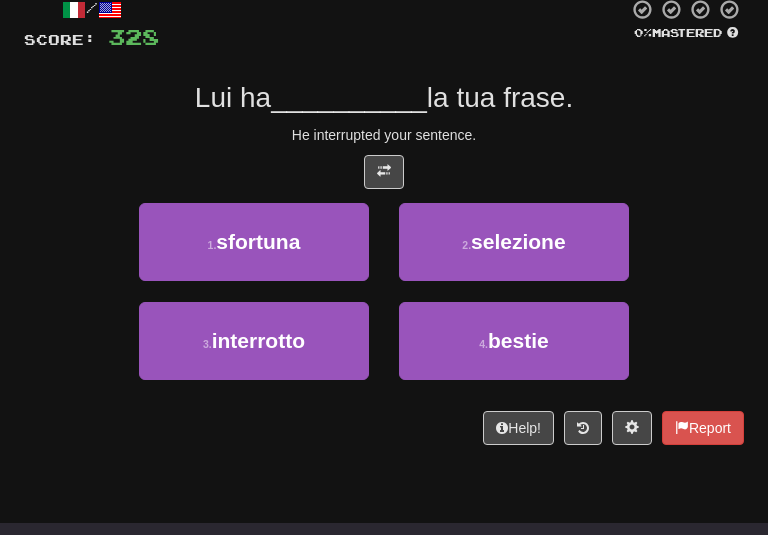 click on "He interrupted your sentence." at bounding box center (384, 135) 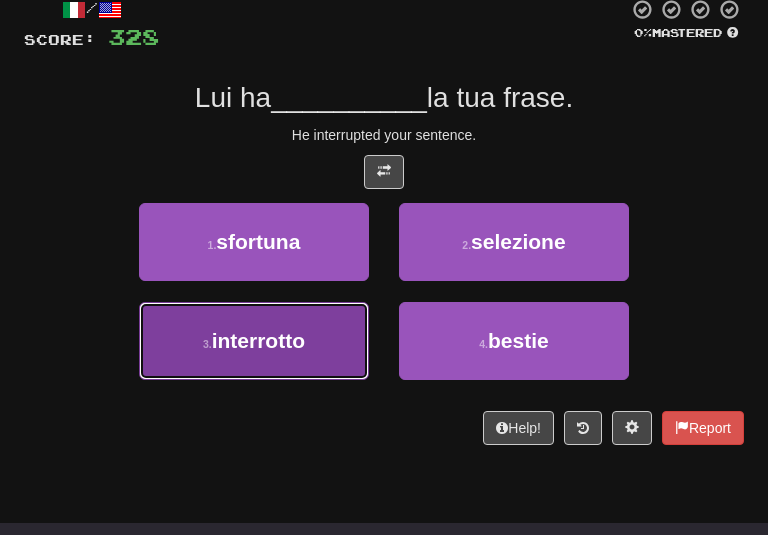 click on "3 .  interrotto" at bounding box center (254, 341) 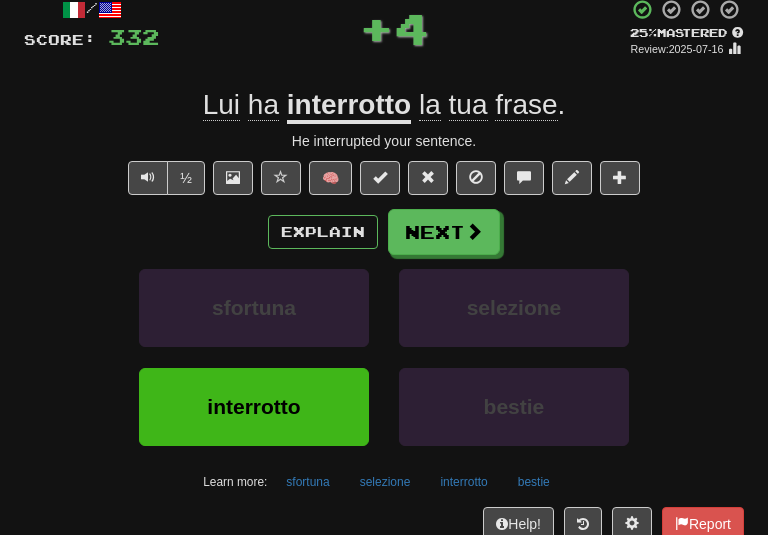 click on "Explain Next" at bounding box center (384, 232) 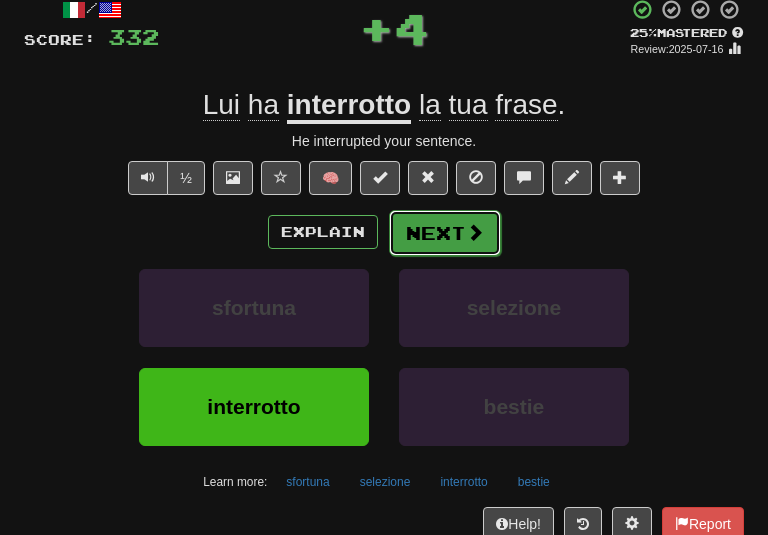 click on "Next" at bounding box center [445, 233] 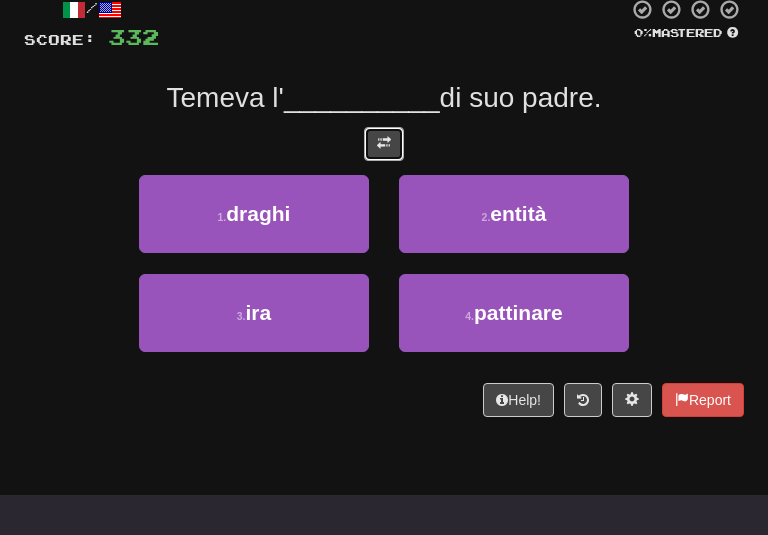 click at bounding box center (384, 143) 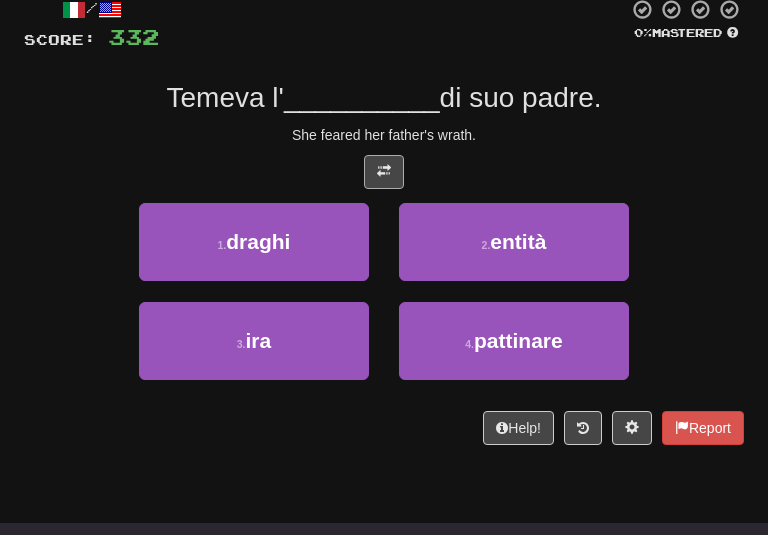 click on "She feared her father's wrath." at bounding box center (384, 135) 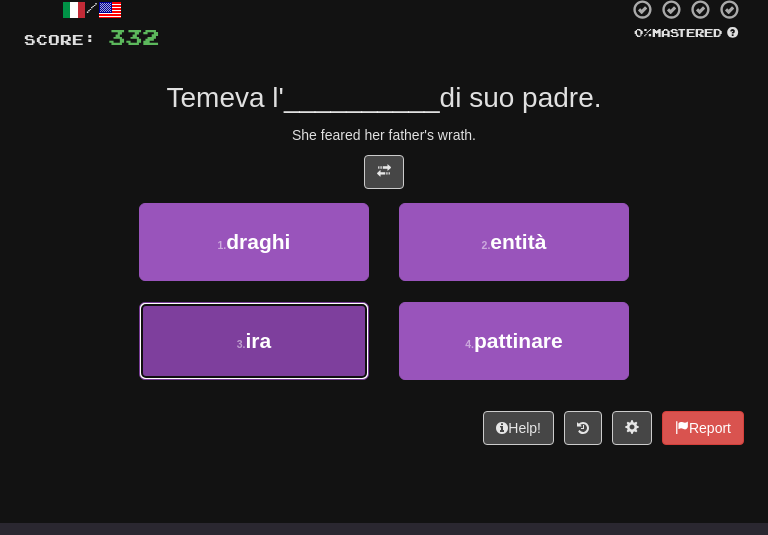 click on "3 .  ira" at bounding box center (254, 341) 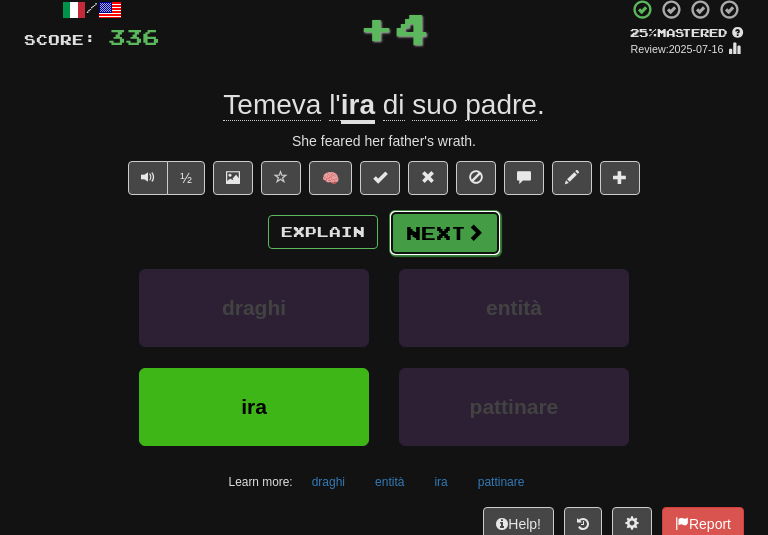 click on "Next" at bounding box center (445, 233) 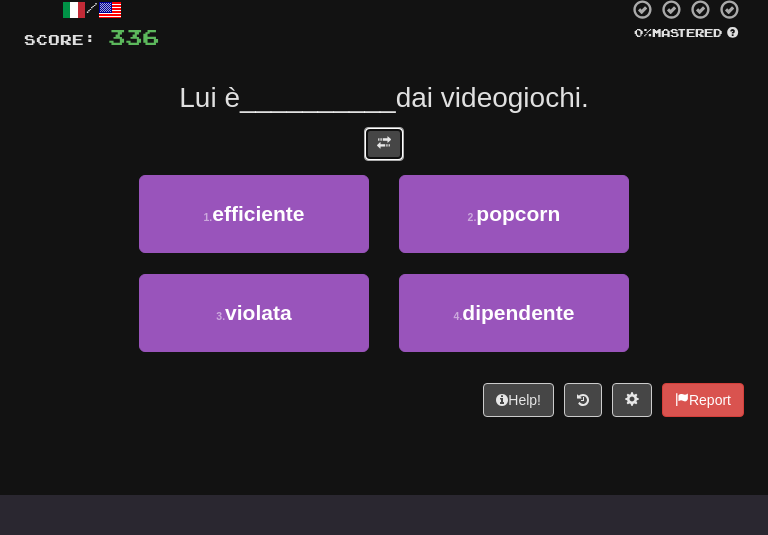 click at bounding box center [384, 144] 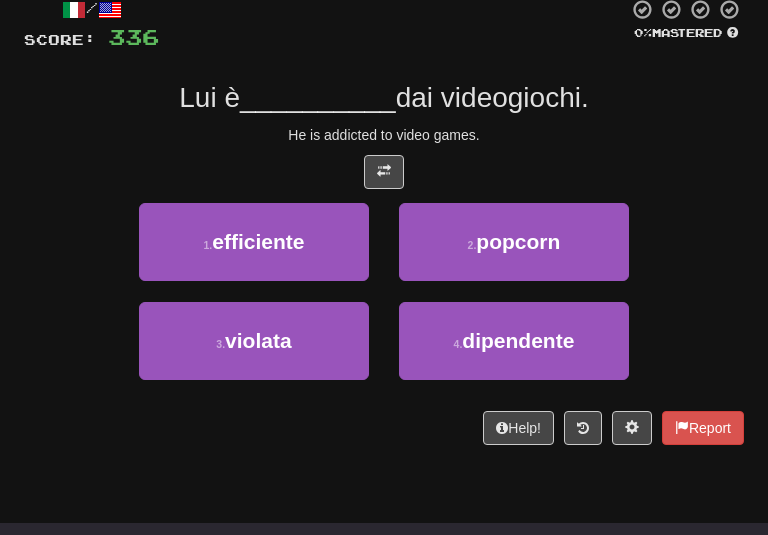 click on "He is addicted to video games." at bounding box center [384, 135] 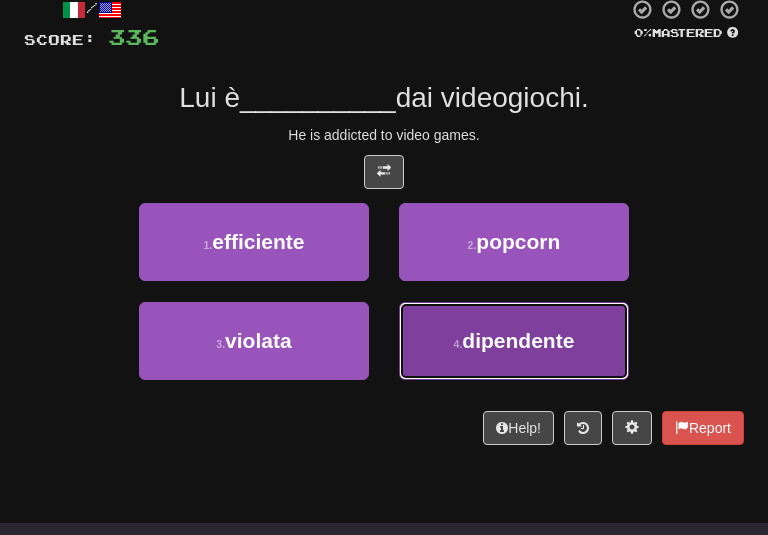 click on "4 .  dipendente" at bounding box center [514, 341] 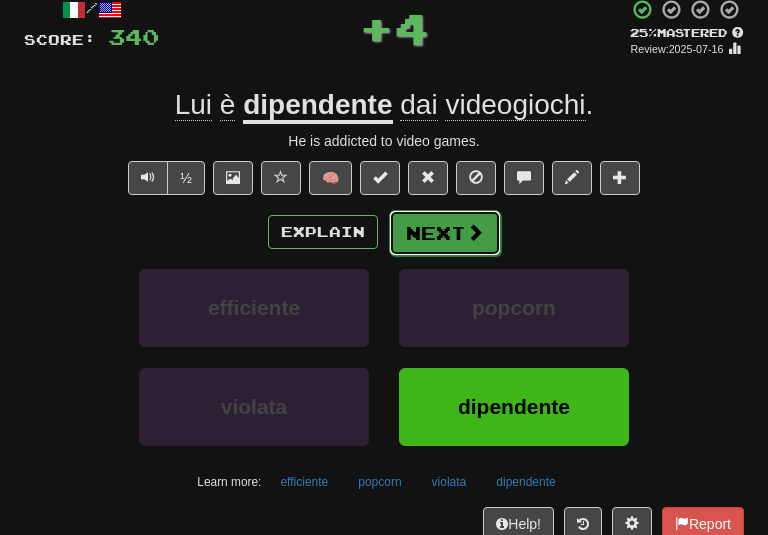click on "Next" at bounding box center (445, 233) 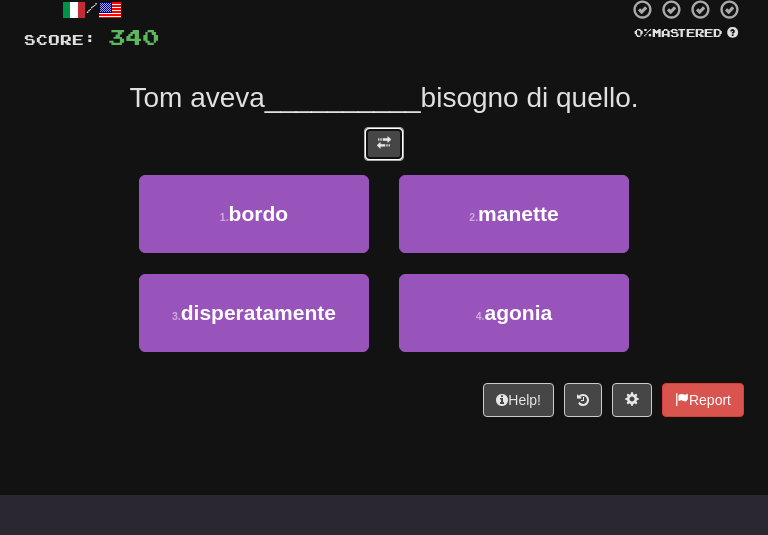 click at bounding box center (384, 144) 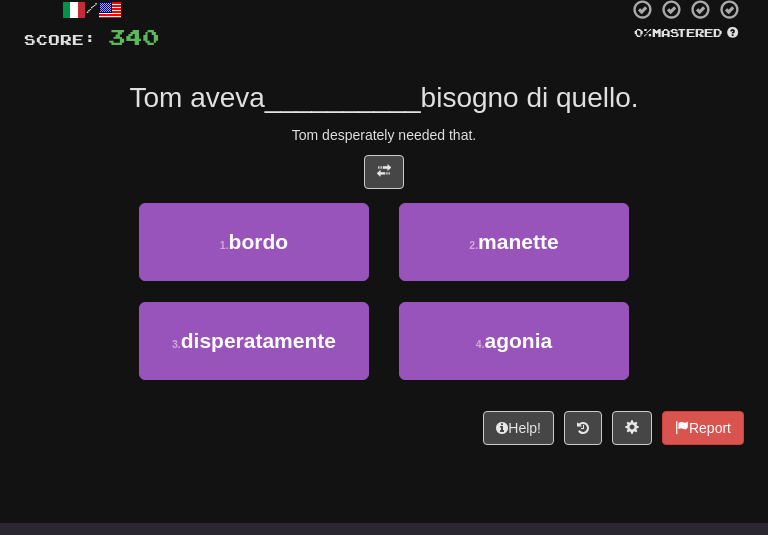 click at bounding box center [384, 172] 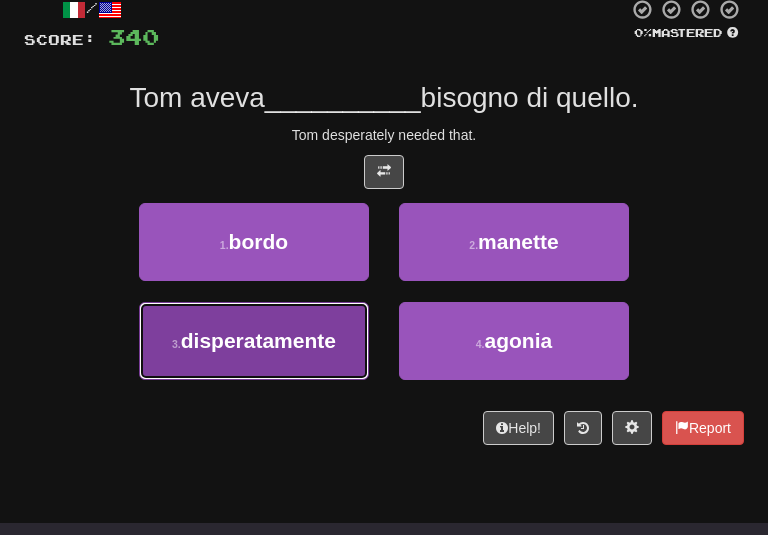 click on "disperatamente" at bounding box center [258, 340] 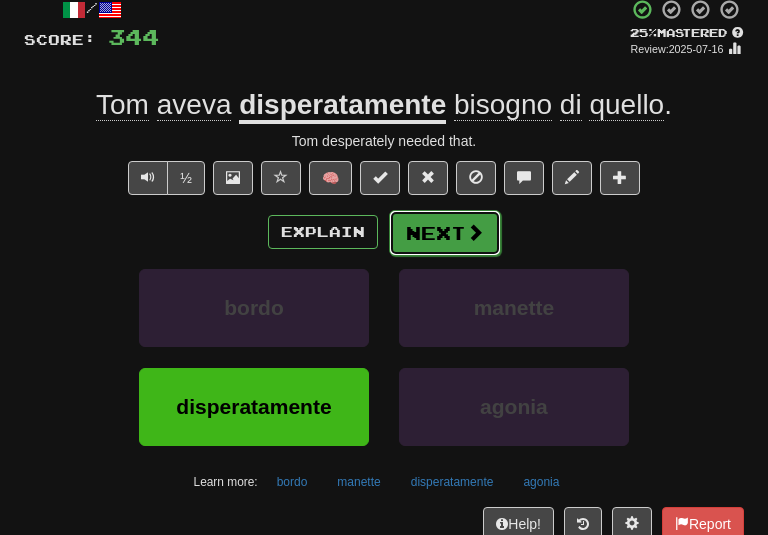 click at bounding box center (475, 232) 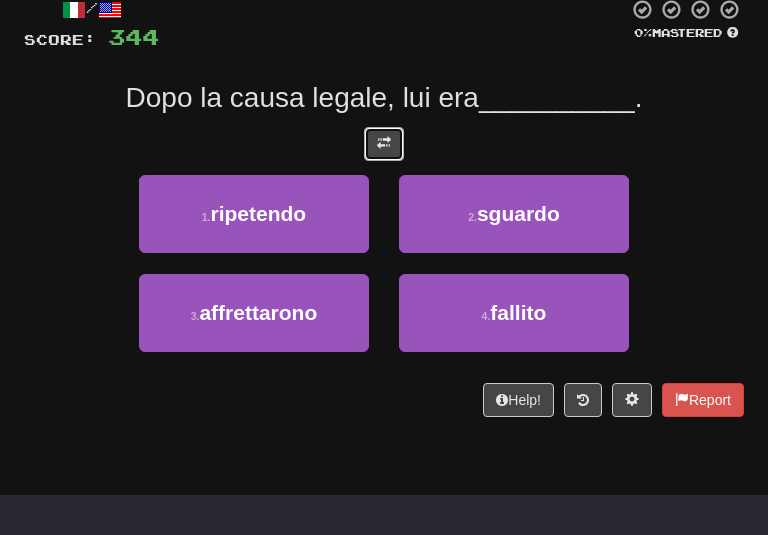 click at bounding box center [384, 144] 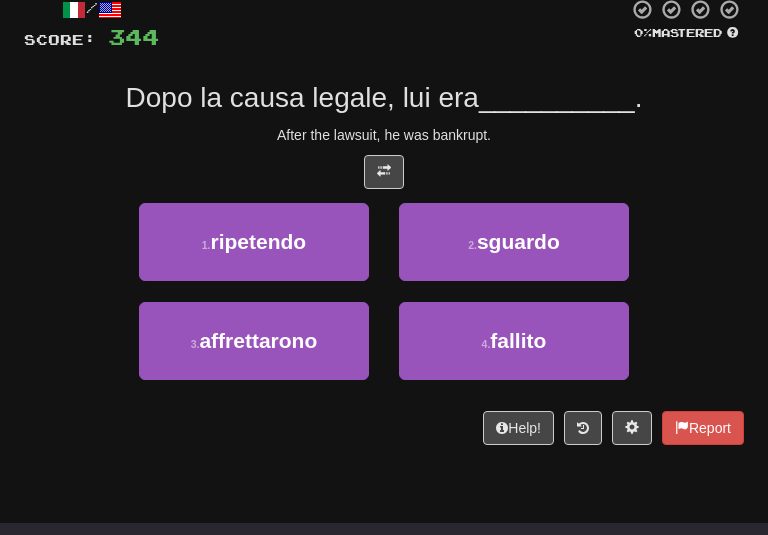 click at bounding box center [384, 172] 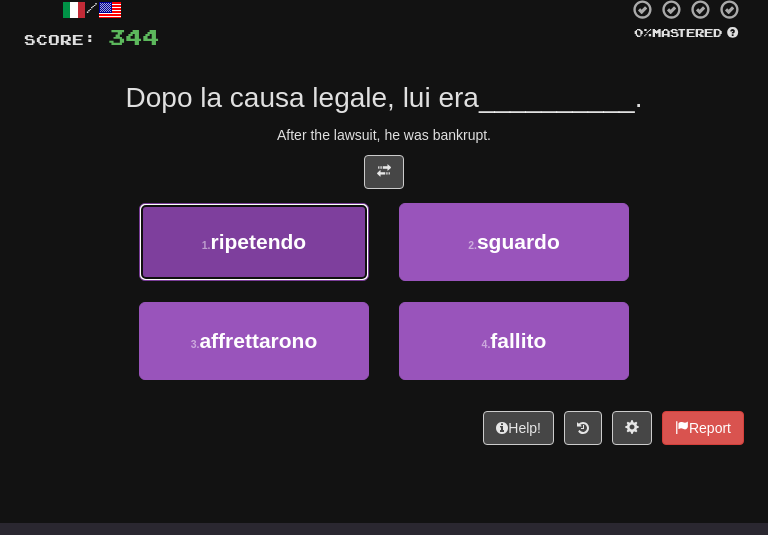 click on "1 .  ripetendo" at bounding box center (254, 242) 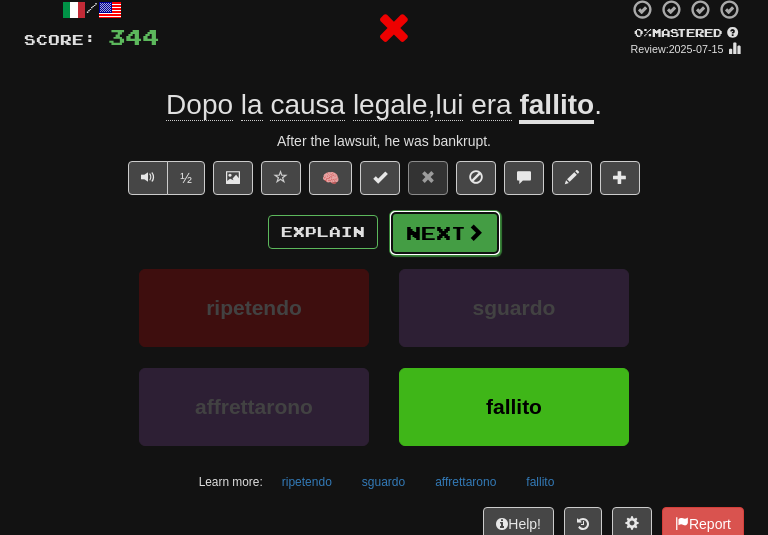 click at bounding box center (475, 232) 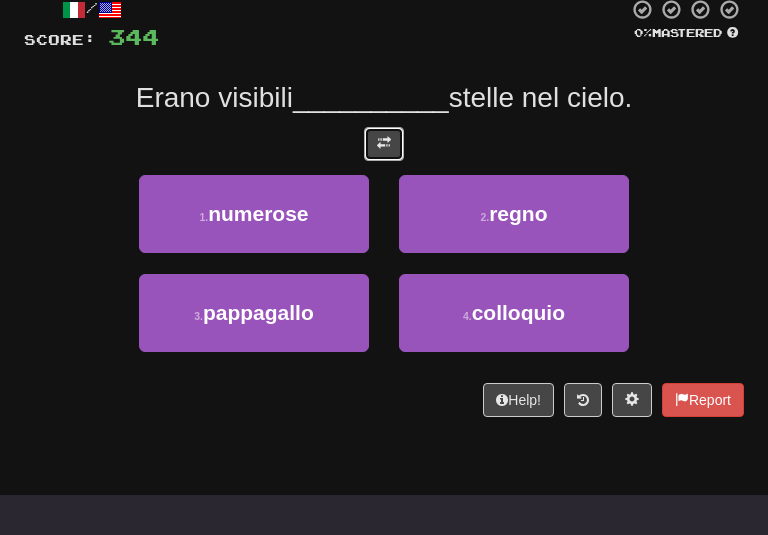 click at bounding box center [384, 143] 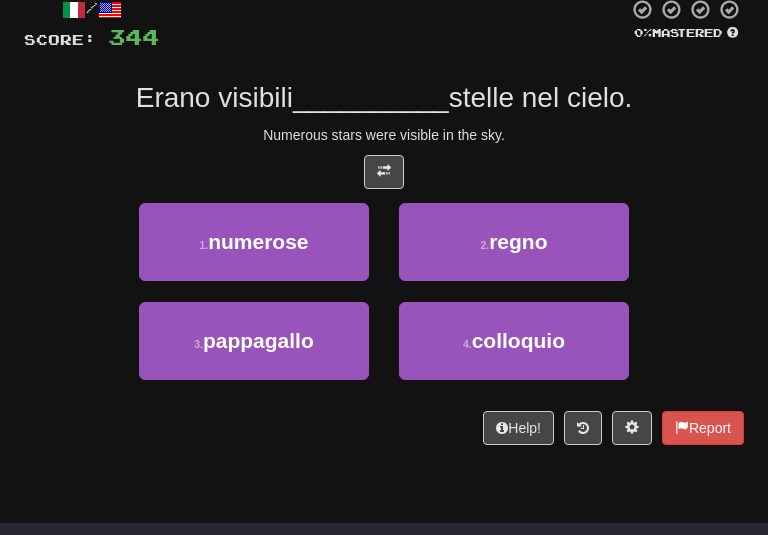 drag, startPoint x: 385, startPoint y: 126, endPoint x: 504, endPoint y: 127, distance: 119.0042 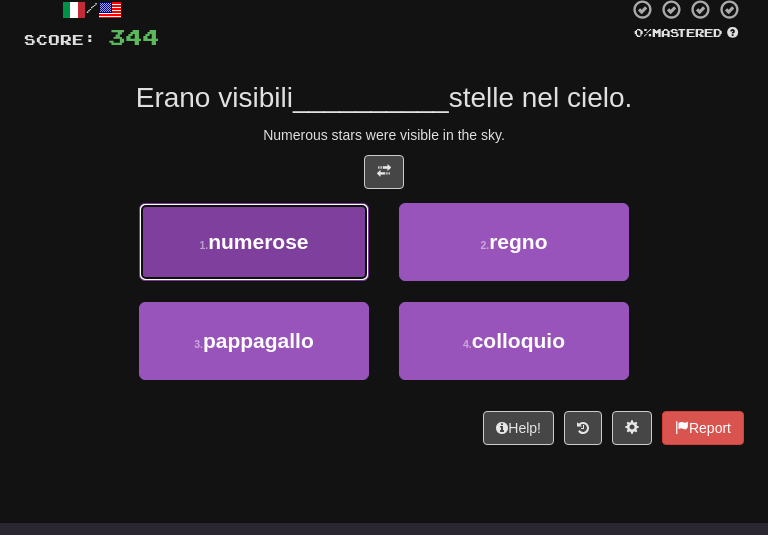 click on "numerose" at bounding box center [258, 241] 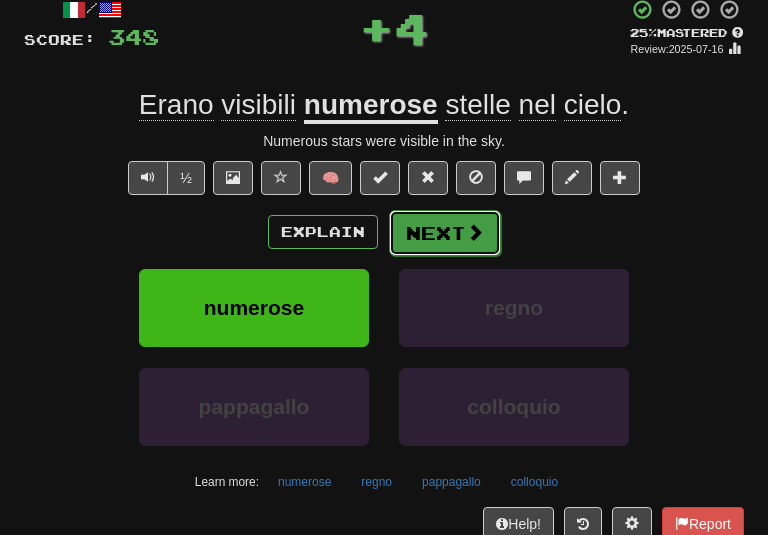 click on "Next" at bounding box center [445, 233] 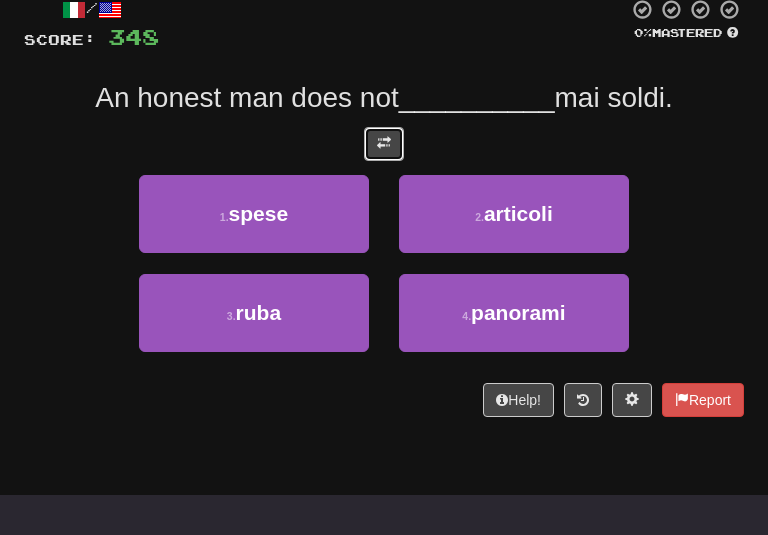 click at bounding box center (384, 144) 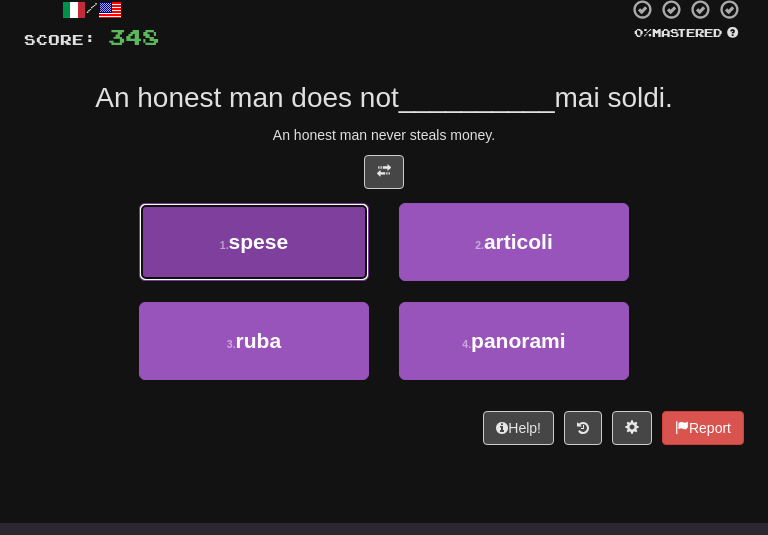 click on "1 .  spese" at bounding box center (254, 242) 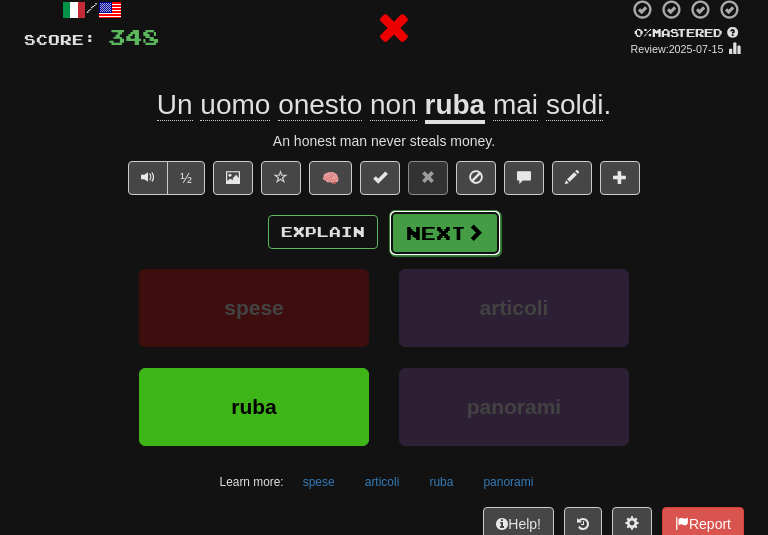 click on "Next" at bounding box center [445, 233] 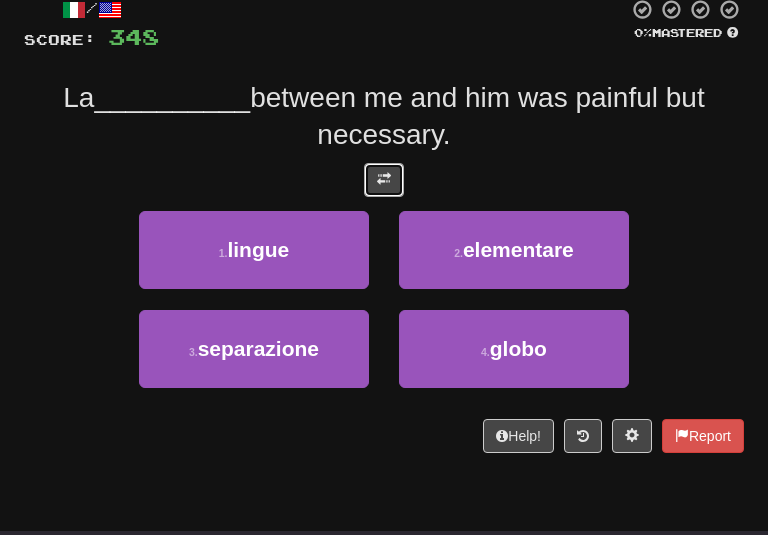 click at bounding box center [384, 180] 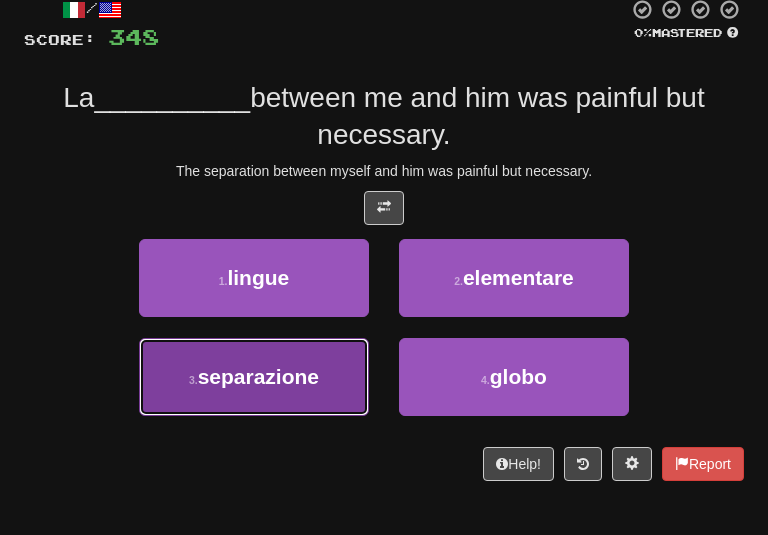 click on "3 .  separazione" at bounding box center (254, 377) 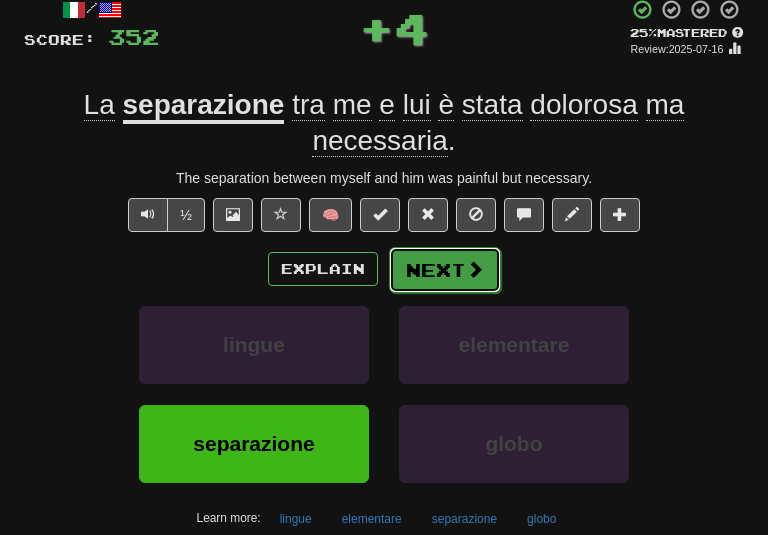 click on "Next" at bounding box center [445, 270] 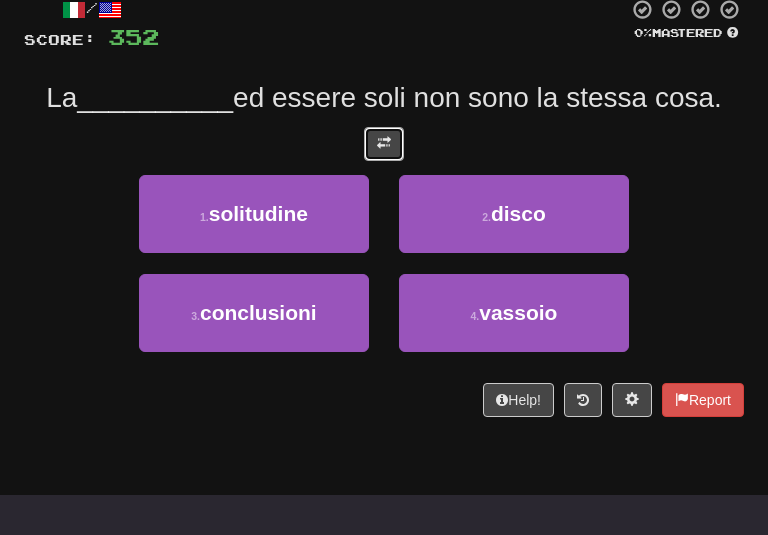 click at bounding box center [384, 144] 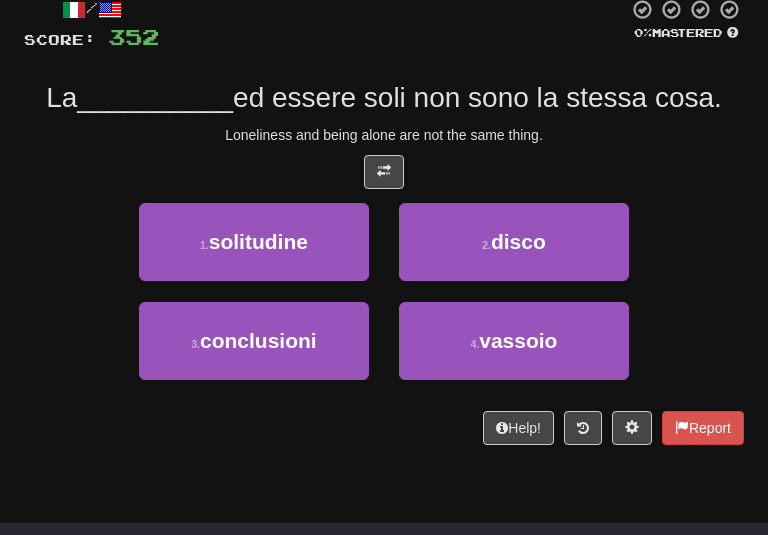 click on "/ Score: 352 0 % Mastered Loneliness and being alone are not the same thing. 1 . solitudine 2 . disco 3 . conclusioni 4 . vassoio Help! Report" at bounding box center [384, 221] 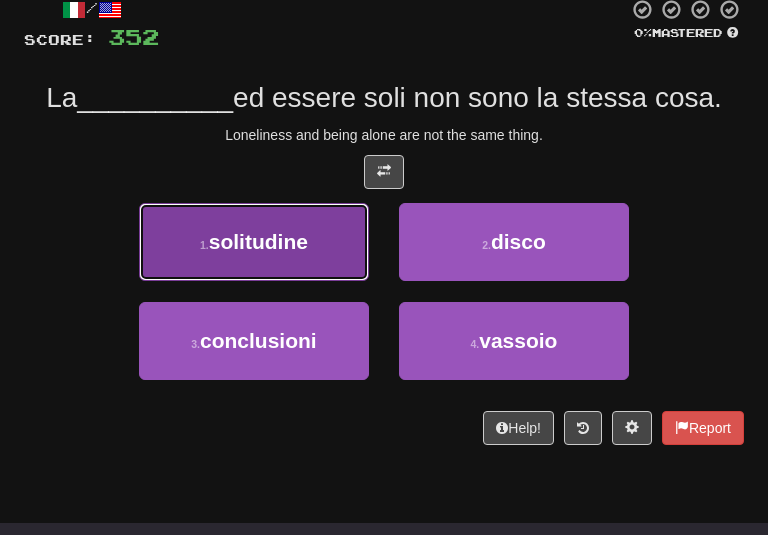 click on "solitudine" at bounding box center [258, 241] 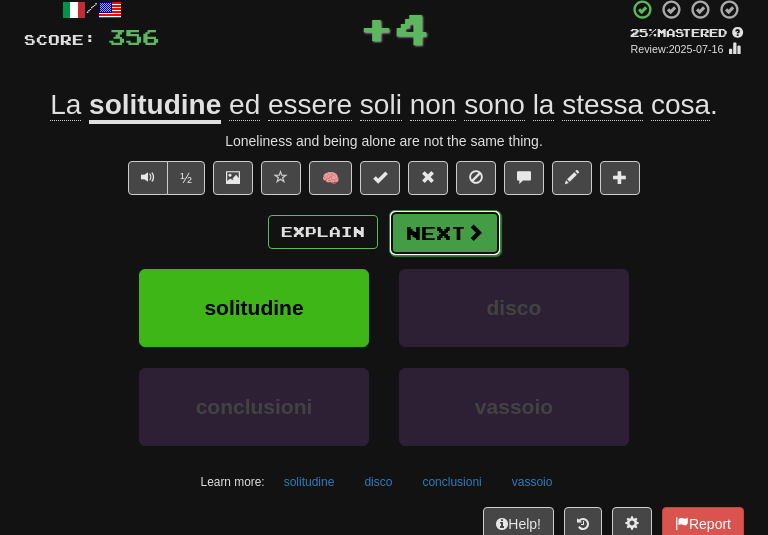 drag, startPoint x: 454, startPoint y: 234, endPoint x: 318, endPoint y: 130, distance: 171.20747 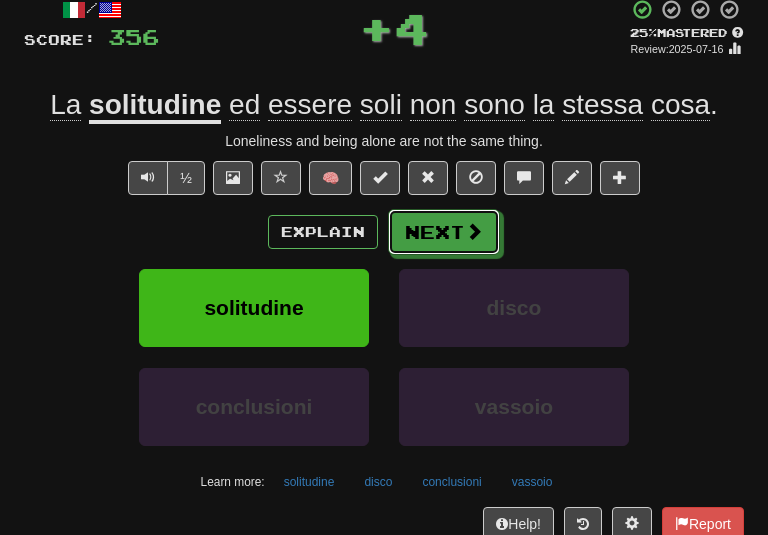 click on "Next" at bounding box center [444, 232] 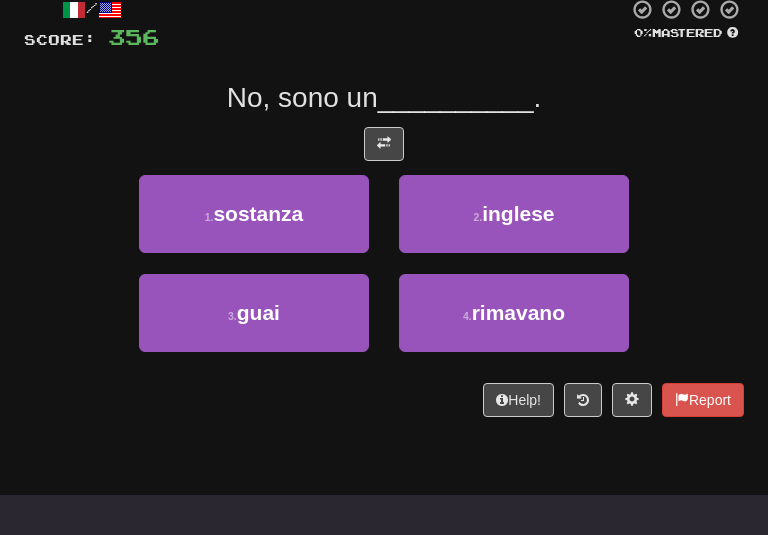 click on "/ Score: 356 0 % Mastered No, I am a __________ . 1 . sostanza 2 . inglese 3 . guai 4 . rimavano Help! Report" at bounding box center [384, 207] 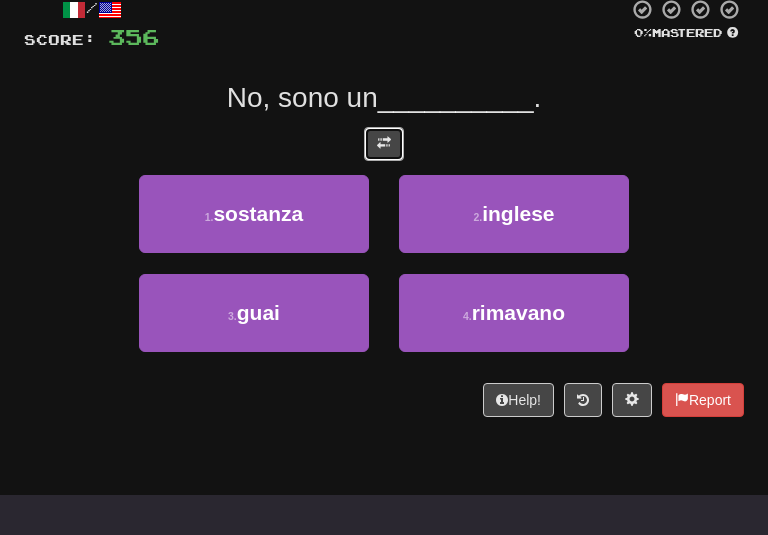 click at bounding box center [384, 144] 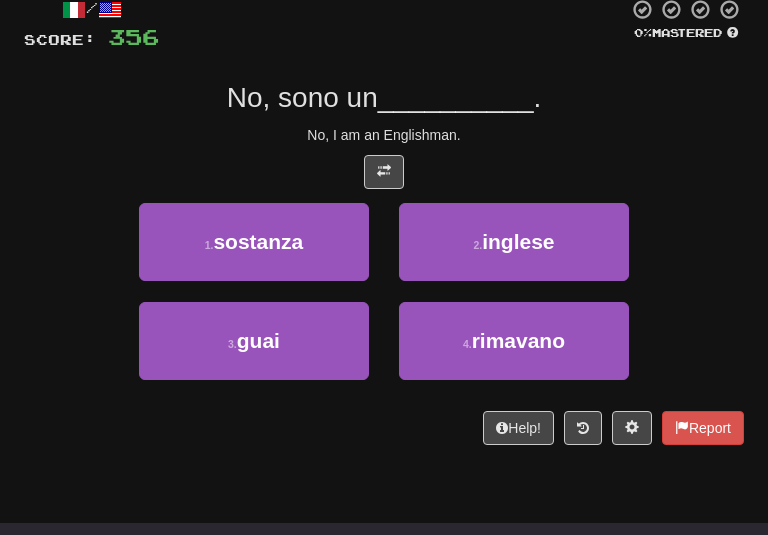 drag, startPoint x: 469, startPoint y: 150, endPoint x: 457, endPoint y: 153, distance: 12.369317 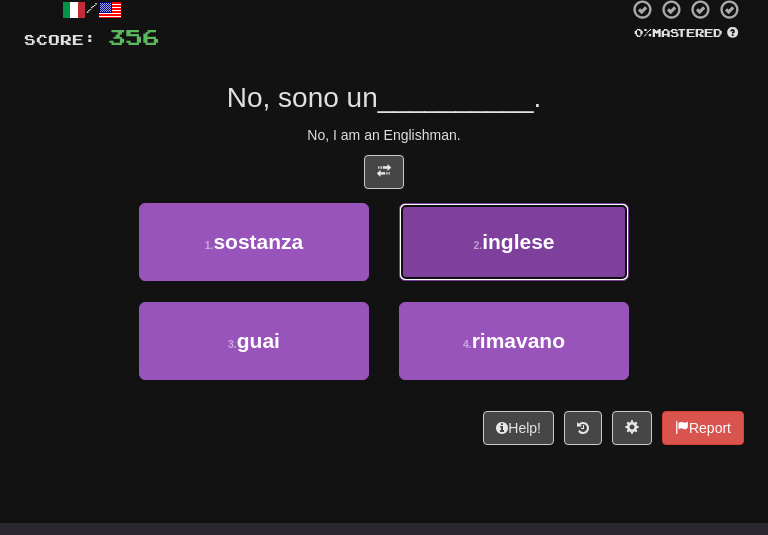 drag, startPoint x: 487, startPoint y: 243, endPoint x: 472, endPoint y: 244, distance: 15.033297 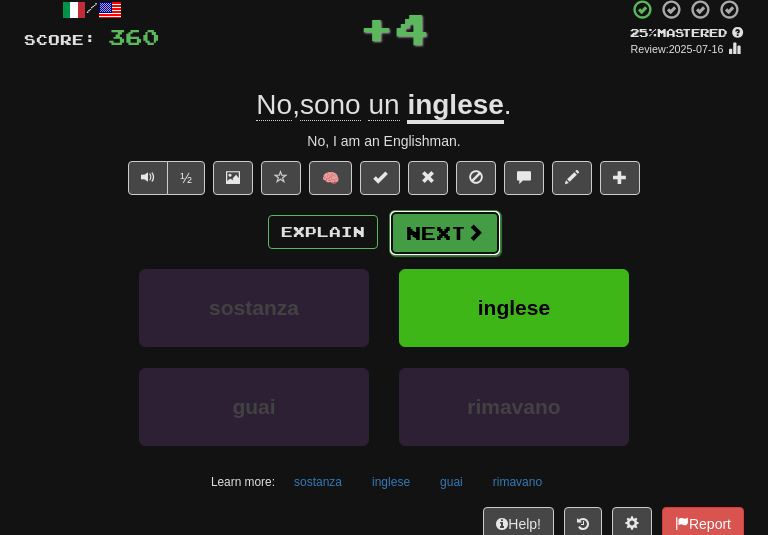 click on "Next" at bounding box center [445, 233] 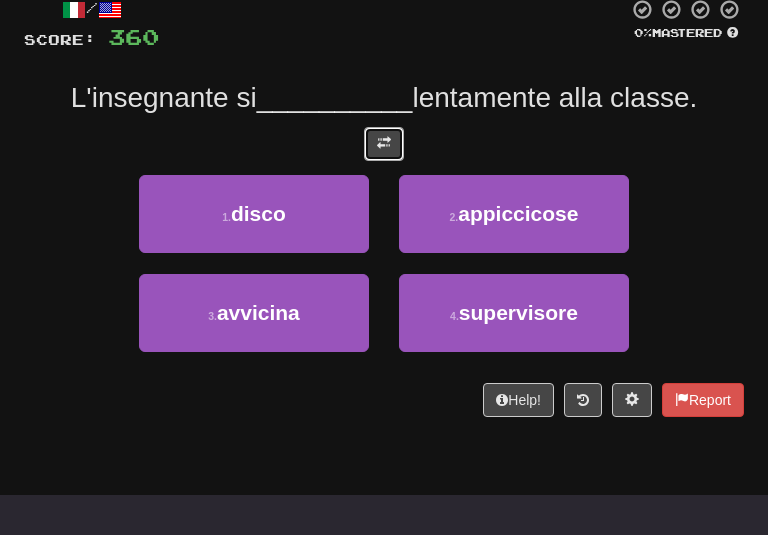 click at bounding box center (384, 144) 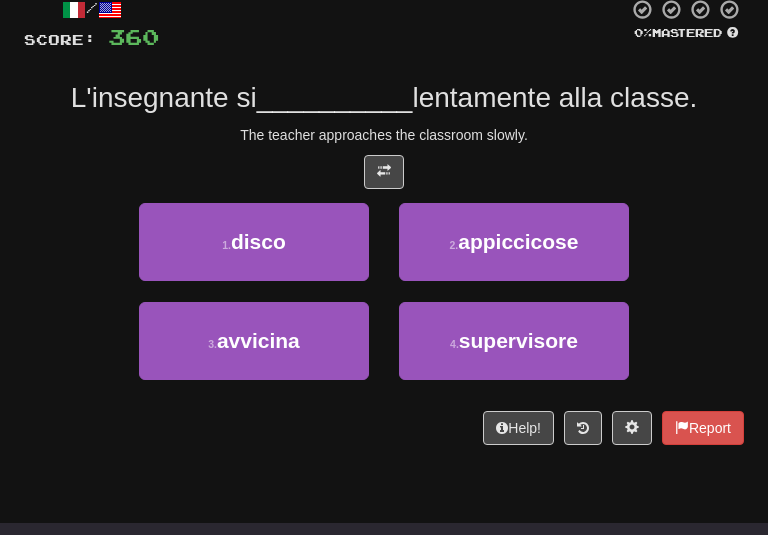 click at bounding box center (384, 172) 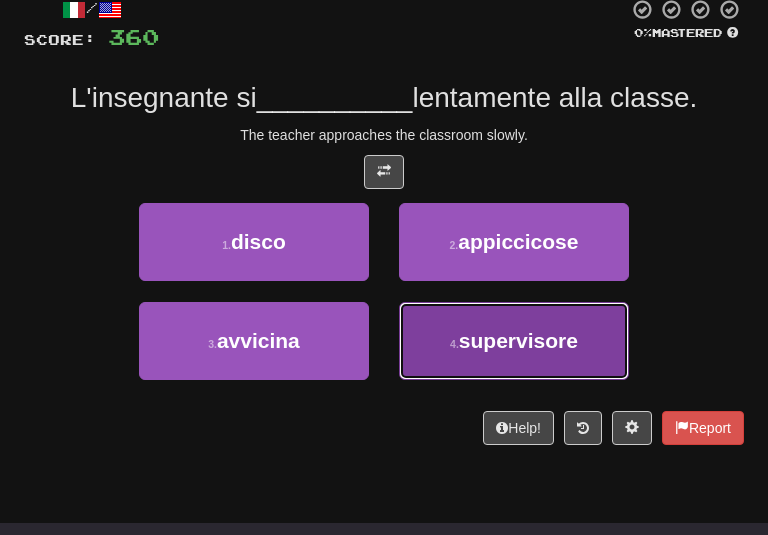 click on "4 ." at bounding box center [454, 344] 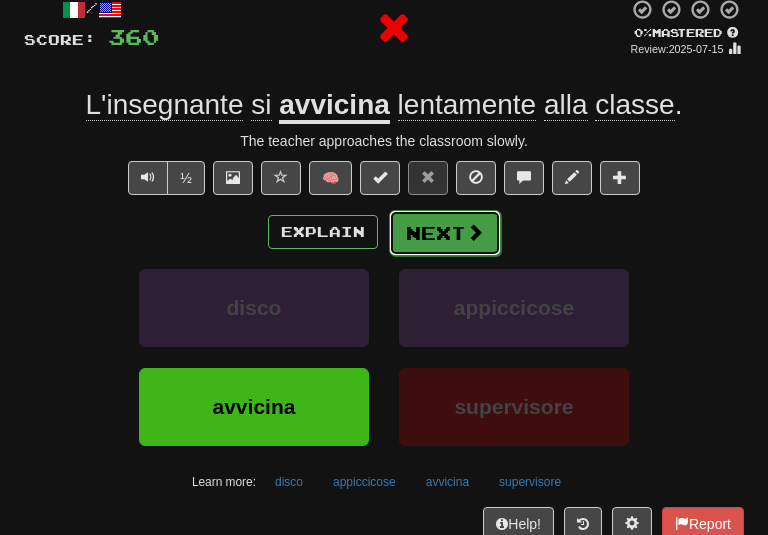 click on "Next" at bounding box center [445, 233] 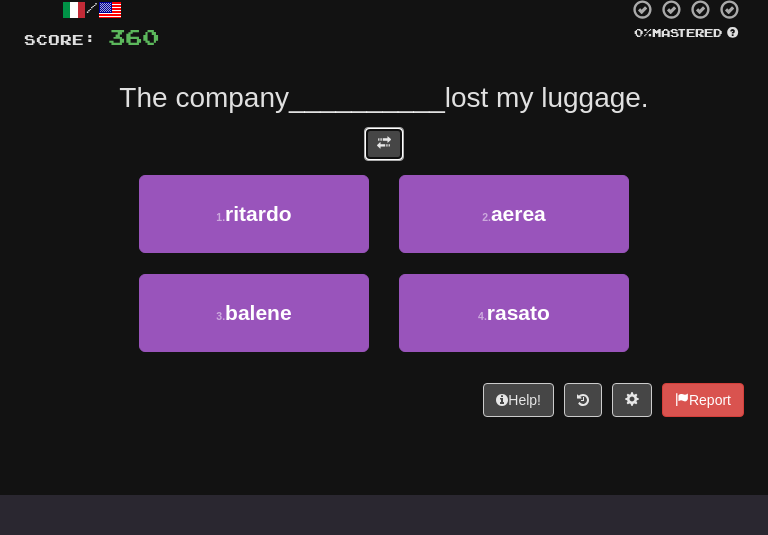 click at bounding box center [384, 144] 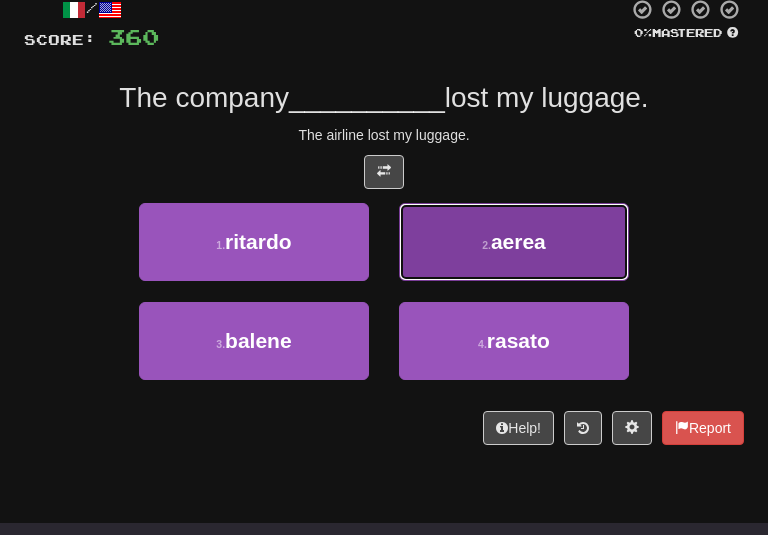 click on "2 .  aerea" at bounding box center (514, 242) 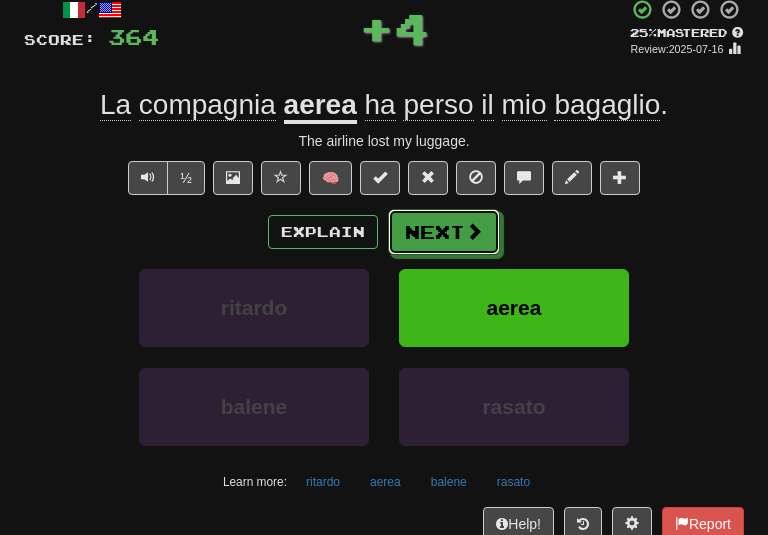 click on "Next" at bounding box center (444, 232) 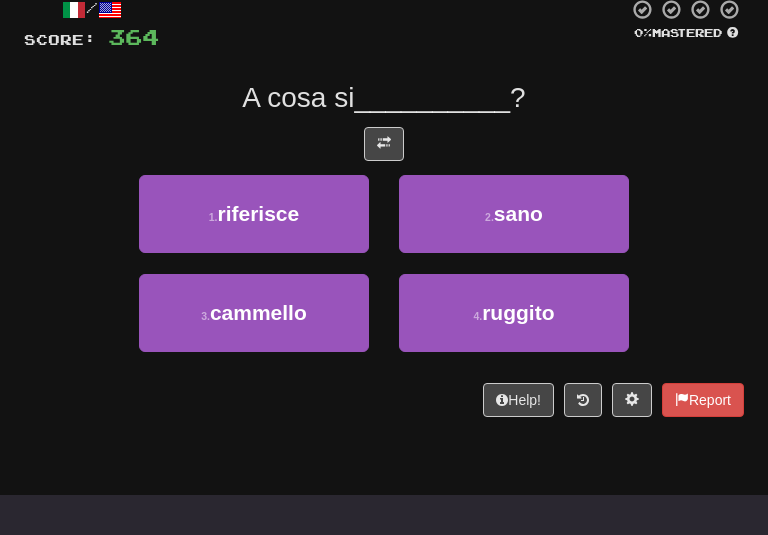 click on "A cosa si [REFERS] ?" at bounding box center [384, 207] 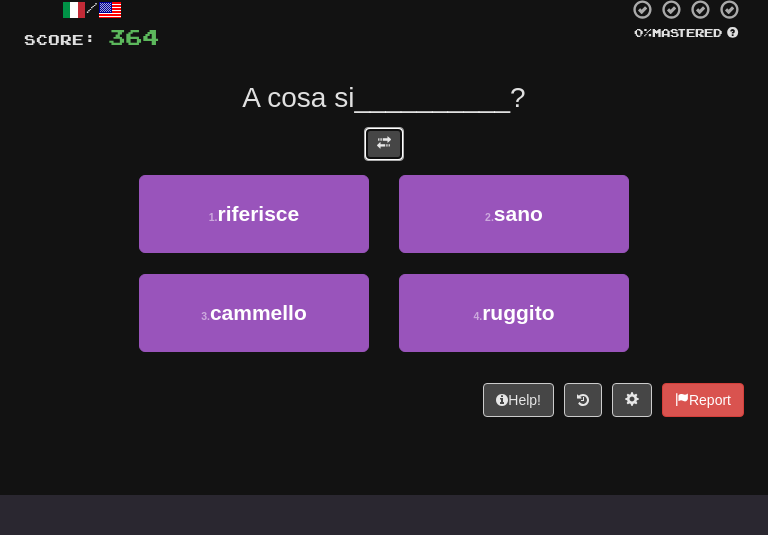click at bounding box center (384, 144) 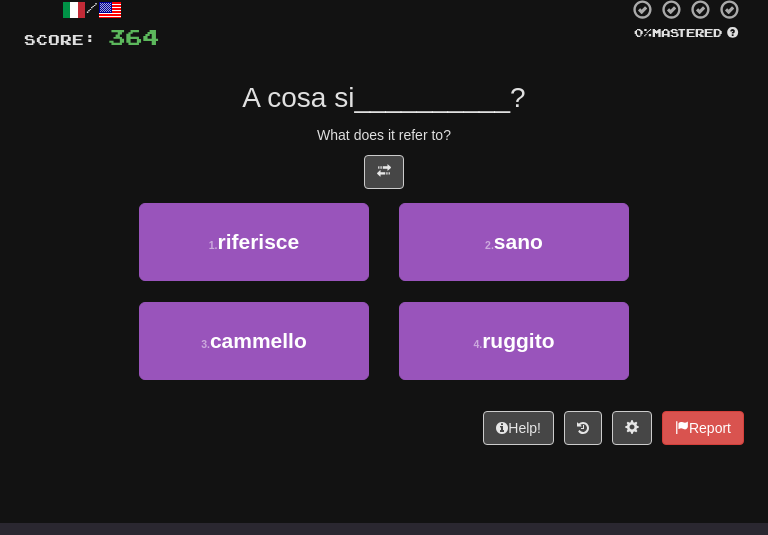 click on "What does it refer to?" at bounding box center [384, 135] 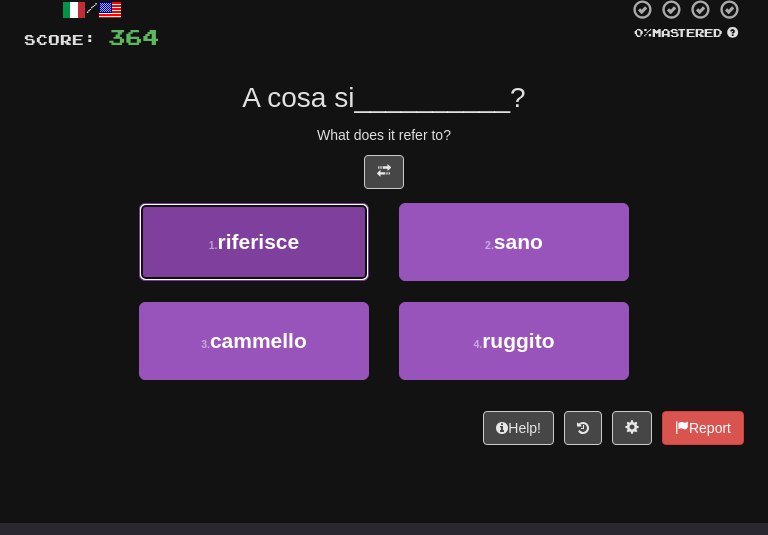 click on "1 .  riferisce" at bounding box center [254, 242] 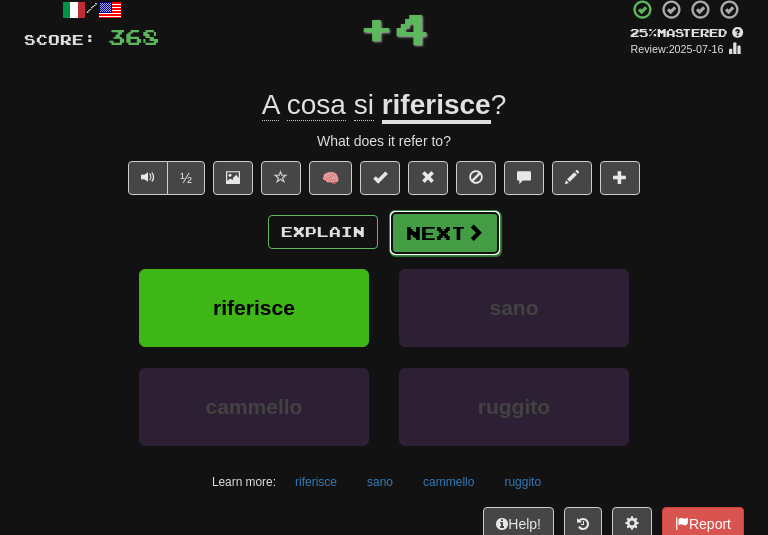 click on "Next" at bounding box center [445, 233] 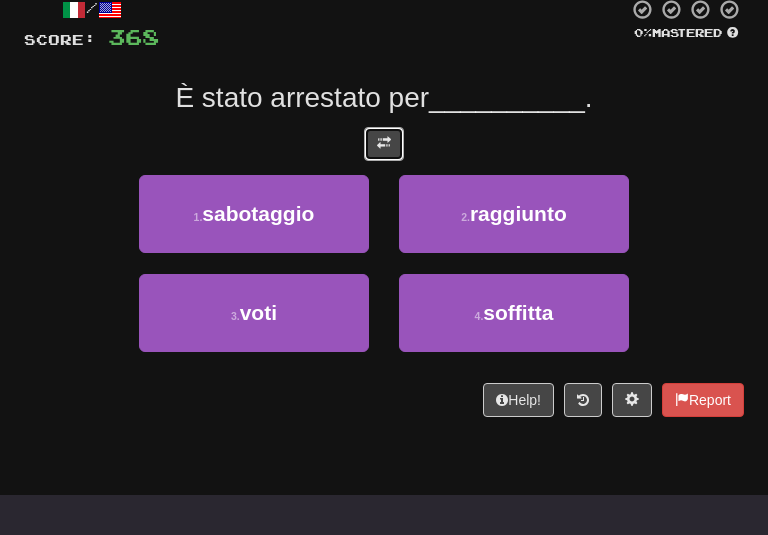click at bounding box center (384, 143) 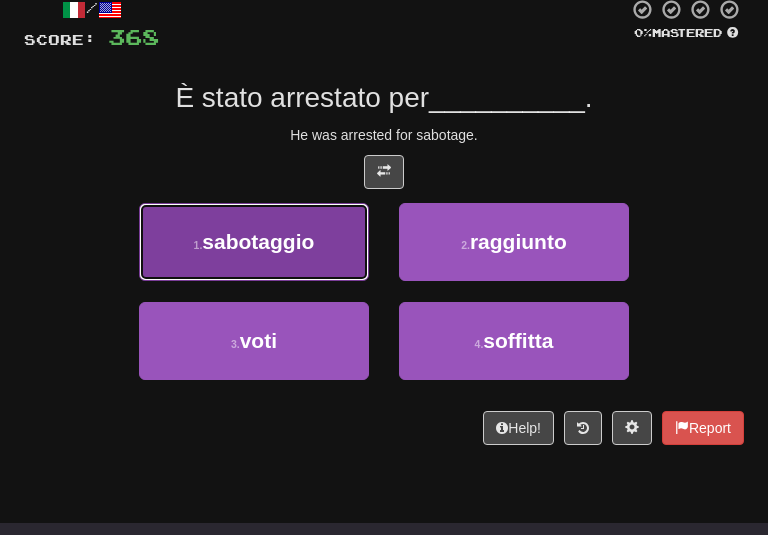 click on "sabotaggio" at bounding box center (258, 241) 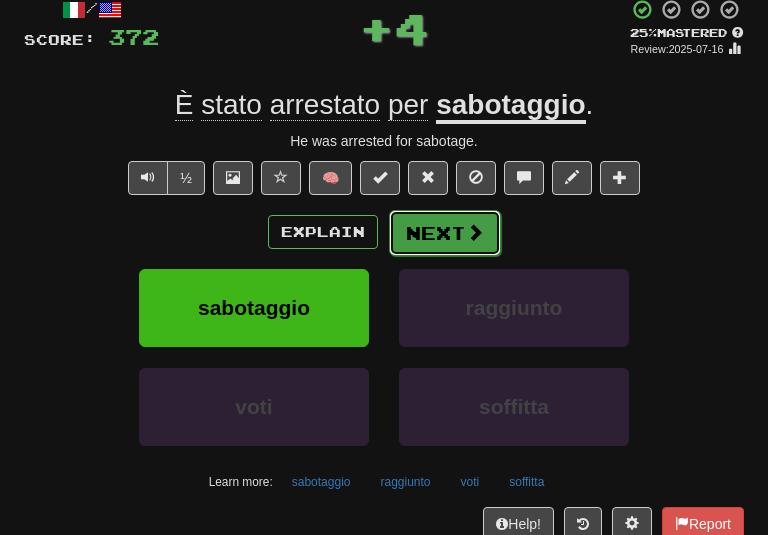 click on "Next" at bounding box center (445, 233) 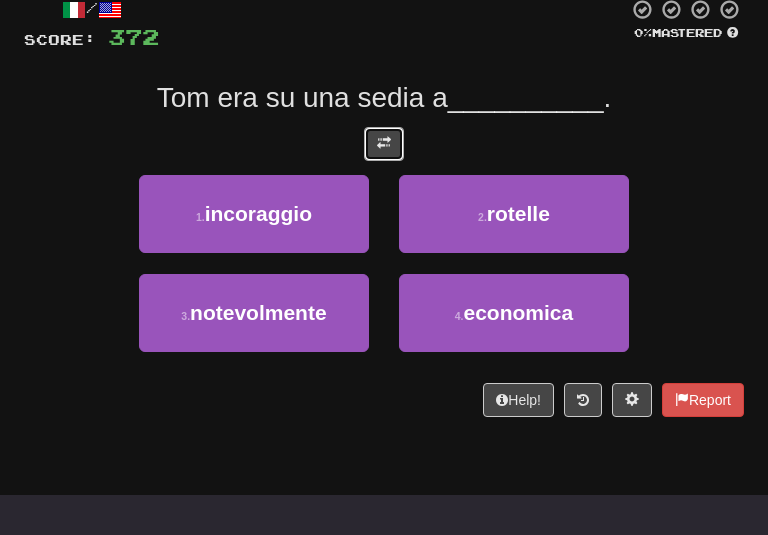 click at bounding box center [384, 143] 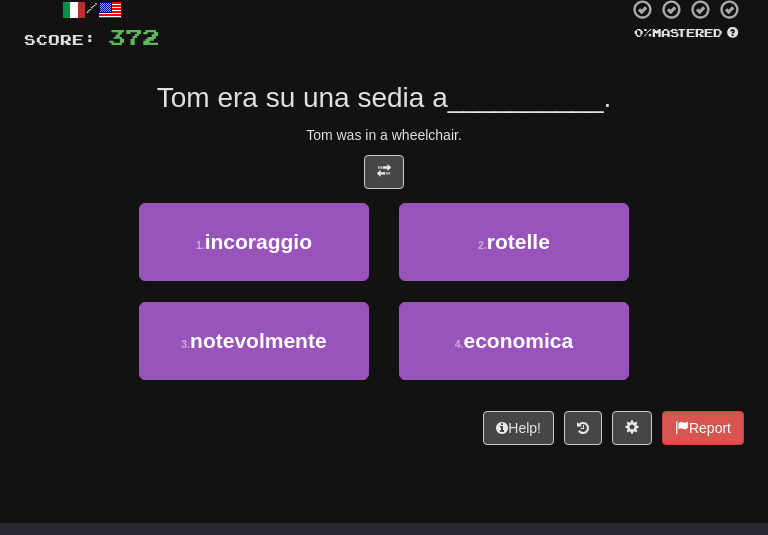 click at bounding box center (384, 172) 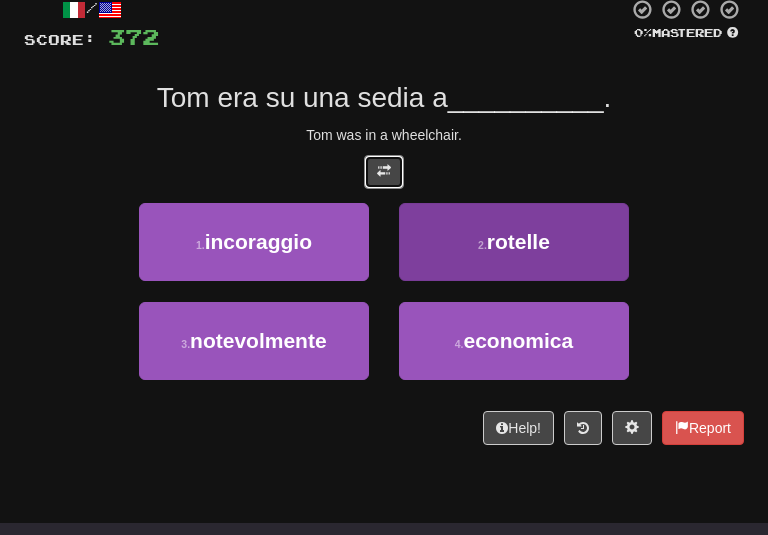 click at bounding box center (384, 172) 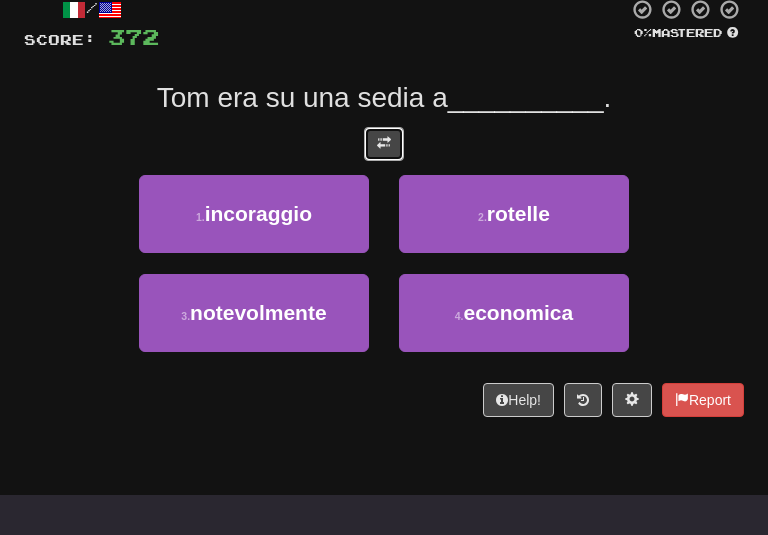 click at bounding box center [384, 144] 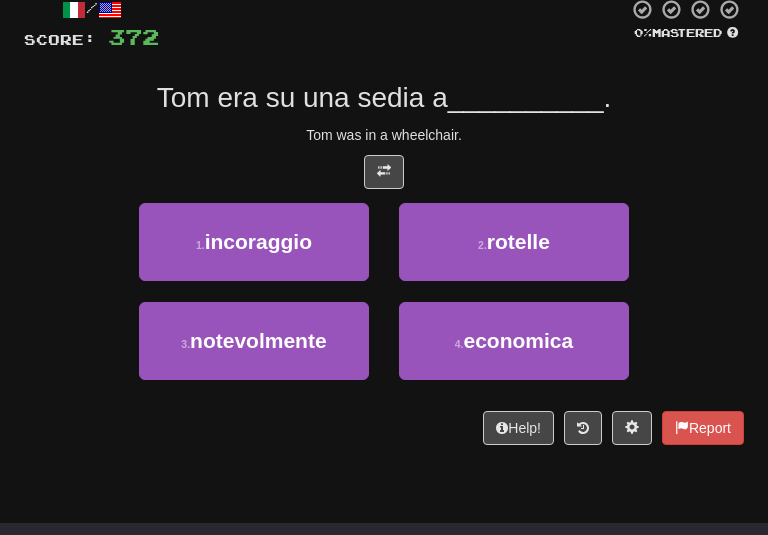 click on "Tom was in a wheelchair." at bounding box center (384, 135) 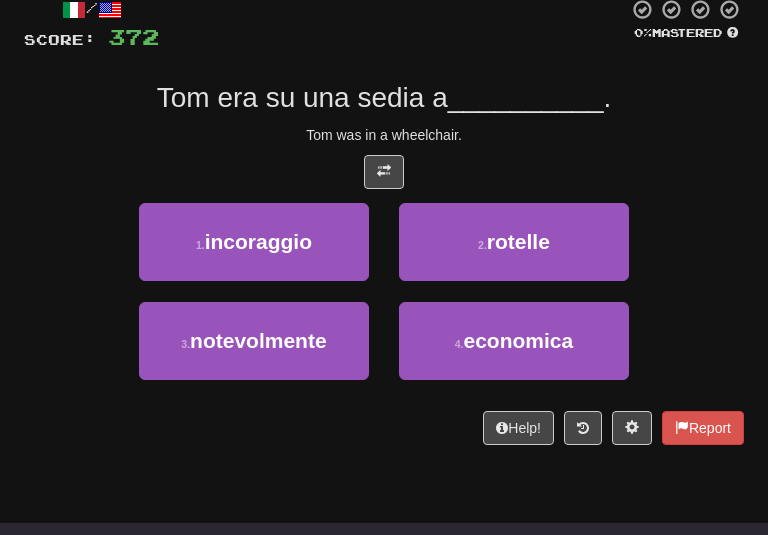 click on "Help!  Report" at bounding box center (384, 428) 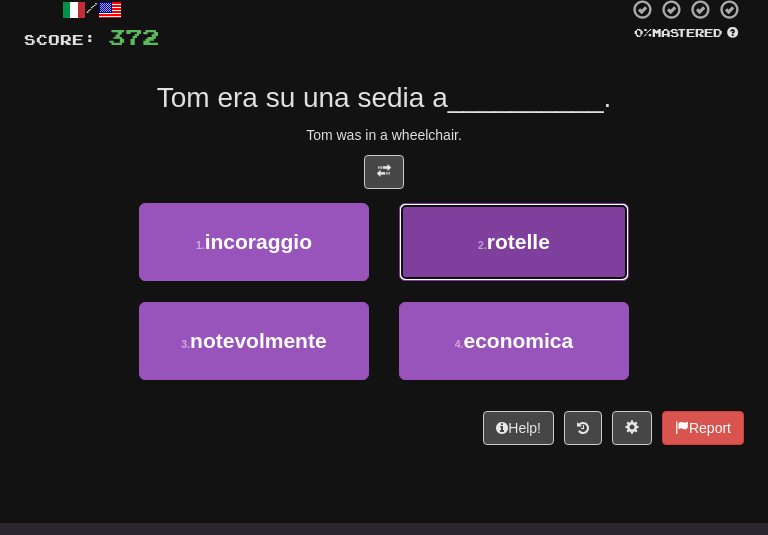 click on "2 .  rotelle" at bounding box center [514, 242] 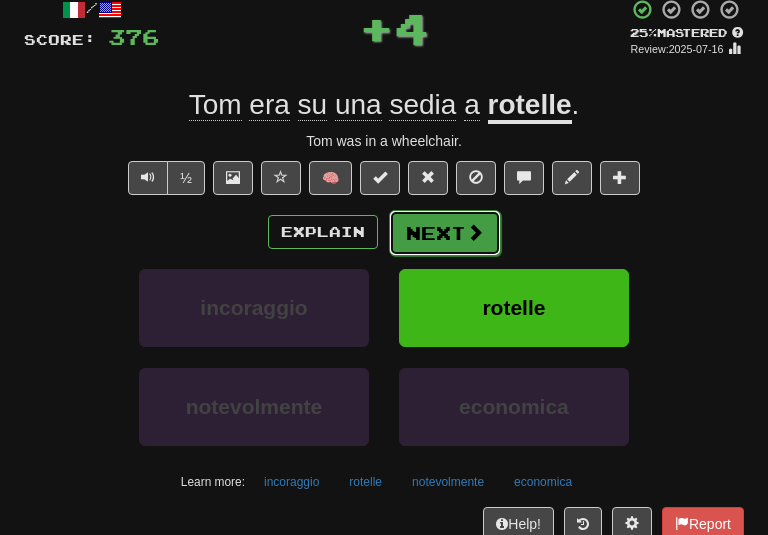 click on "Next" at bounding box center (445, 233) 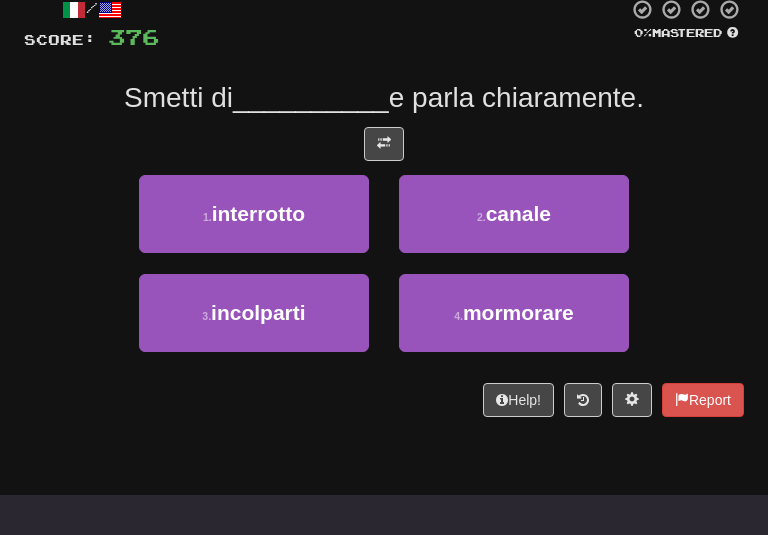 click on "/ Score: 376 0 % Mastered Stop mumbling and speak clearly. 1 . interrotto 2 . canale 3 . incolparti 4 . mormorare Help! Report" at bounding box center [384, 207] 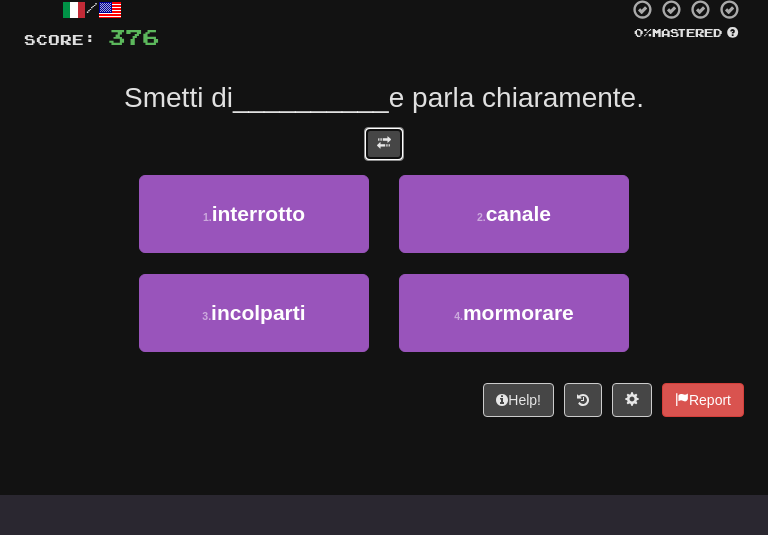 drag, startPoint x: 400, startPoint y: 118, endPoint x: 387, endPoint y: 145, distance: 29.966648 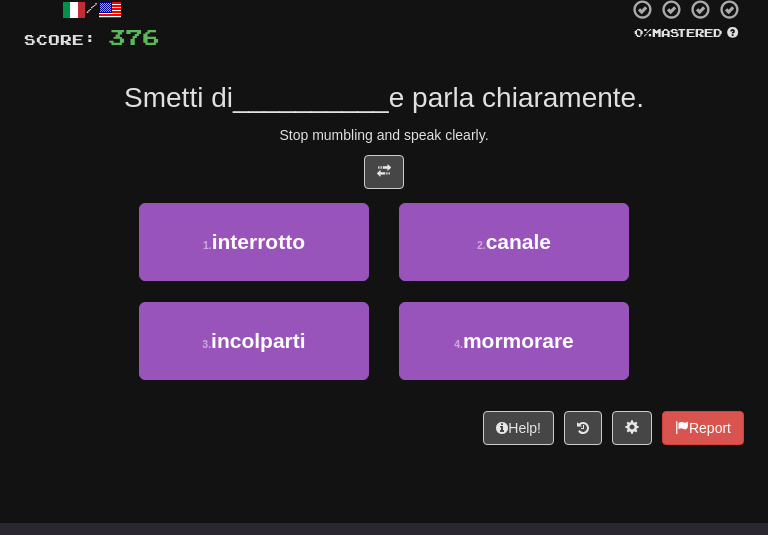 click on "/ Score: 376 0 % Mastered Stop mumbling and speak clearly. 1 . interrotto 2 . canale 3 . incolparti 4 . mormorare Help! Report" at bounding box center [384, 221] 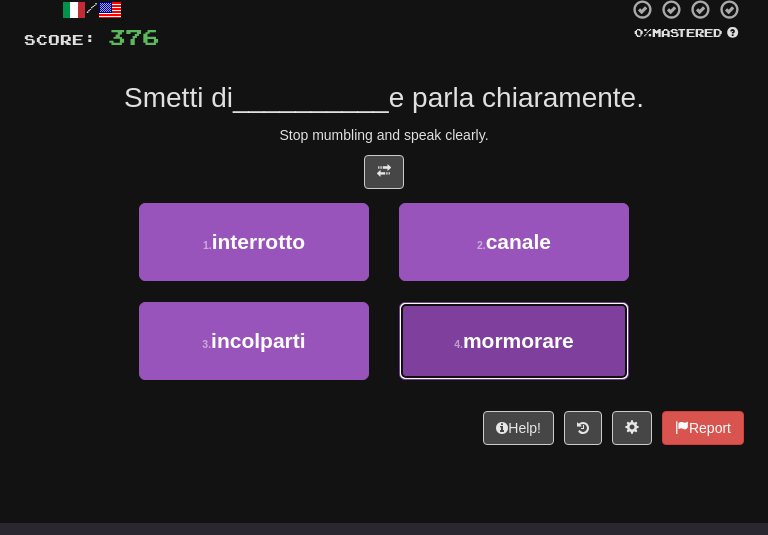click on "4 .  mormorare" at bounding box center [514, 341] 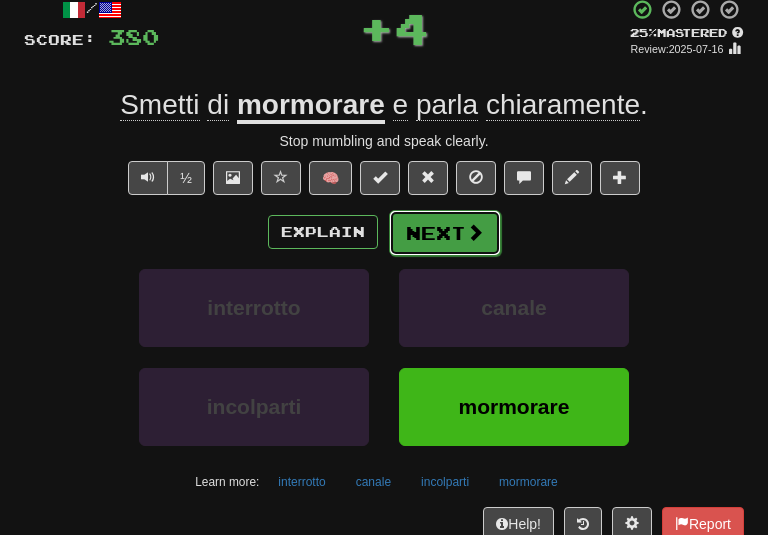 click on "Next" at bounding box center [445, 233] 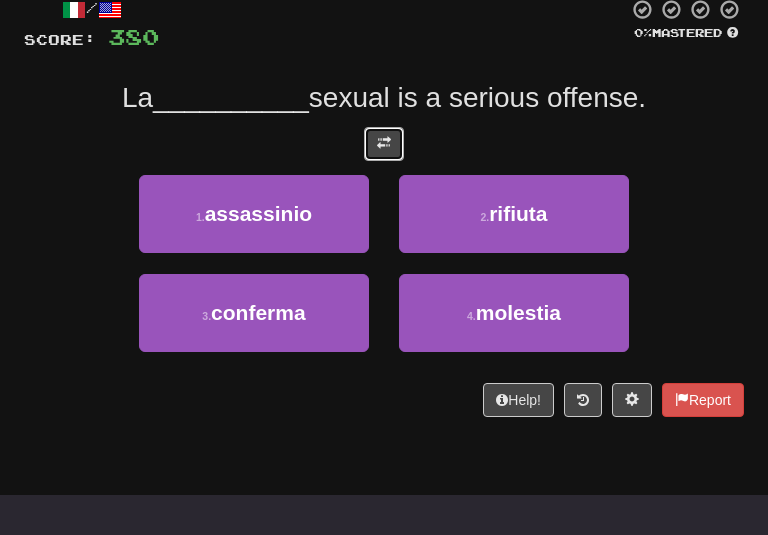 click at bounding box center (384, 144) 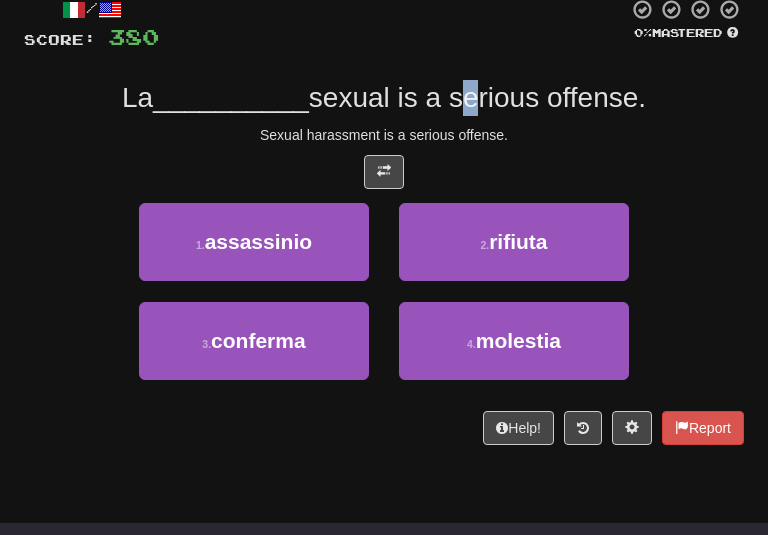 click on "sexual is a serious offense." at bounding box center (477, 97) 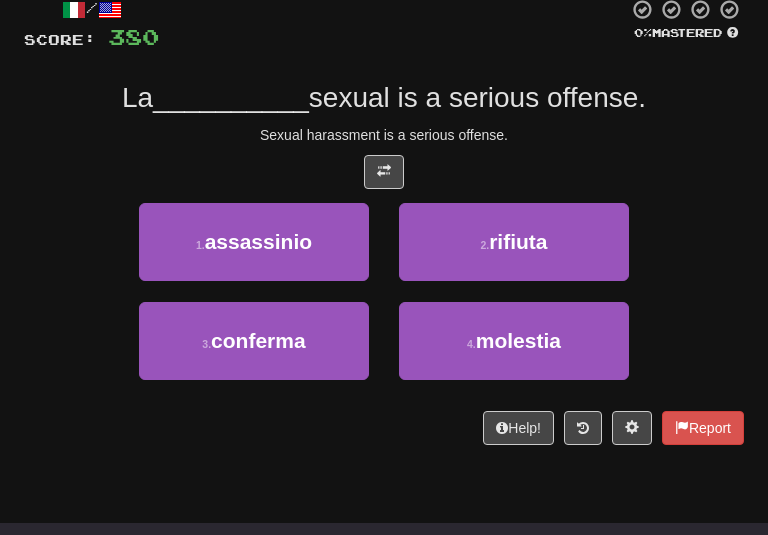 drag, startPoint x: 492, startPoint y: 103, endPoint x: 315, endPoint y: 112, distance: 177.22867 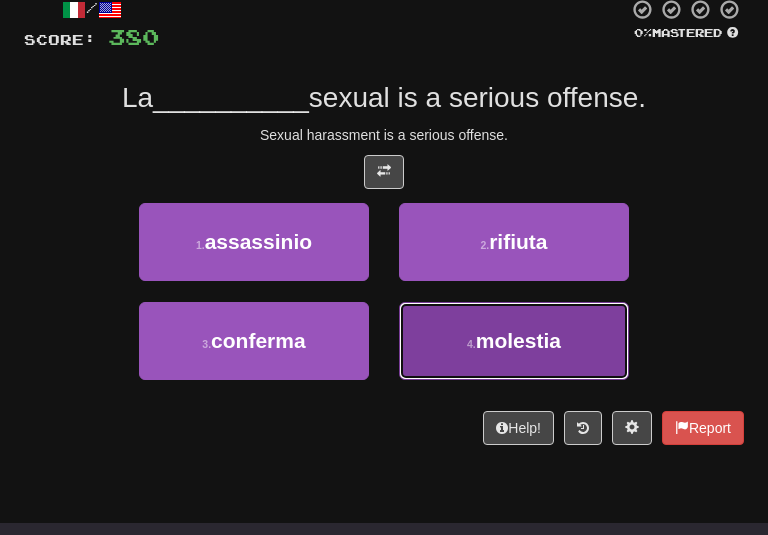 click on "molestia" at bounding box center (518, 340) 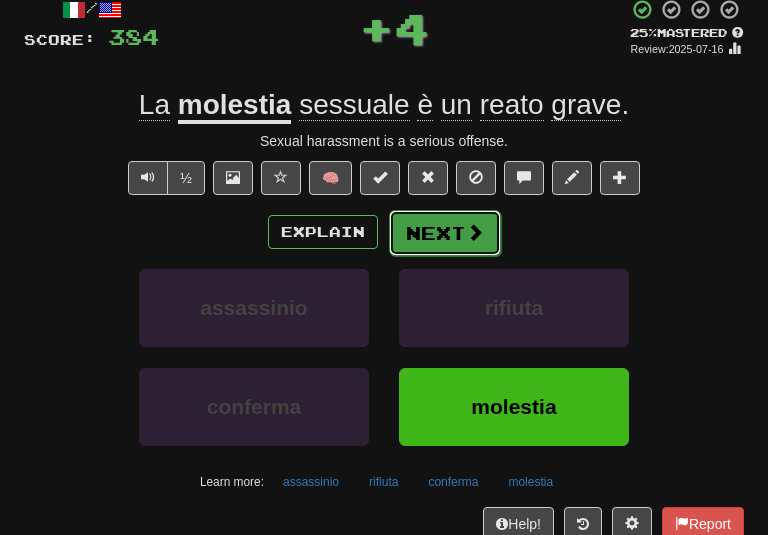 click on "Next" at bounding box center [445, 233] 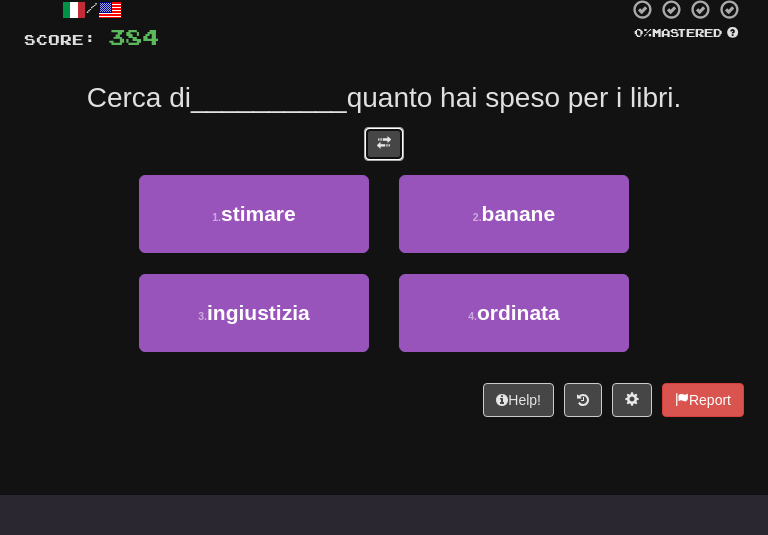 click at bounding box center (384, 144) 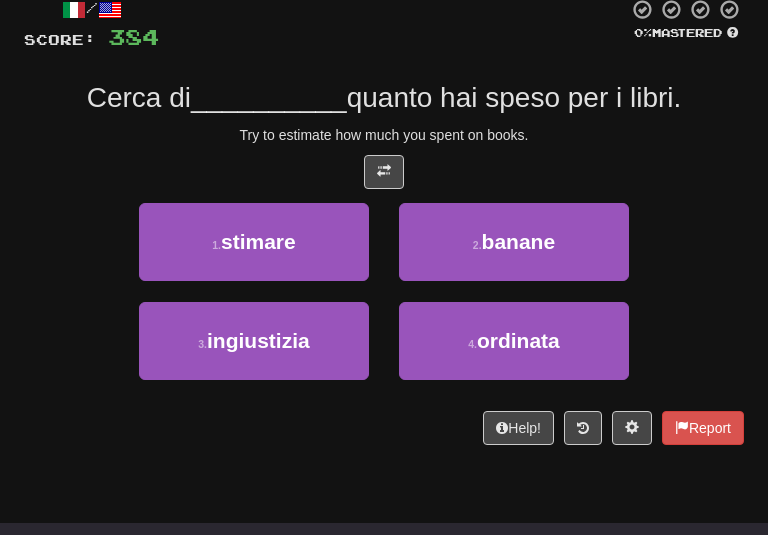 drag, startPoint x: 528, startPoint y: 126, endPoint x: 444, endPoint y: 136, distance: 84.59315 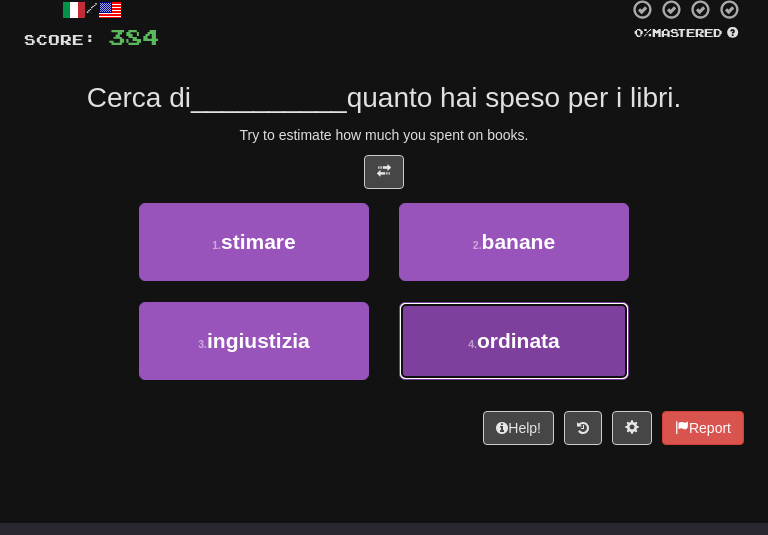 click on "4 .  ordinata" at bounding box center (514, 341) 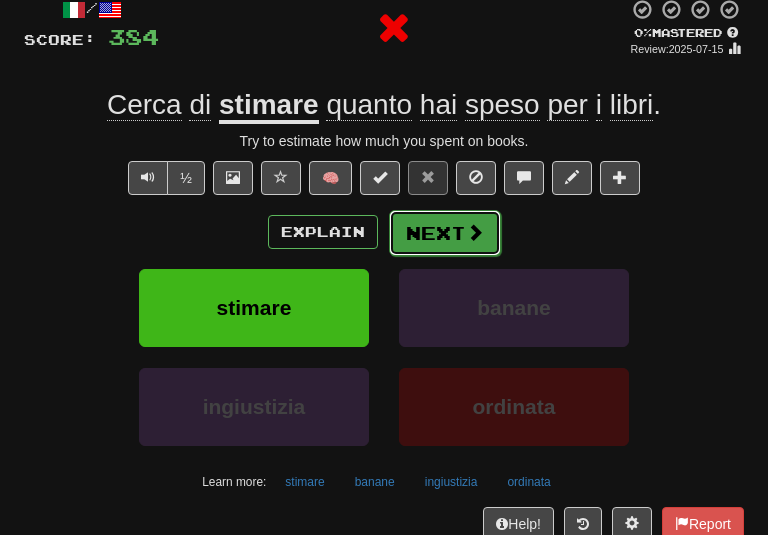 click on "Next" at bounding box center [445, 233] 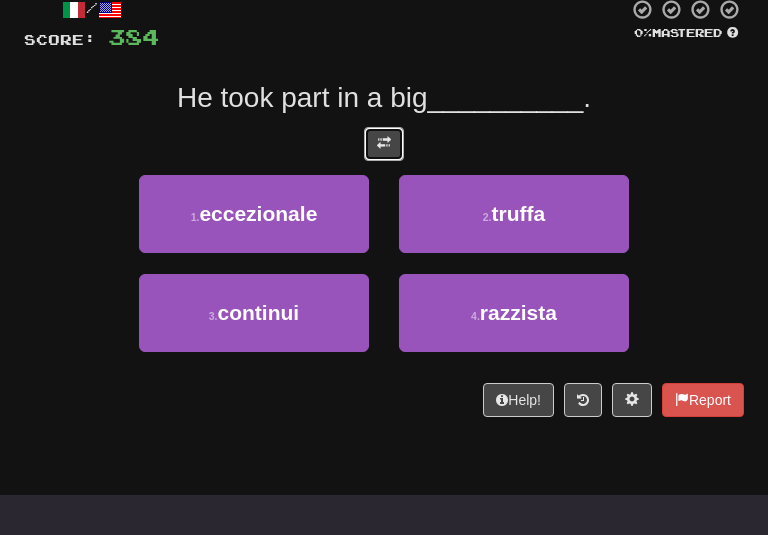 click at bounding box center [384, 144] 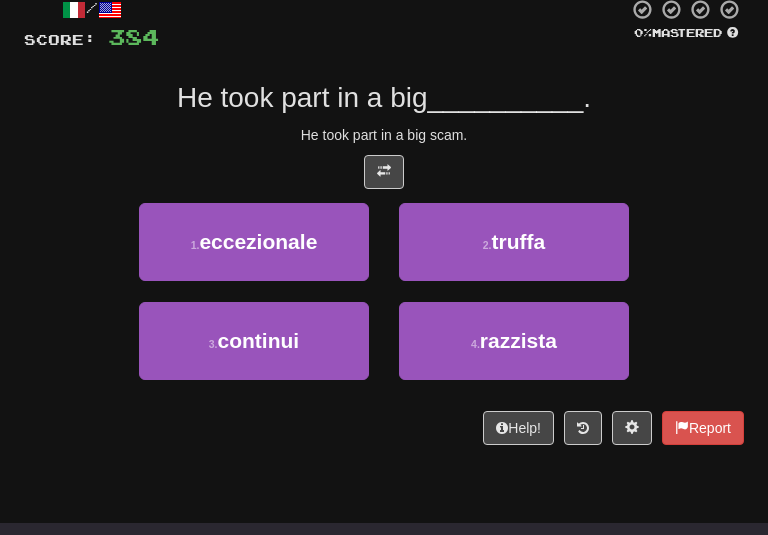click on "/ Score: 384 0 % Mastered He took part in a big scam. 1 . eccezionale 2 . truffa 3 . continui 4 . razzista Help! Report" at bounding box center [384, 221] 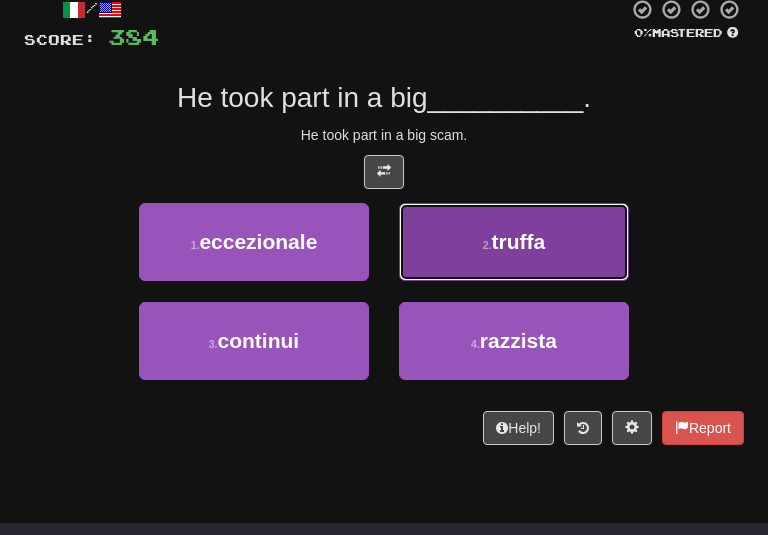 click on "truffa" at bounding box center [519, 241] 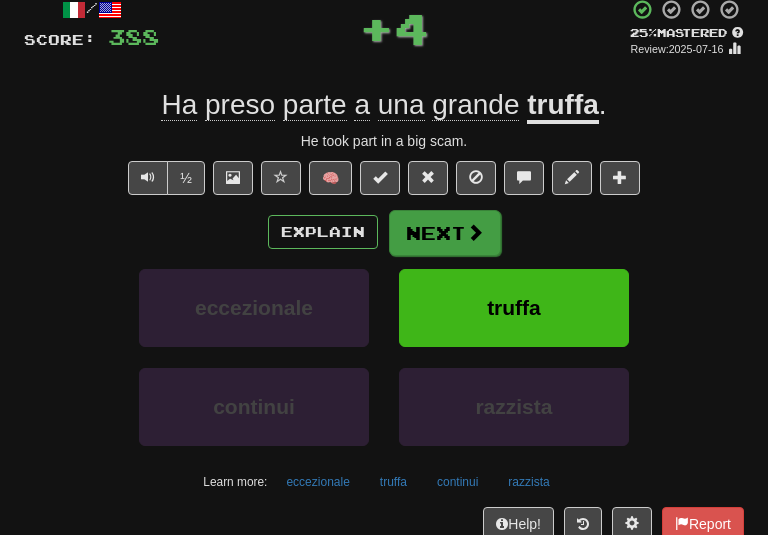 click on "Explain Next" at bounding box center (384, 232) 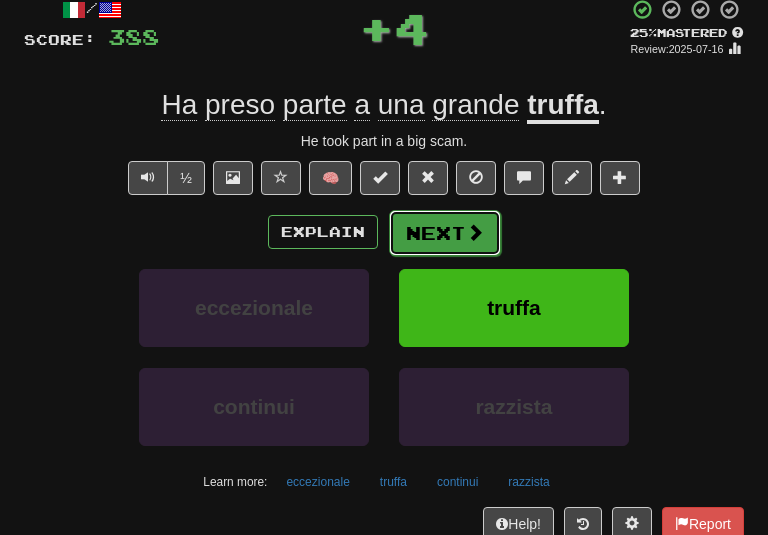click on "Next" at bounding box center [445, 233] 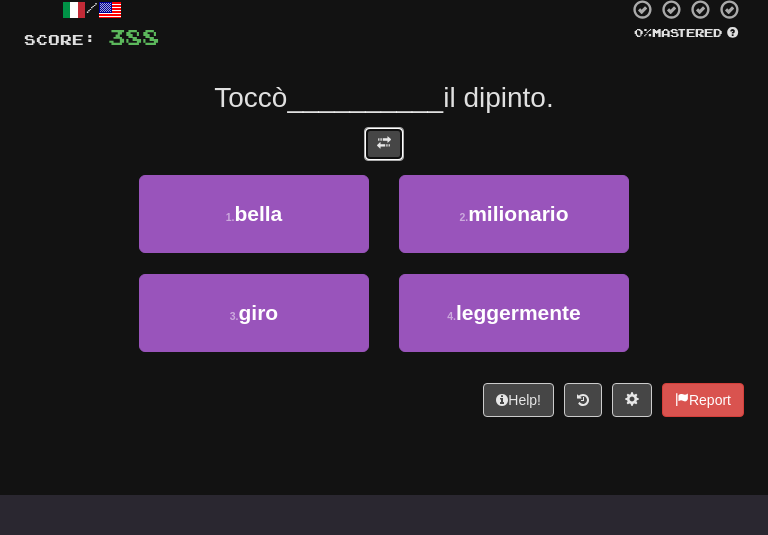 click at bounding box center (384, 144) 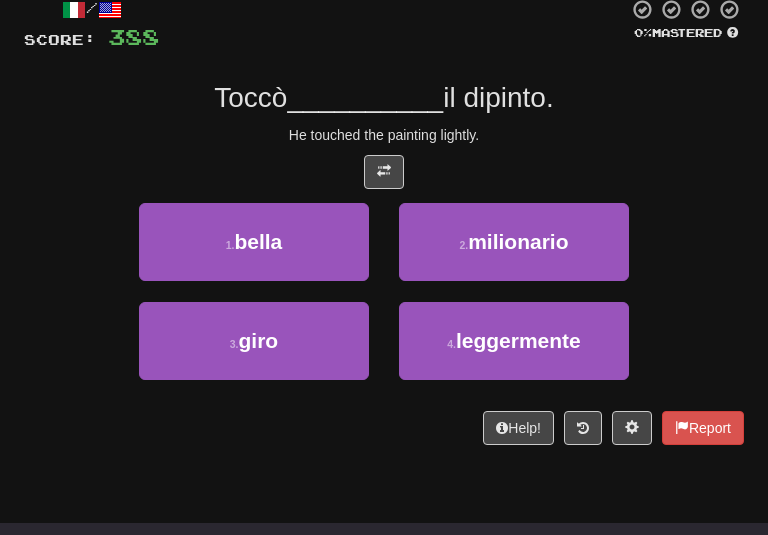 click at bounding box center [384, 172] 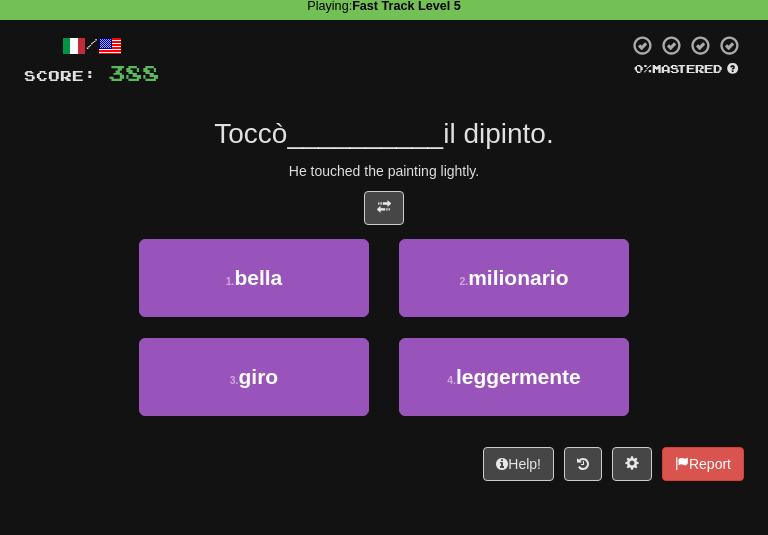 scroll, scrollTop: 115, scrollLeft: 0, axis: vertical 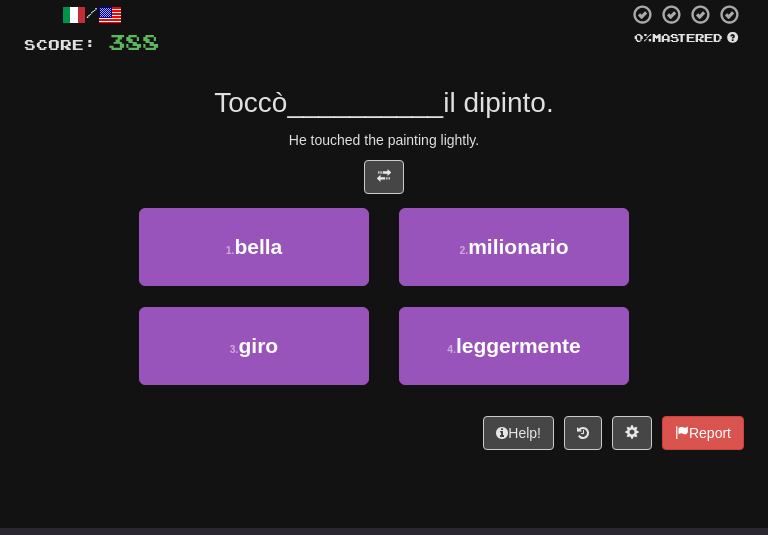 click at bounding box center [384, 177] 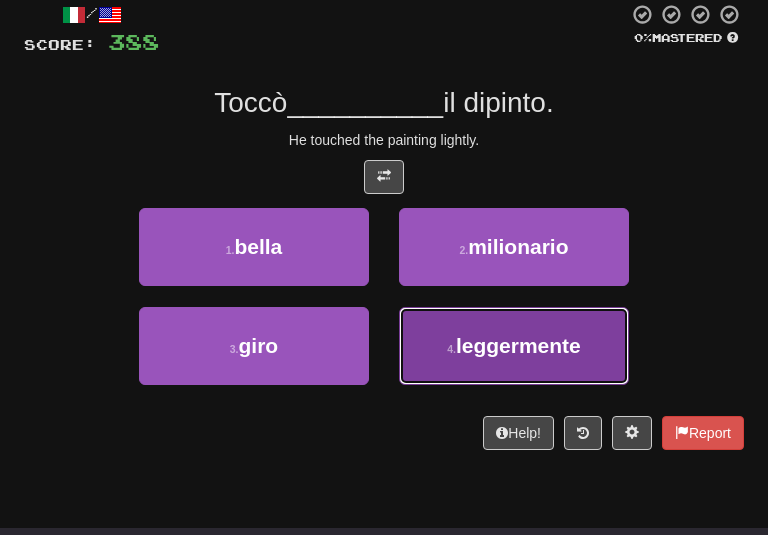 drag, startPoint x: 492, startPoint y: 364, endPoint x: 445, endPoint y: 283, distance: 93.64828 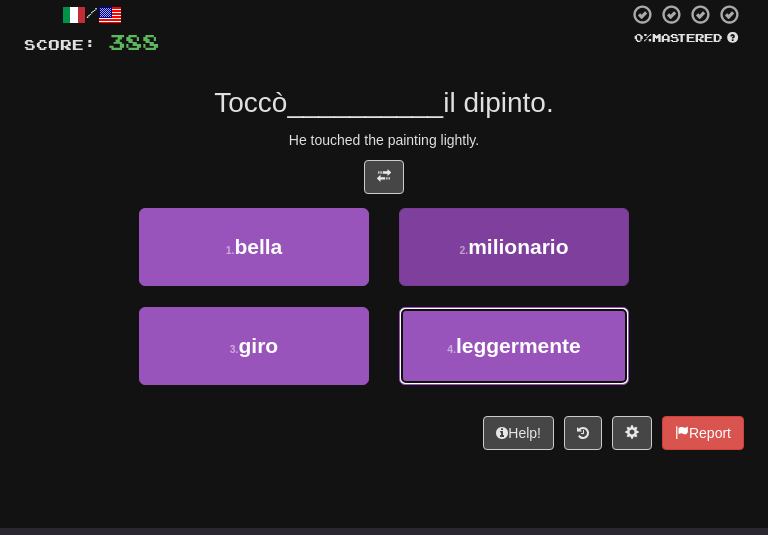 click on "4 .  leggermente" at bounding box center (514, 346) 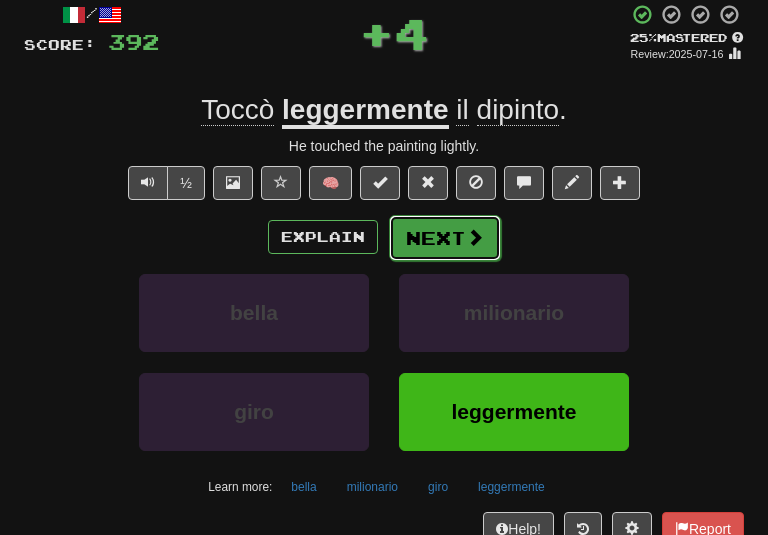 click on "Next" at bounding box center (445, 238) 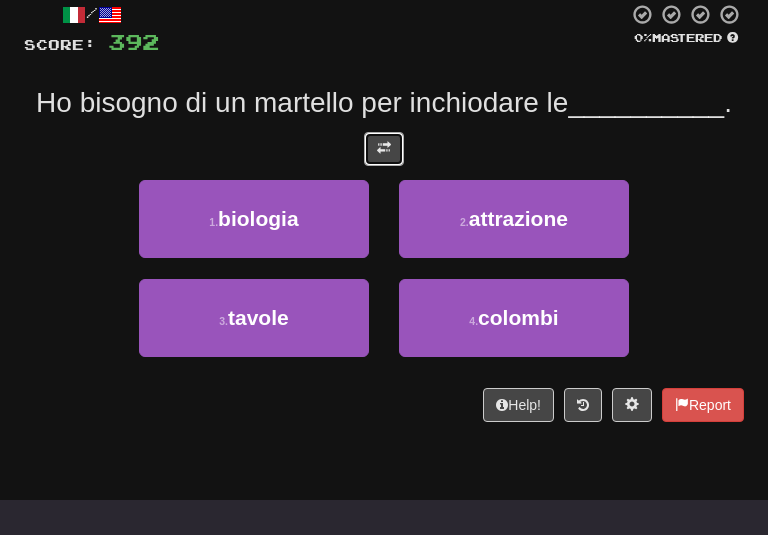 click at bounding box center [384, 149] 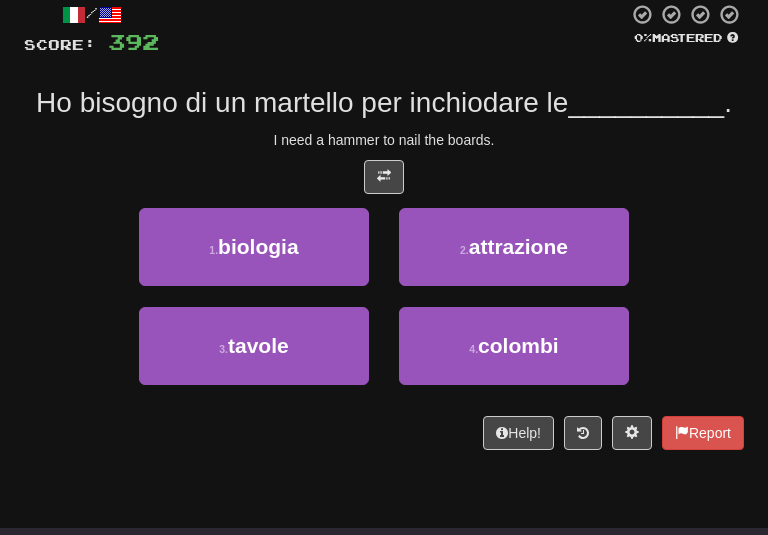 click on "I need a hammer to nail the boards." at bounding box center [384, 140] 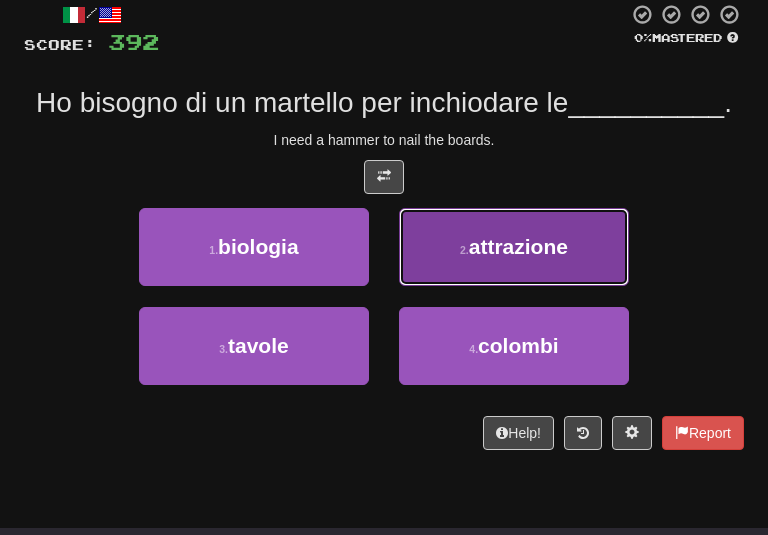 click on "attrazione" at bounding box center [518, 246] 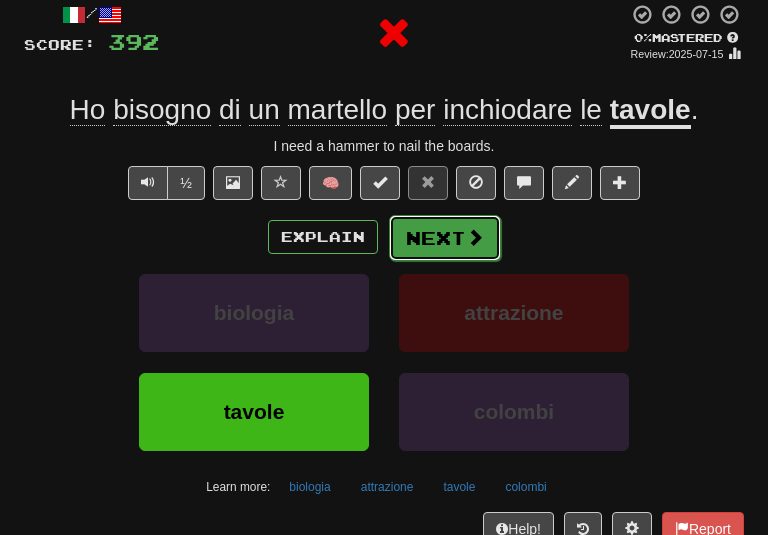 click on "Next" at bounding box center (445, 238) 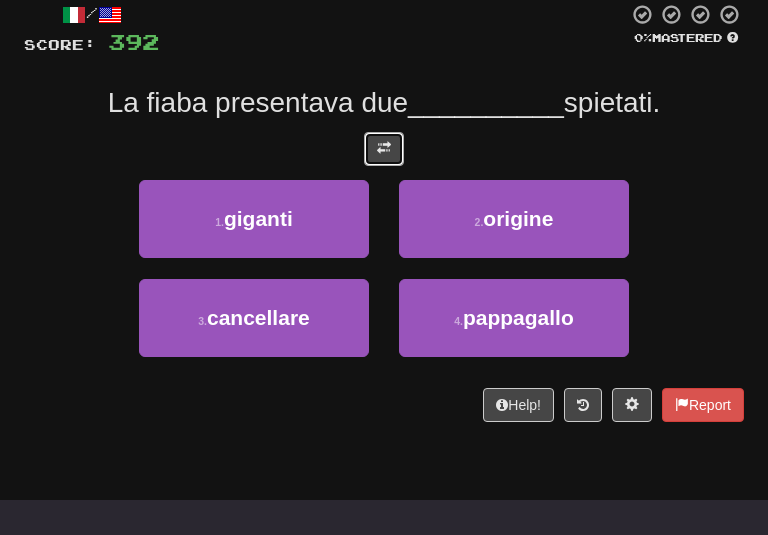 click at bounding box center [384, 149] 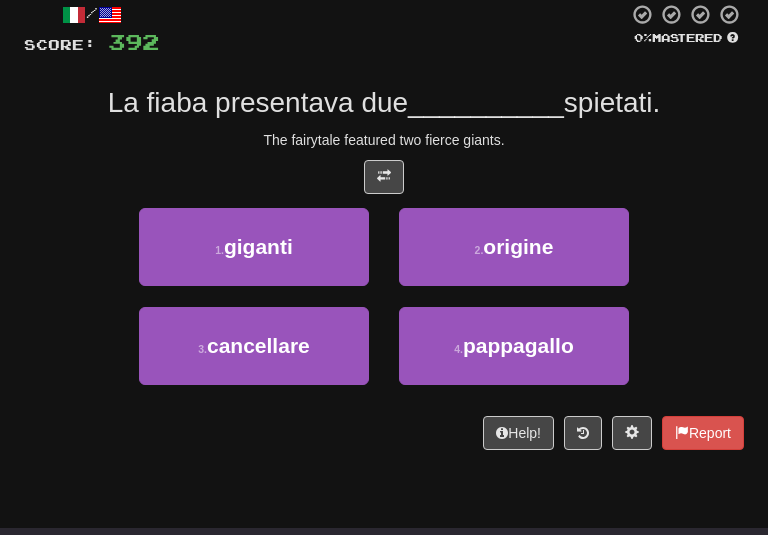 click on "The fairytale featured two fierce giants." at bounding box center [384, 140] 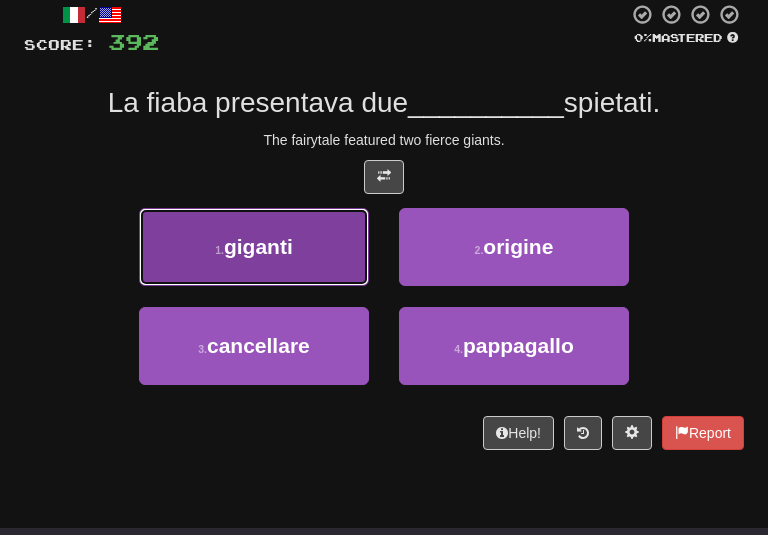 click on "giganti" at bounding box center [258, 246] 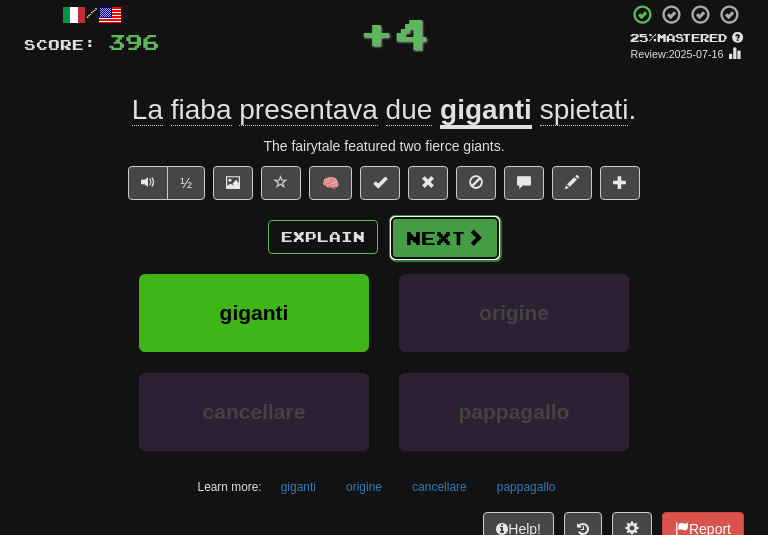 click on "Next" at bounding box center (445, 238) 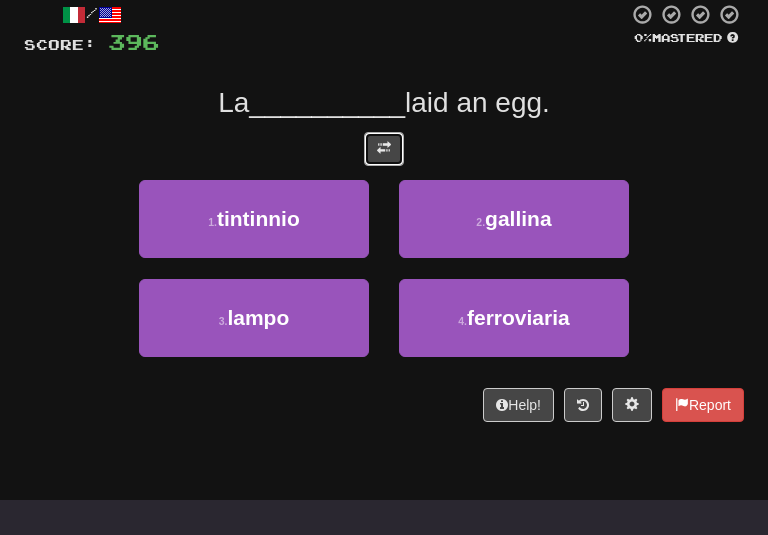 click at bounding box center [384, 149] 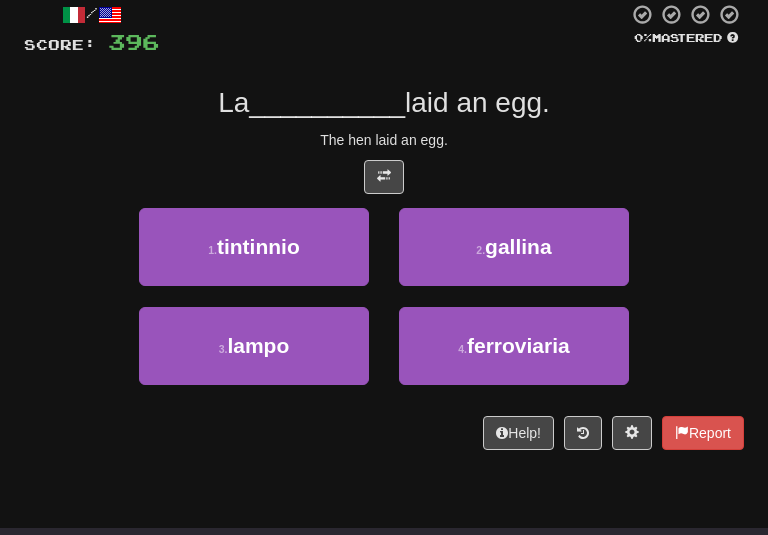 drag, startPoint x: 505, startPoint y: 102, endPoint x: 490, endPoint y: 102, distance: 15 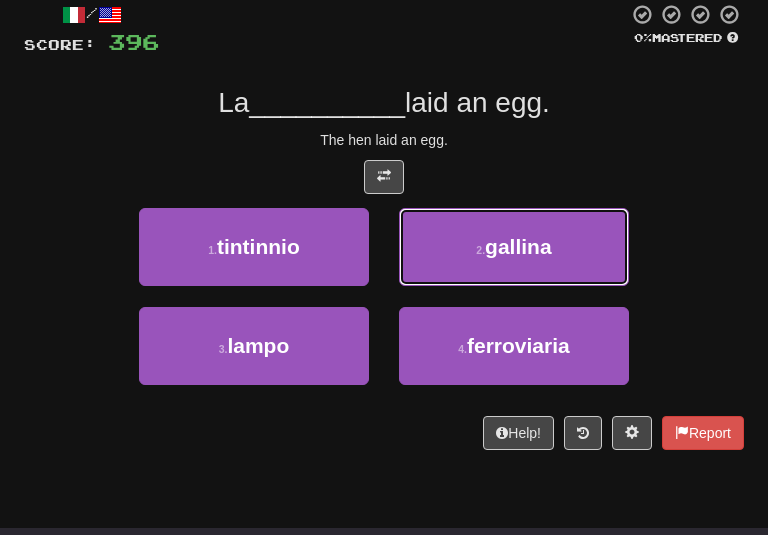 drag, startPoint x: 490, startPoint y: 265, endPoint x: 403, endPoint y: 193, distance: 112.929184 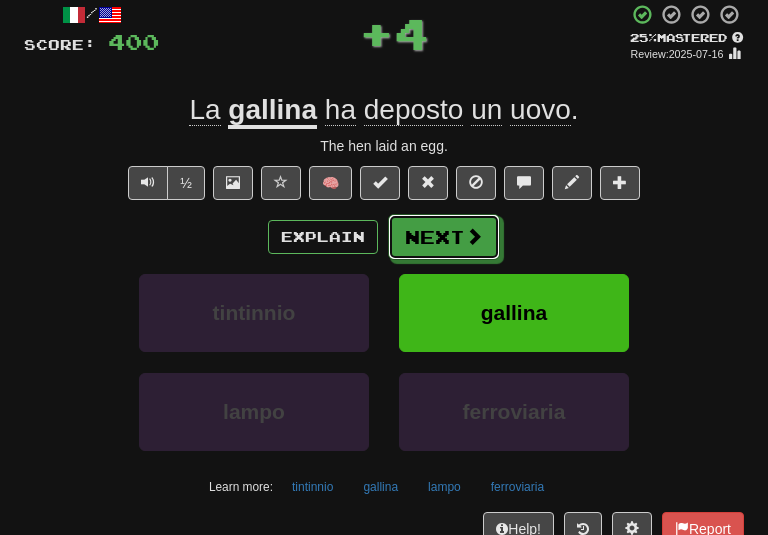 drag, startPoint x: 445, startPoint y: 231, endPoint x: 387, endPoint y: 162, distance: 90.13878 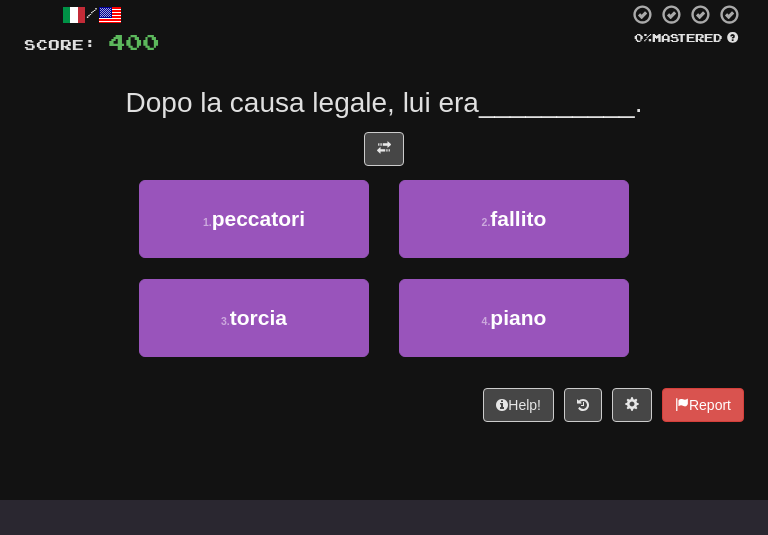 click on "/ Score: 400 0 % Mastered After the lawsuit, he was __________ . 1 . peccatori 2 . fallito 3 . torcia 4 . piano Help! Report" at bounding box center (384, 212) 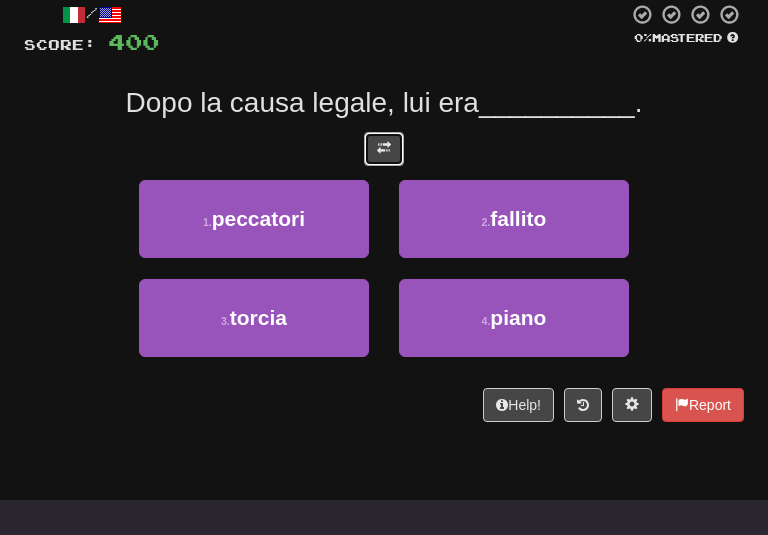 click at bounding box center [384, 149] 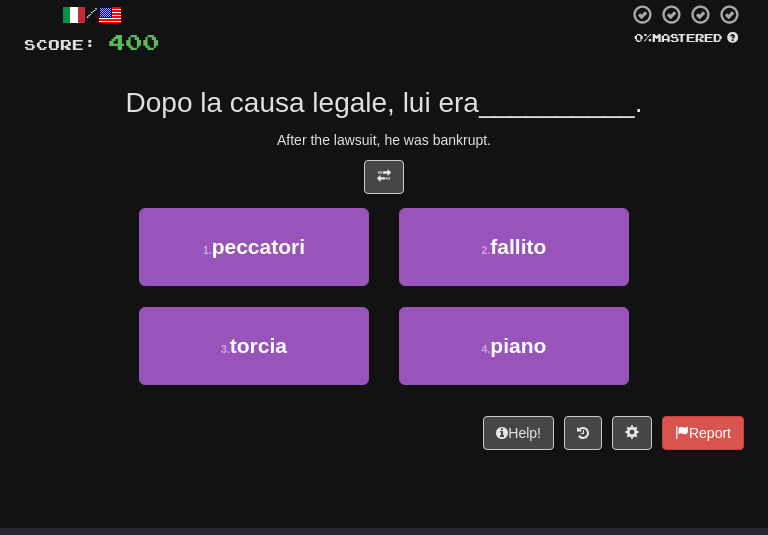 click on "After the lawsuit, he was bankrupt." at bounding box center [384, 140] 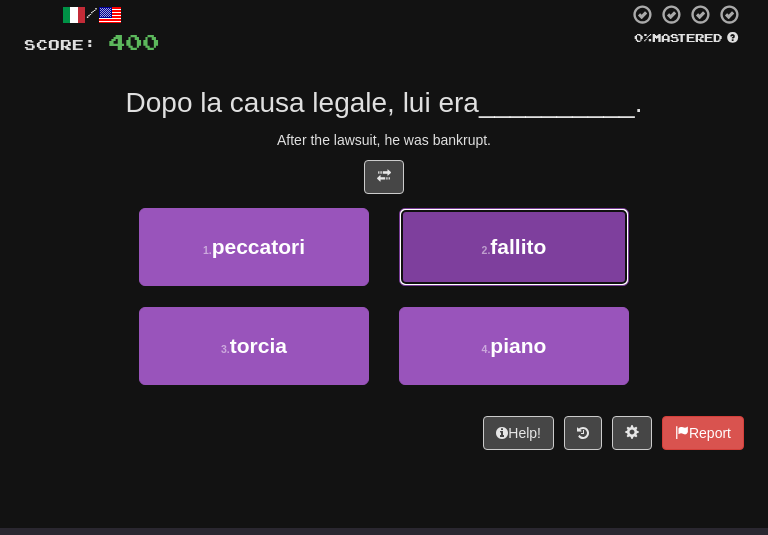 drag, startPoint x: 478, startPoint y: 268, endPoint x: 400, endPoint y: 255, distance: 79.07591 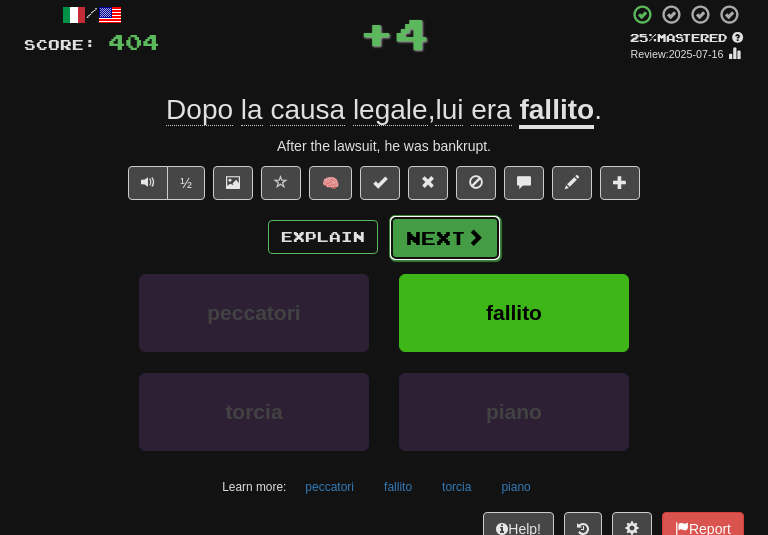 click on "Next" at bounding box center [445, 238] 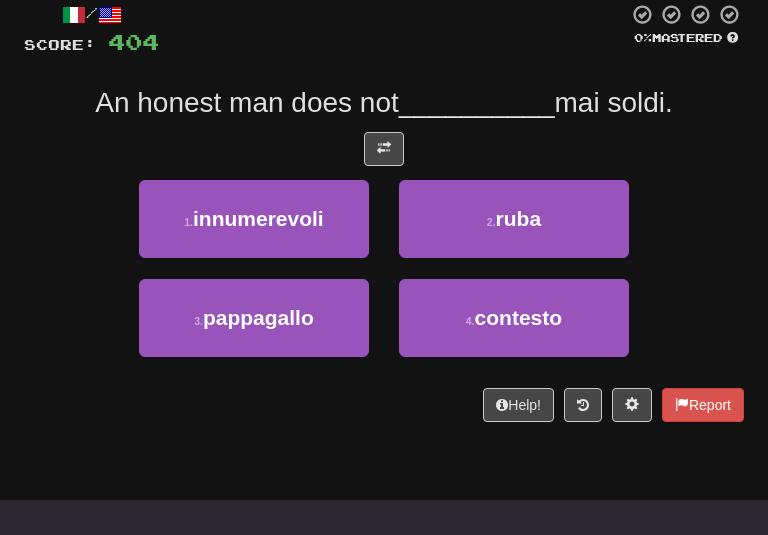click on "/ Score: 404 0 % Mastered An honest man never __________ money. 1 . innumerevoli 2 . ruba 3 . pappagallo 4 . contesto Help! Report" at bounding box center [384, 212] 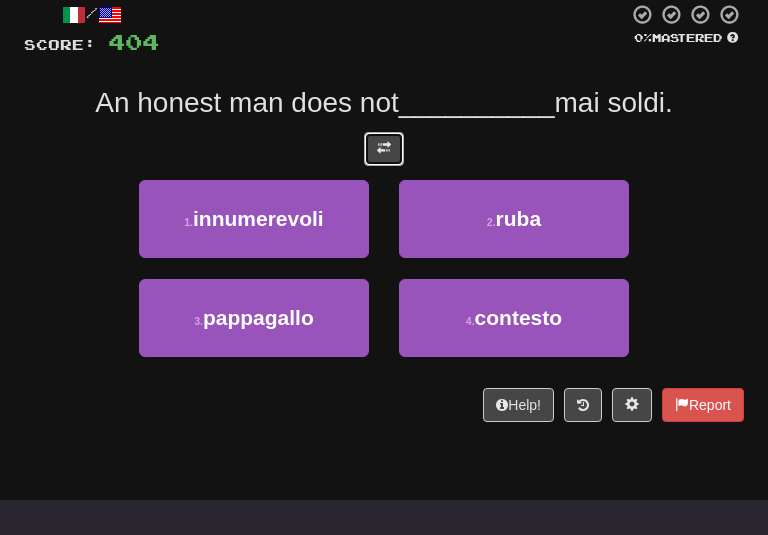 click at bounding box center [384, 148] 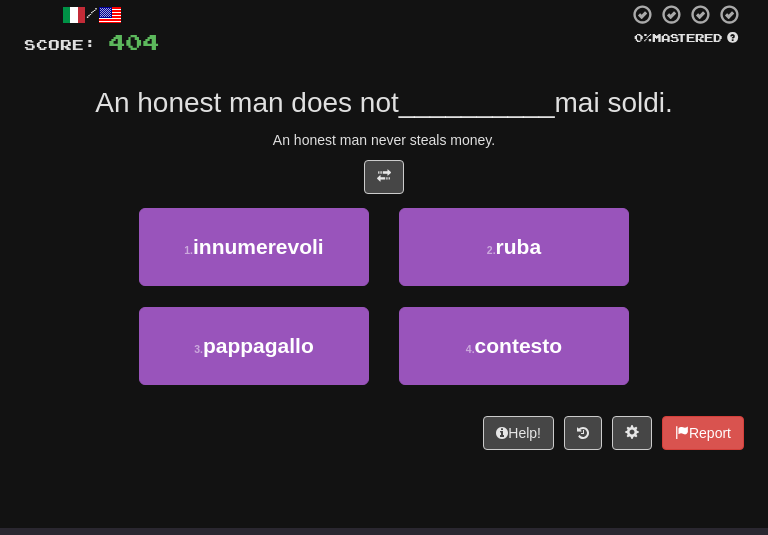 click on "An honest man never steals money." at bounding box center (384, 140) 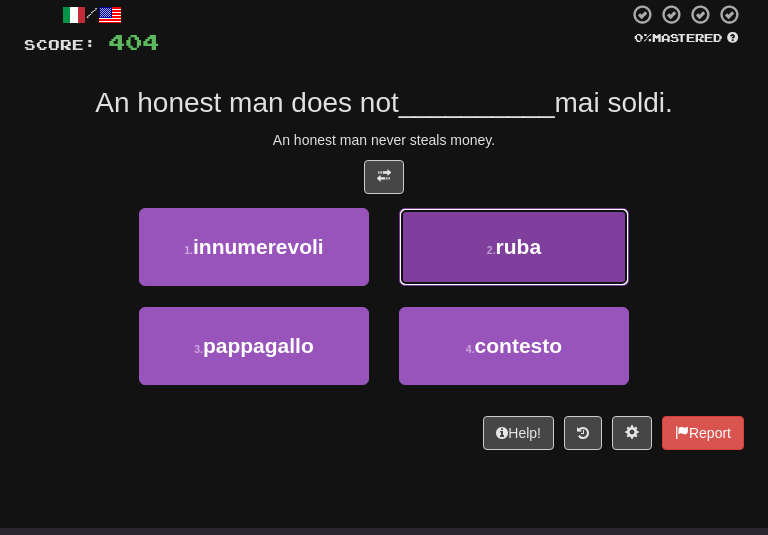 drag, startPoint x: 501, startPoint y: 244, endPoint x: 490, endPoint y: 241, distance: 11.401754 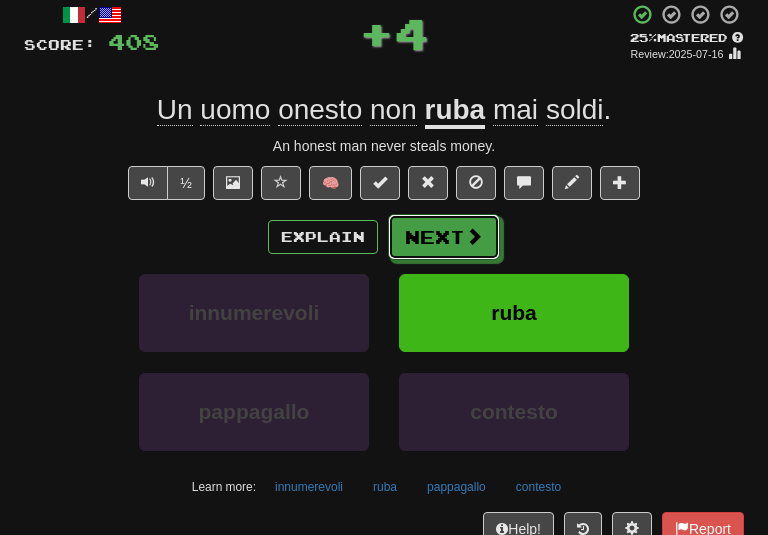 click on "Next" at bounding box center [444, 237] 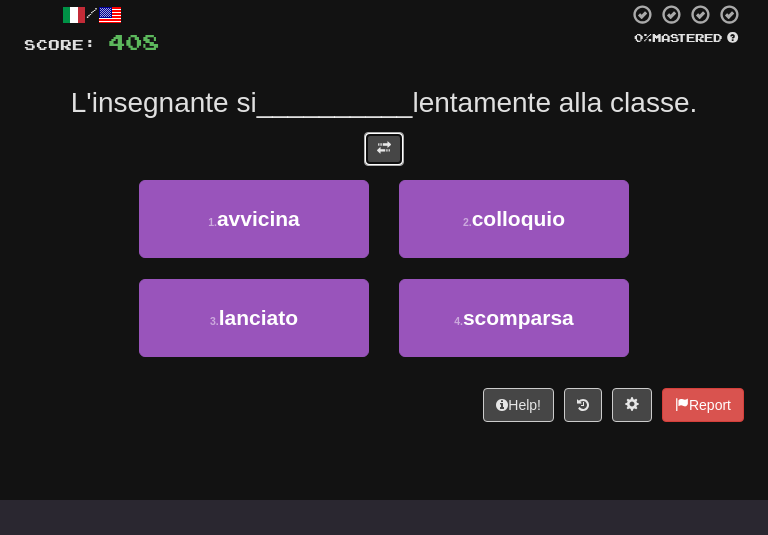click at bounding box center (384, 149) 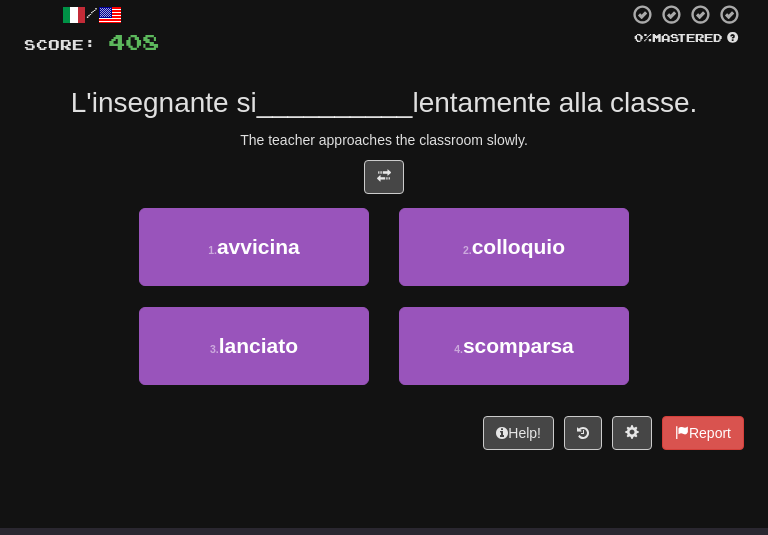 click on "The teacher approaches the classroom slowly." at bounding box center (384, 140) 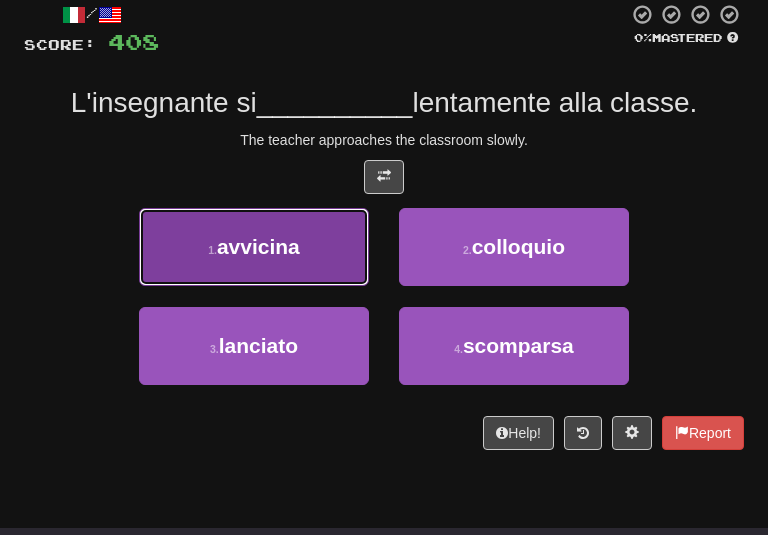 click on "1 .  avvicina" at bounding box center (254, 247) 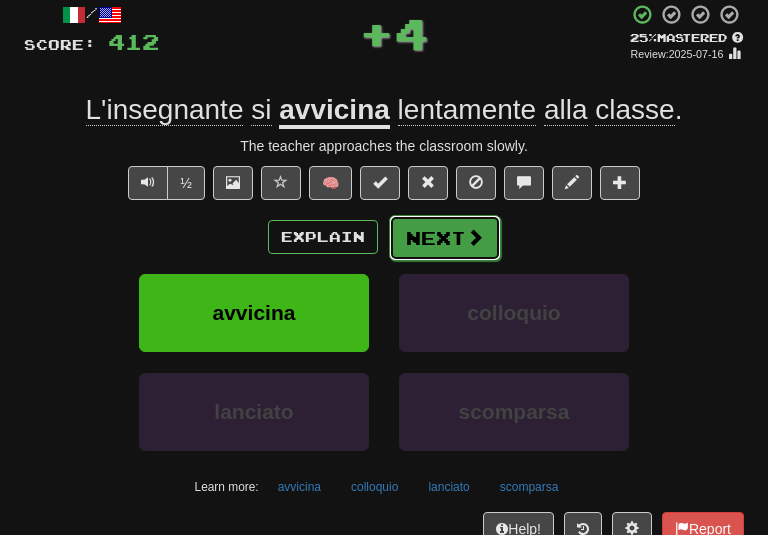 click on "Next" at bounding box center (445, 238) 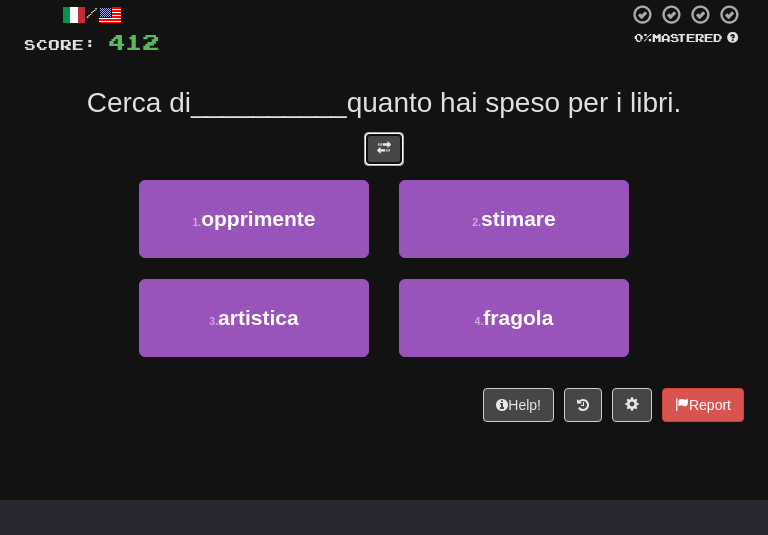 click at bounding box center [384, 149] 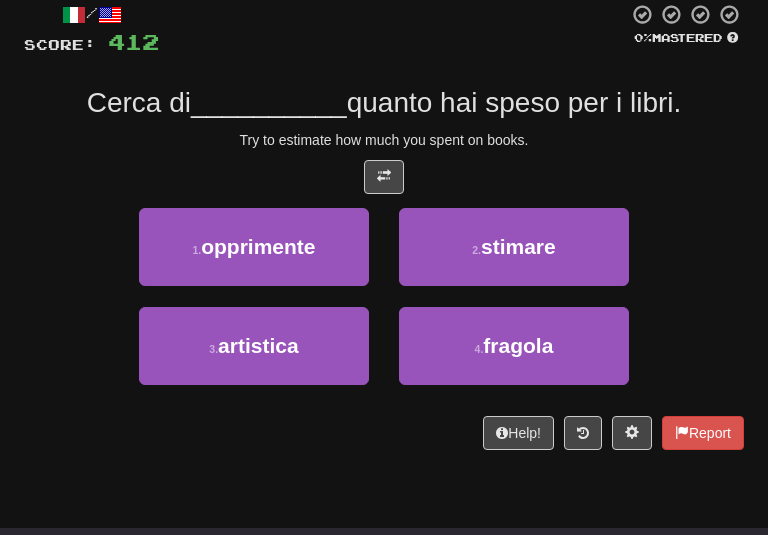 click on "Cerca di [ESTIMATE] quanto hai speso per i libri. Try to estimate how much you spent on books." at bounding box center (384, 226) 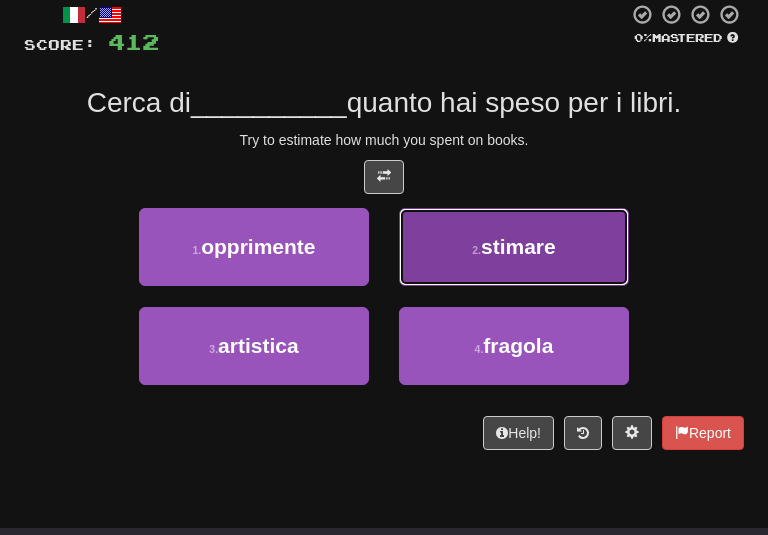 click on "2 ." at bounding box center [476, 250] 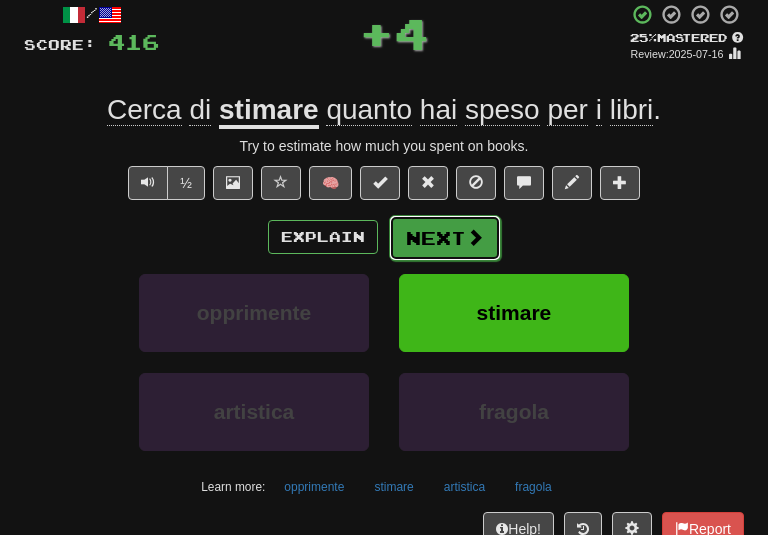 click on "Next" at bounding box center [445, 238] 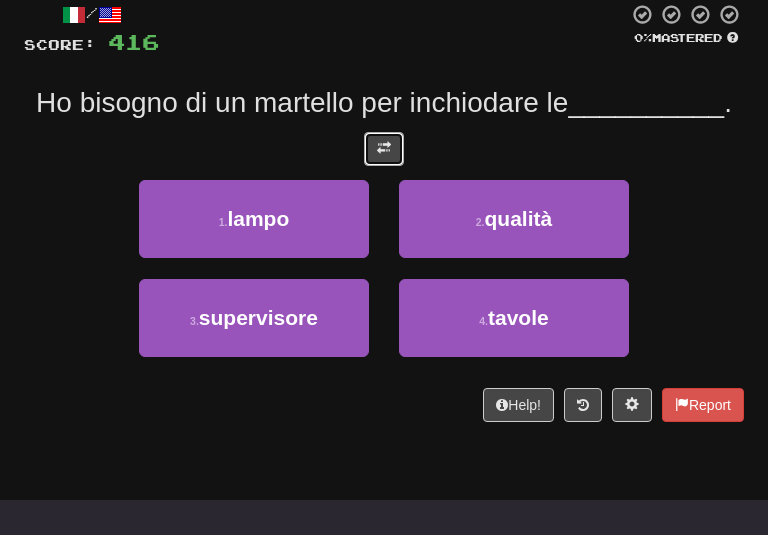 click at bounding box center [384, 148] 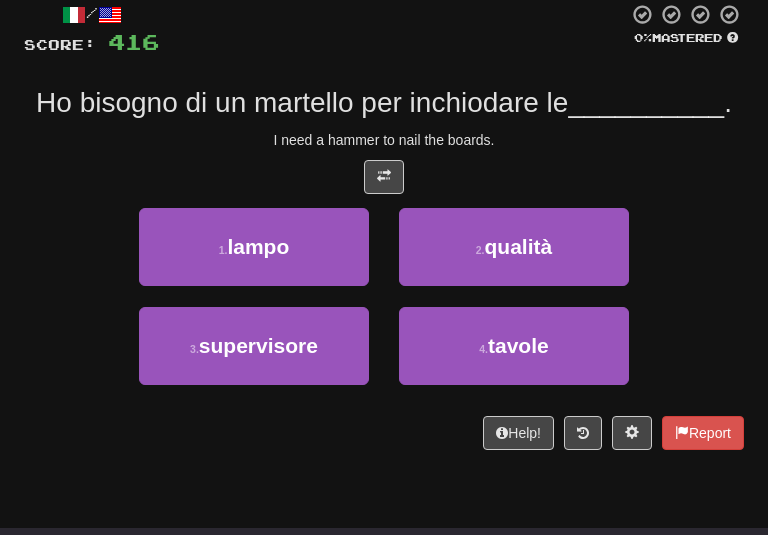 click on "/  Score:   416 0 %  Mastered Ho bisogno di un martello per inchiodare le  __________ . I need a hammer to nail the boards. 1 .  lampo 2 .  qualità 3 .  supervisore 4 .  tavole  Help!  Report" at bounding box center (384, 226) 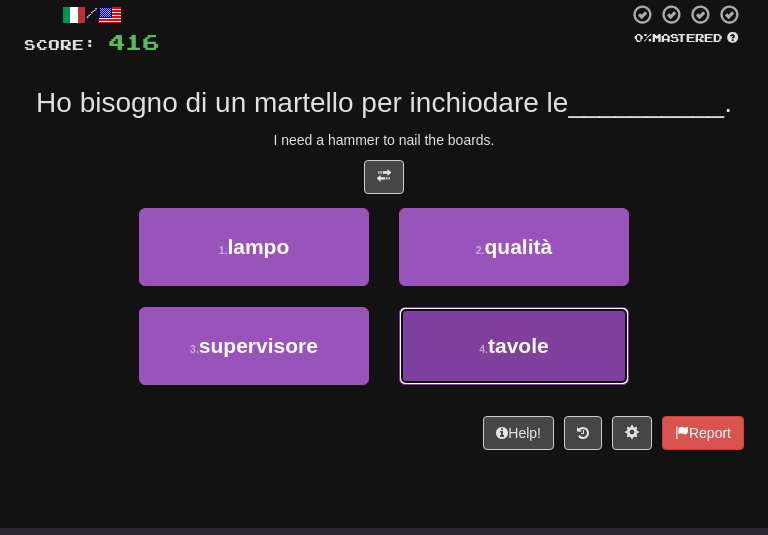 click on "tavole" at bounding box center [518, 345] 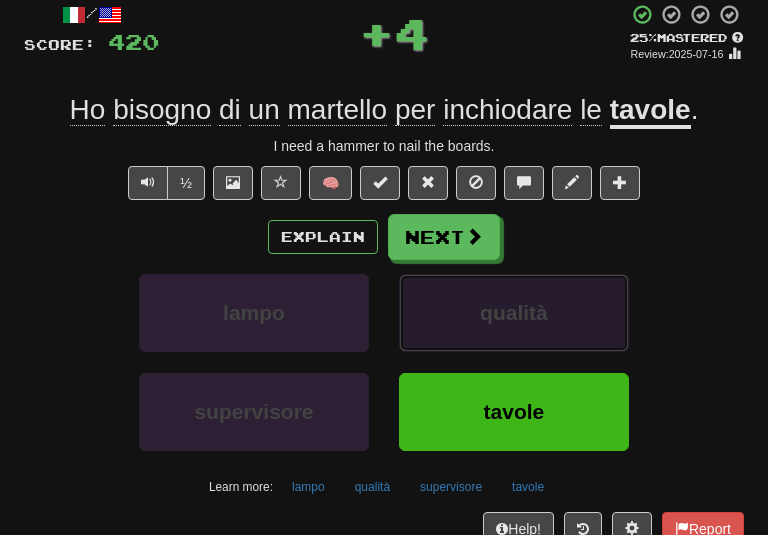 click on "qualità" at bounding box center (514, 313) 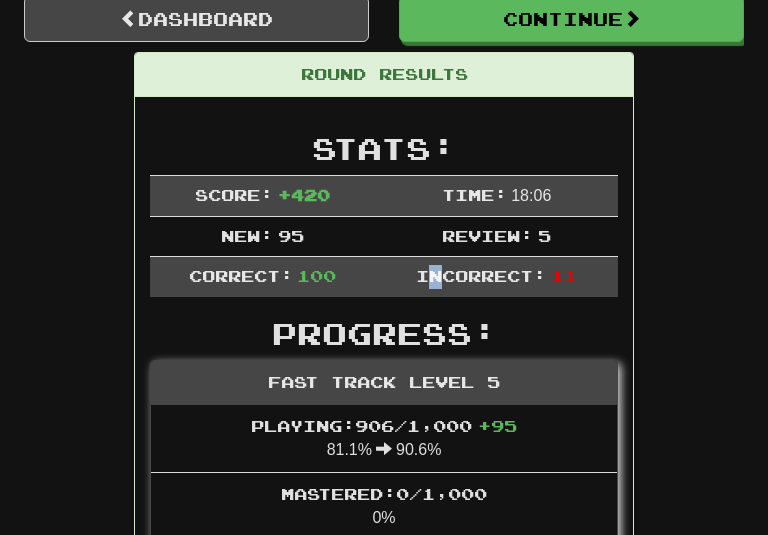 click on "Incorrect:   11" at bounding box center [496, 277] 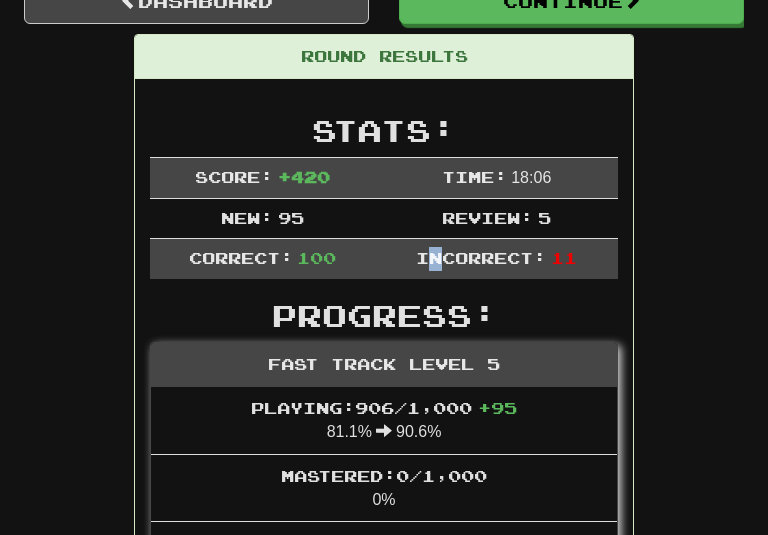 scroll, scrollTop: 202, scrollLeft: 0, axis: vertical 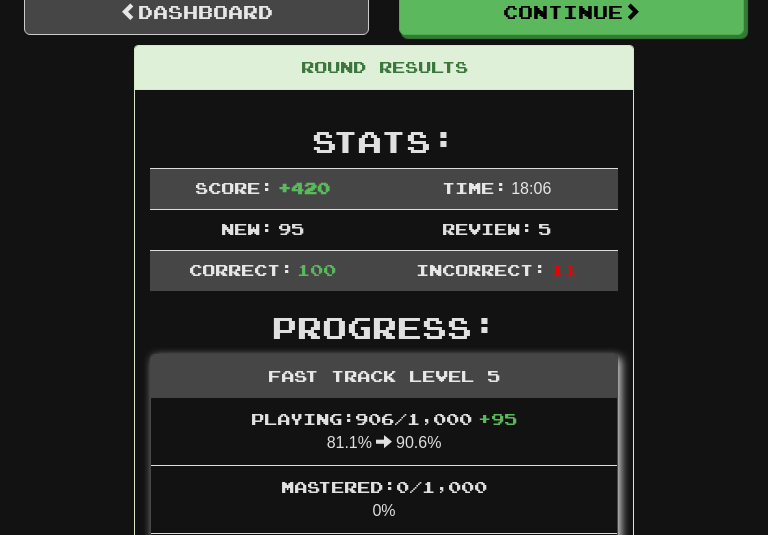 drag, startPoint x: 432, startPoint y: 255, endPoint x: 246, endPoint y: 217, distance: 189.84204 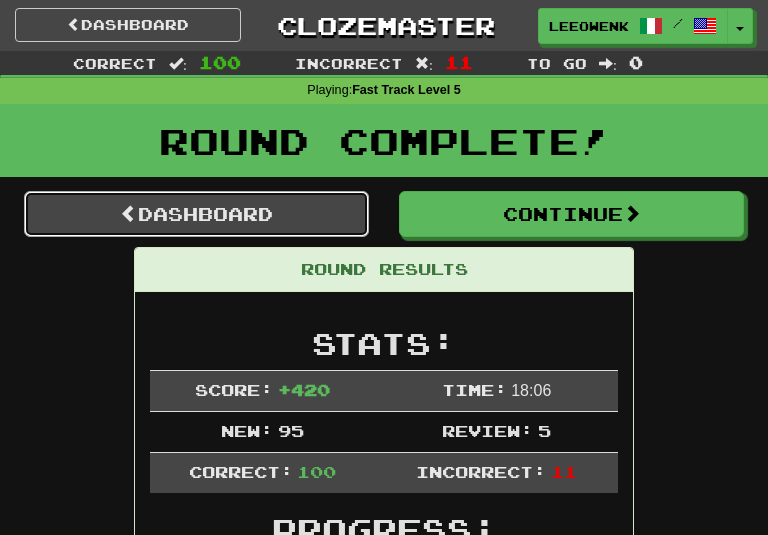 click on "Dashboard" at bounding box center [196, 214] 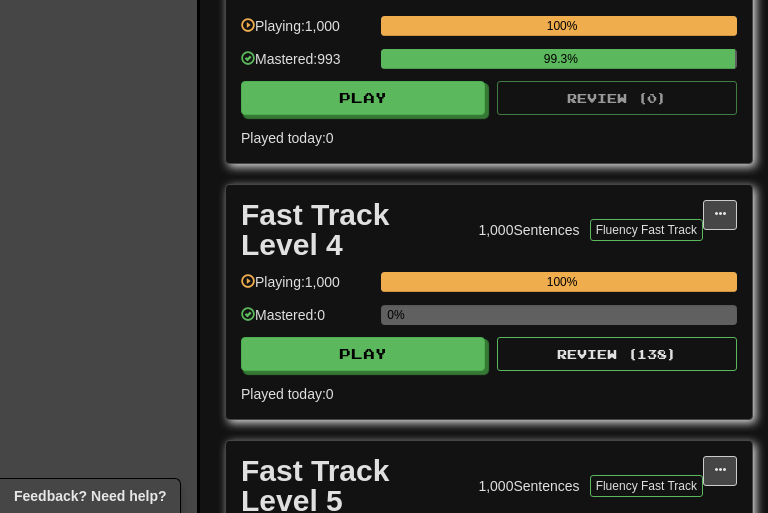 scroll, scrollTop: 1500, scrollLeft: 0, axis: vertical 